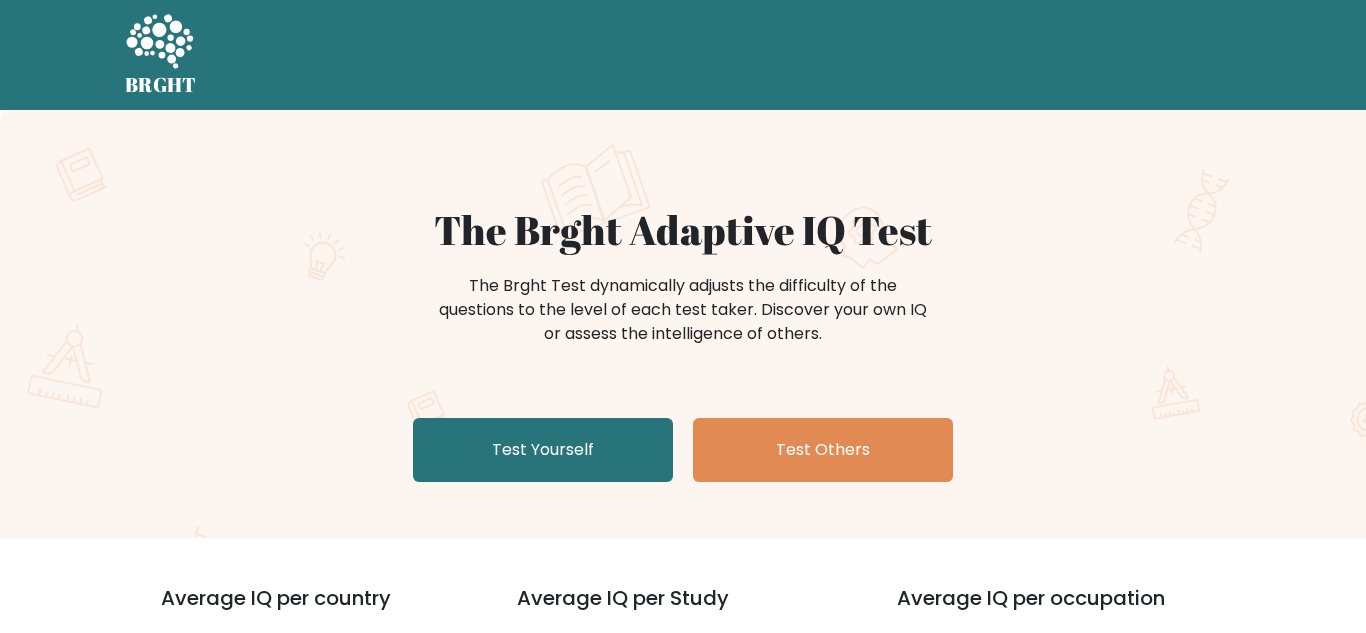 scroll, scrollTop: 0, scrollLeft: 0, axis: both 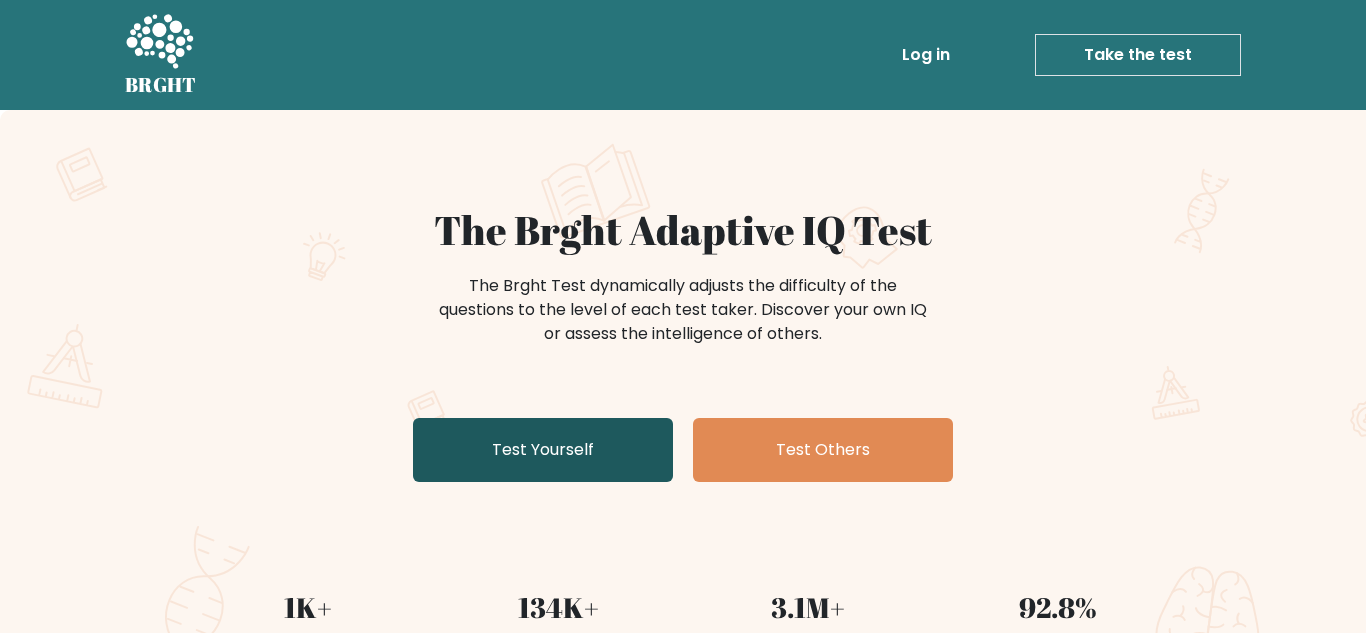 click on "Test Yourself" at bounding box center [543, 450] 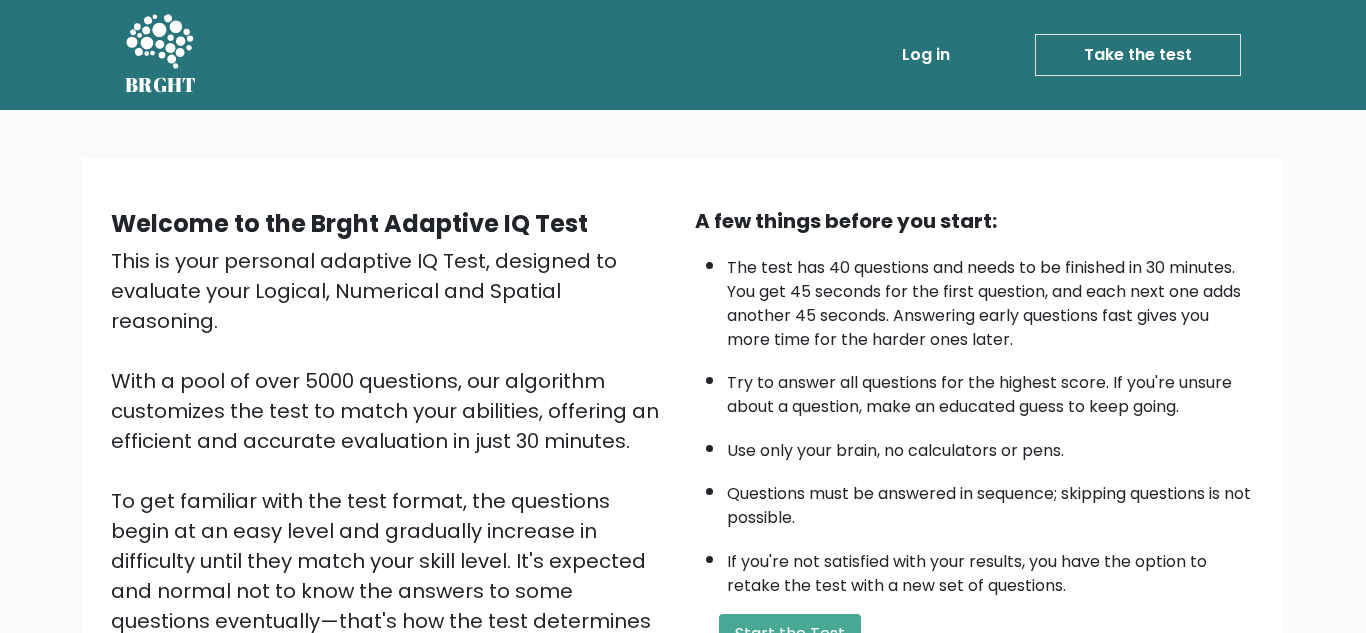 scroll, scrollTop: 0, scrollLeft: 0, axis: both 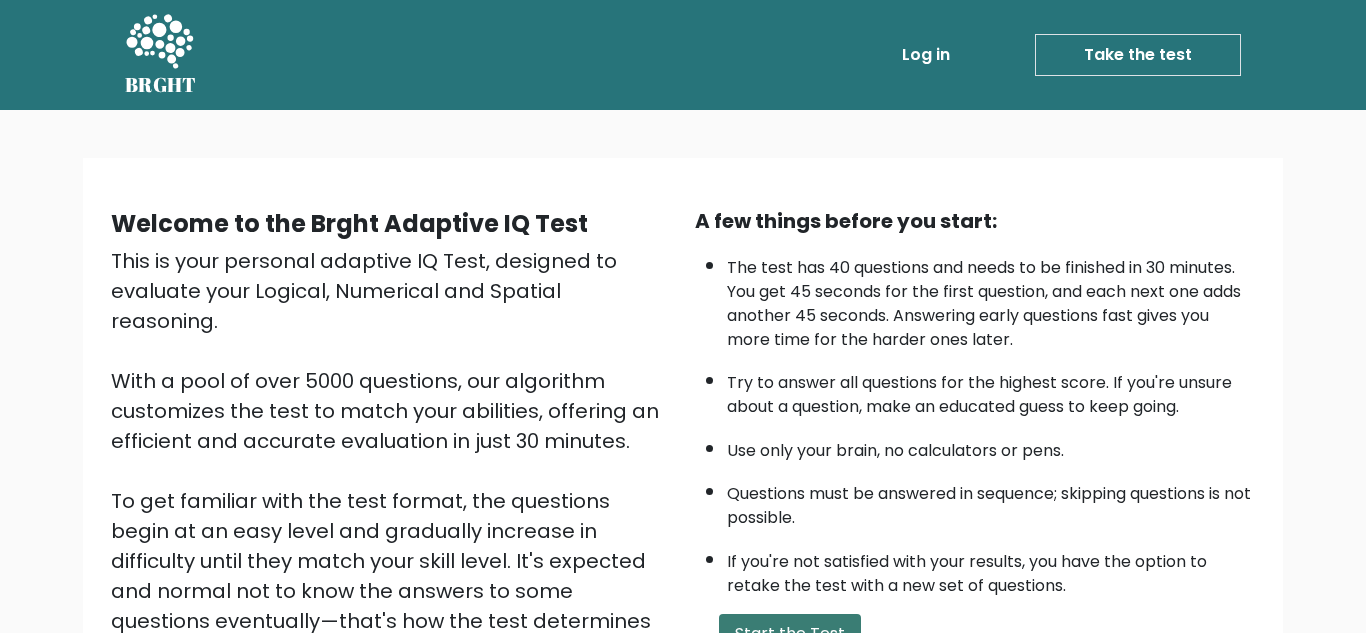 click on "Start the Test" at bounding box center (790, 634) 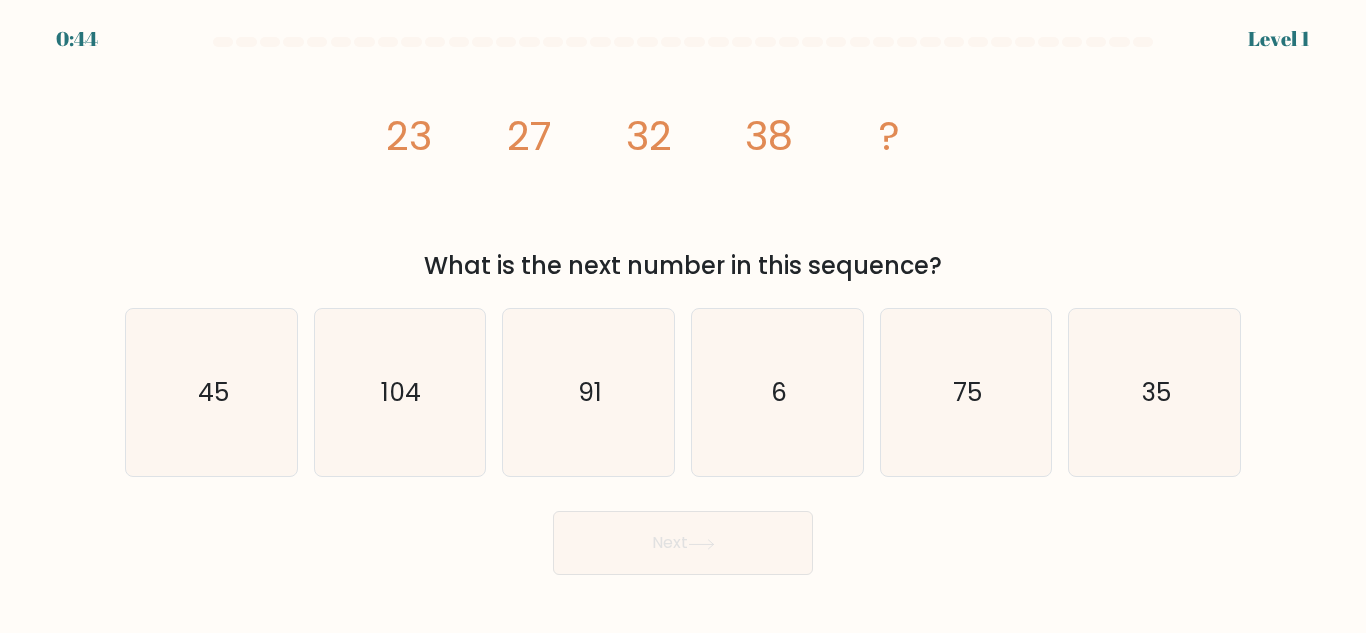 scroll, scrollTop: 0, scrollLeft: 0, axis: both 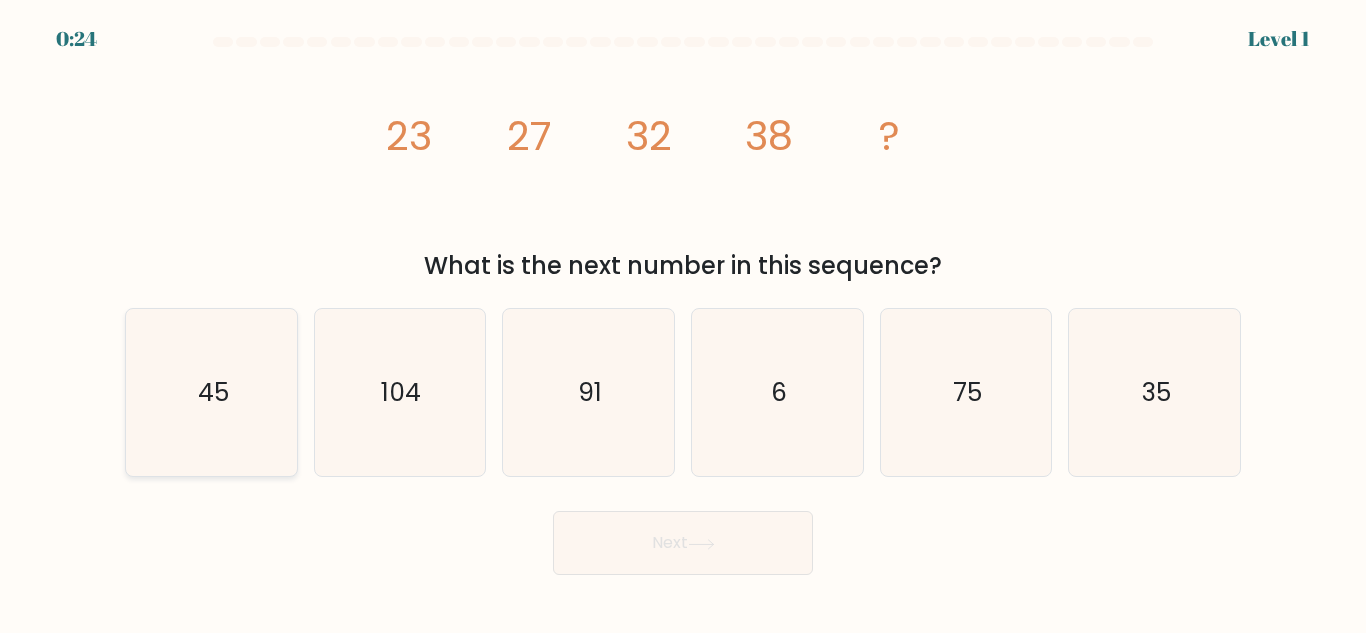 click on "45" 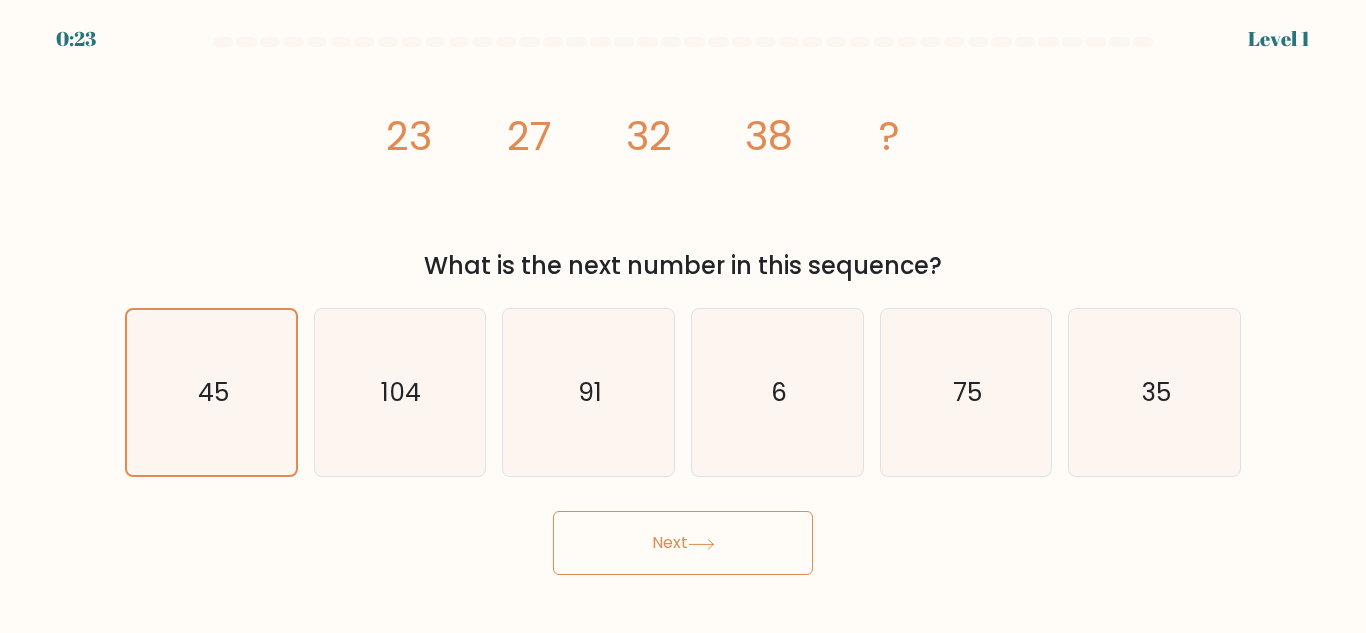 click on "Next" at bounding box center [683, 543] 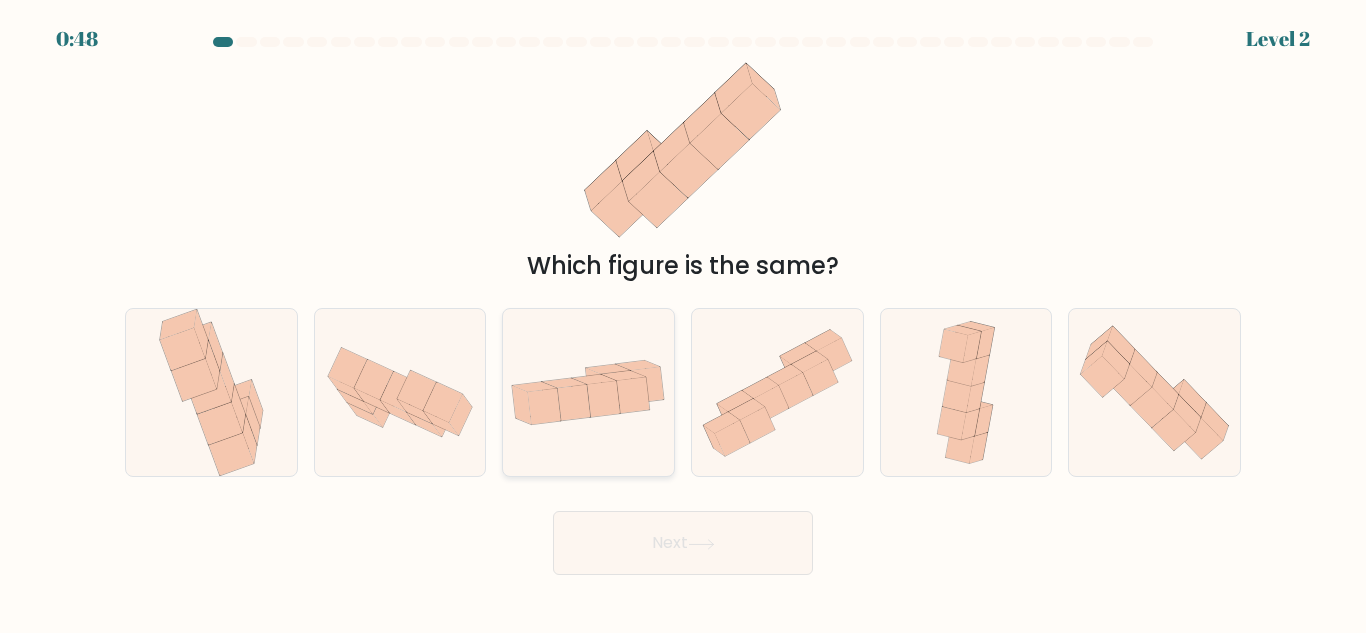 click at bounding box center [588, 392] 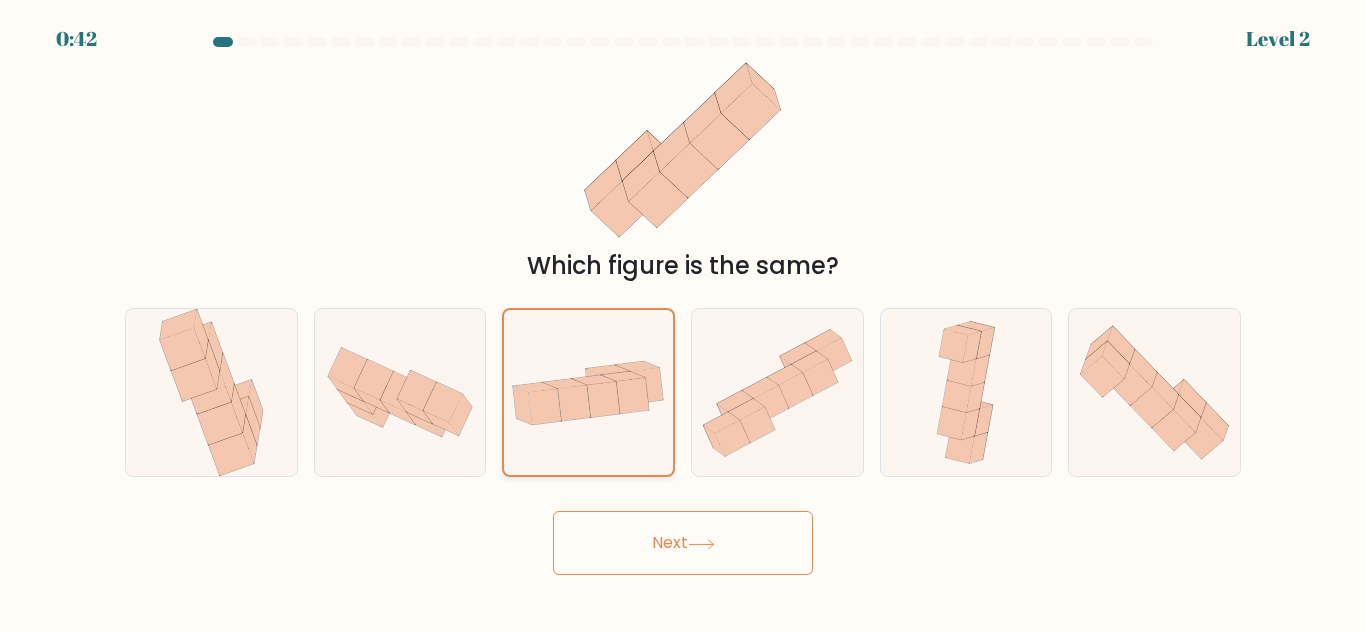 click 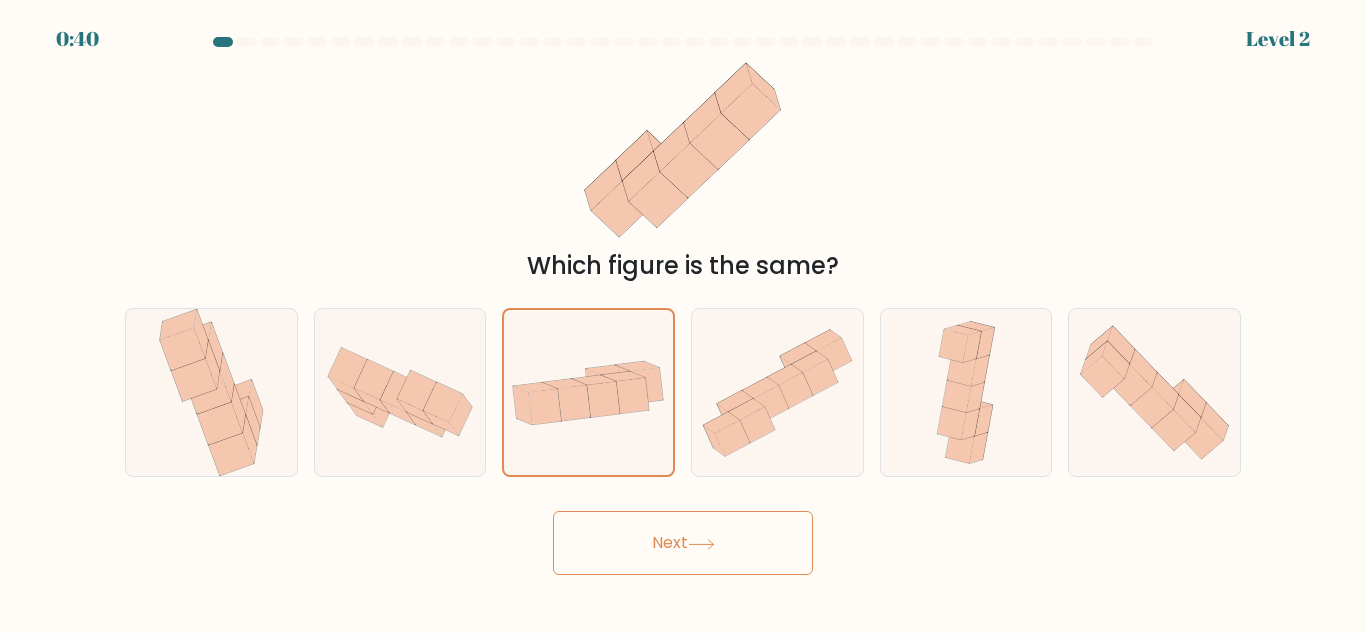 click on "Next" at bounding box center [683, 543] 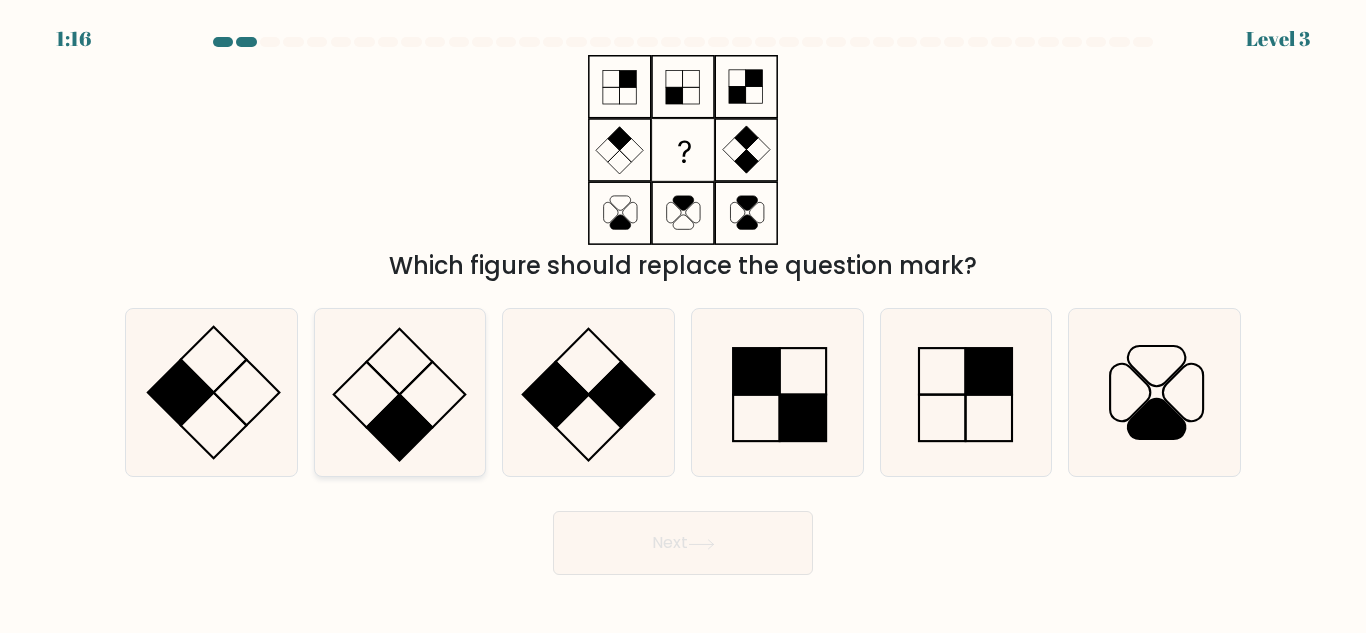 click 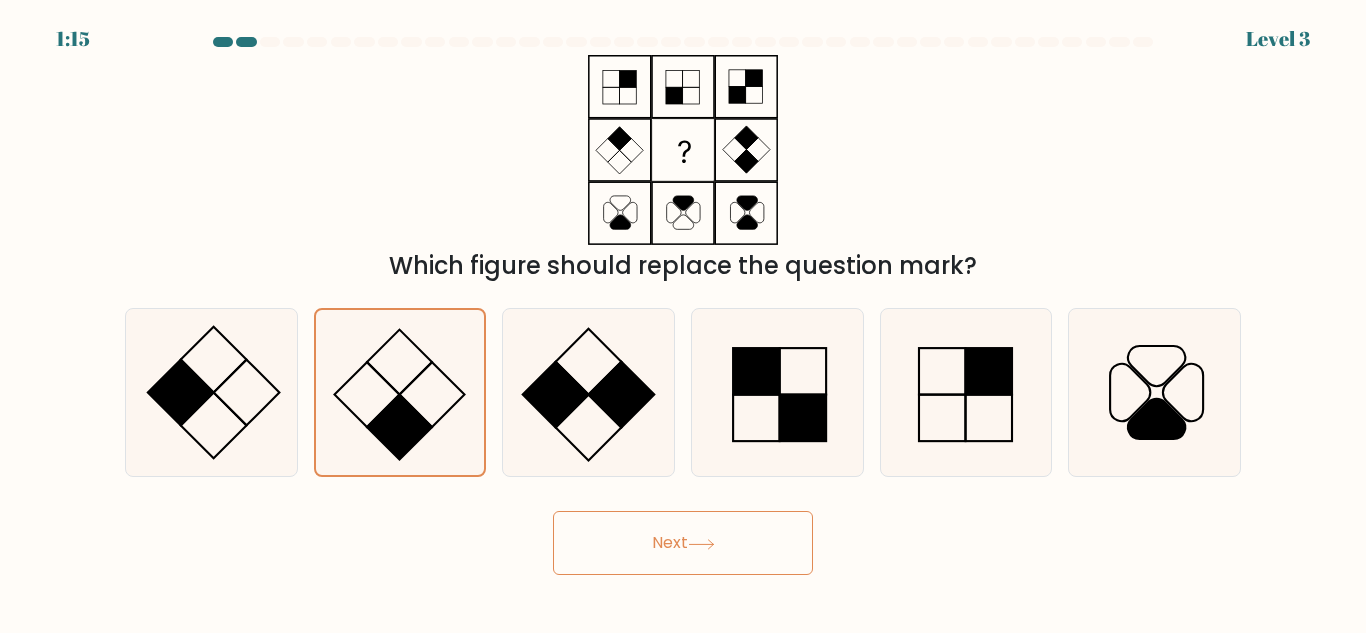 click on "Next" at bounding box center (683, 543) 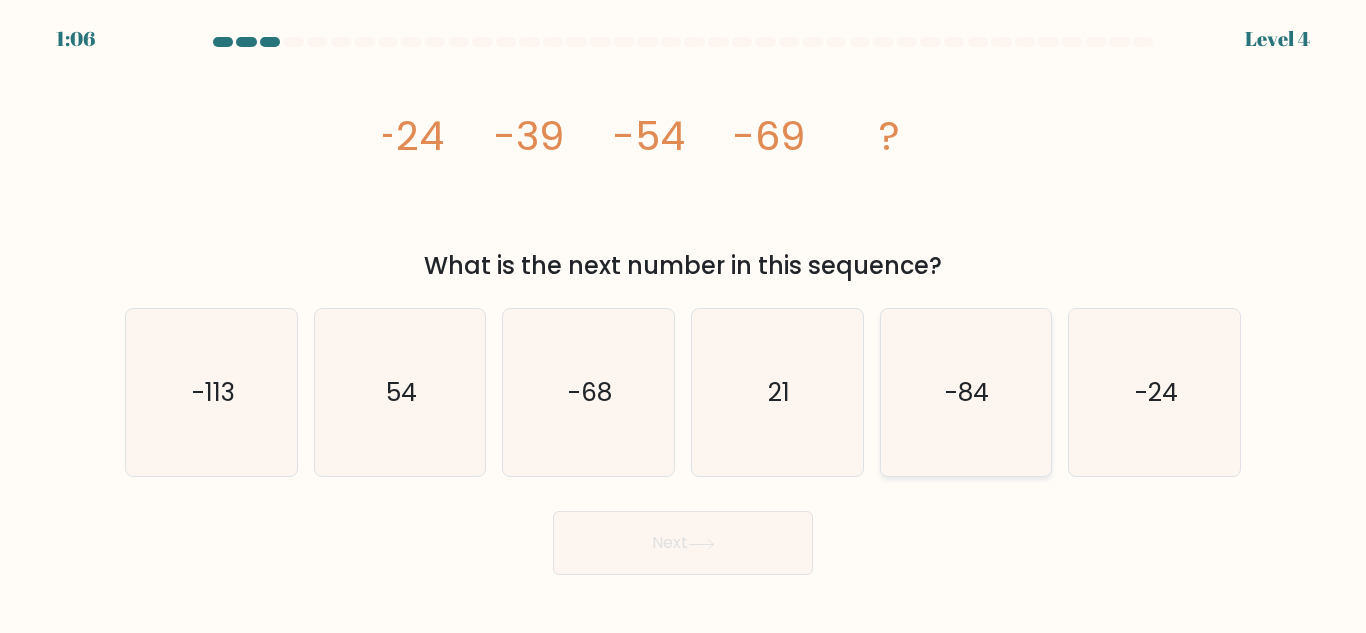 click on "-84" 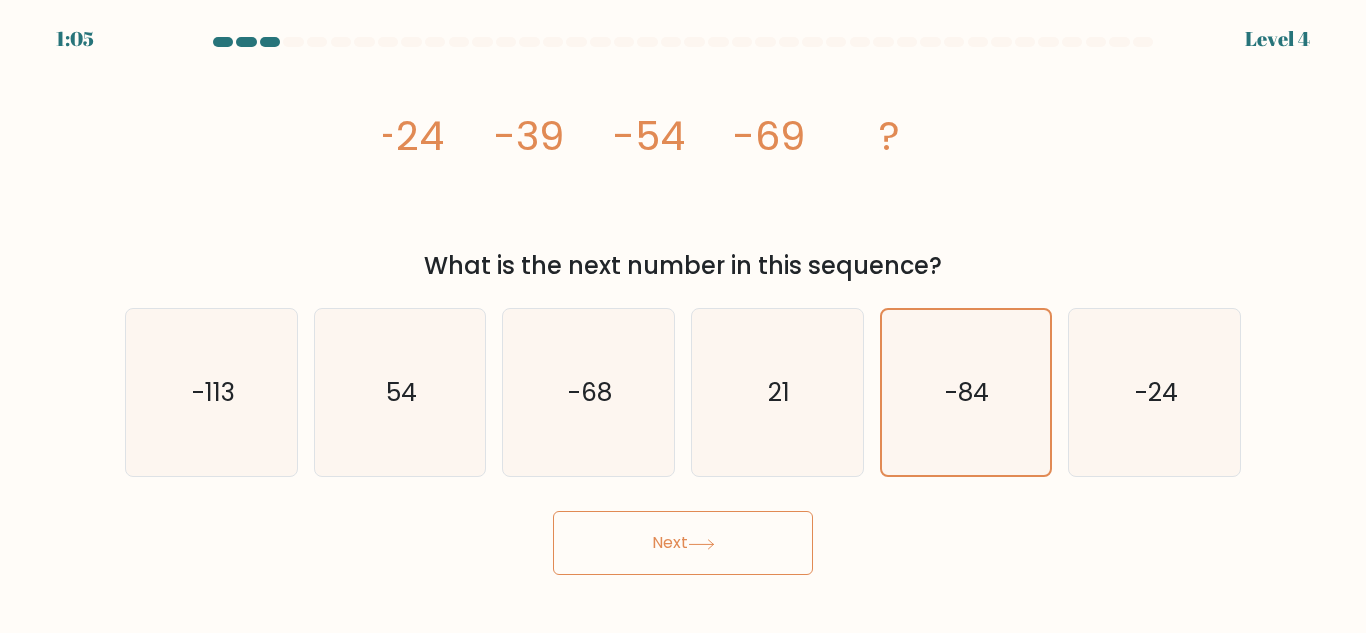 click on "Next" at bounding box center (683, 543) 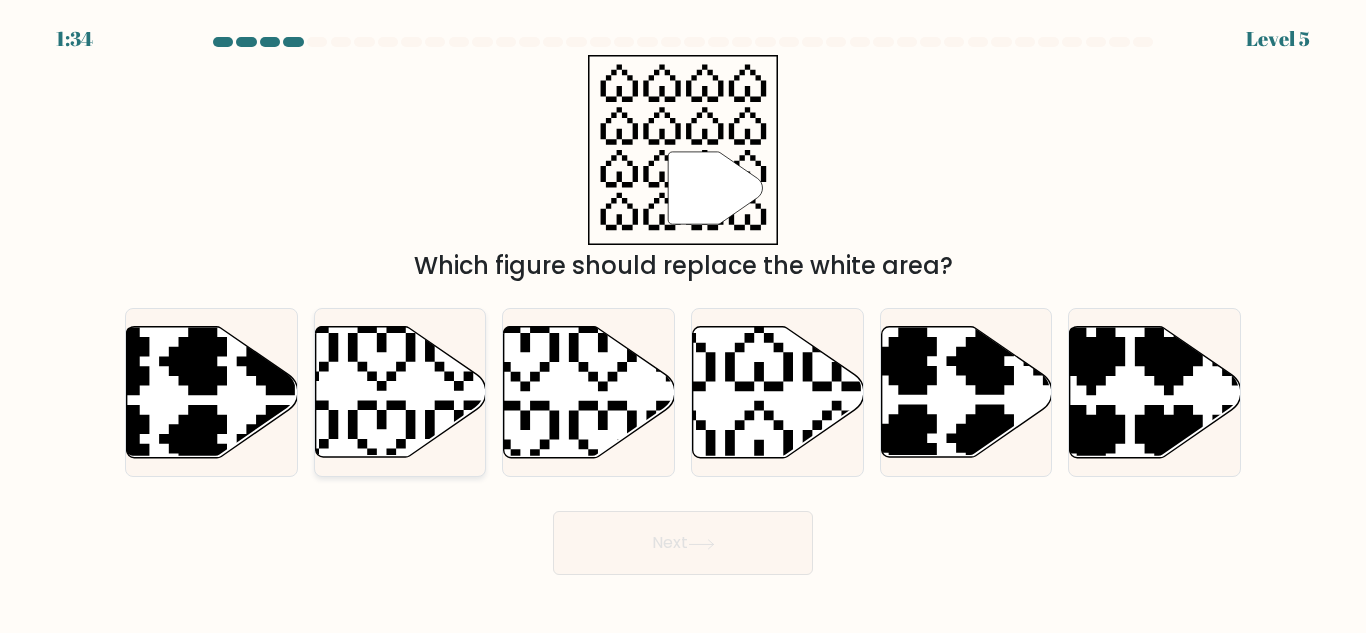 click 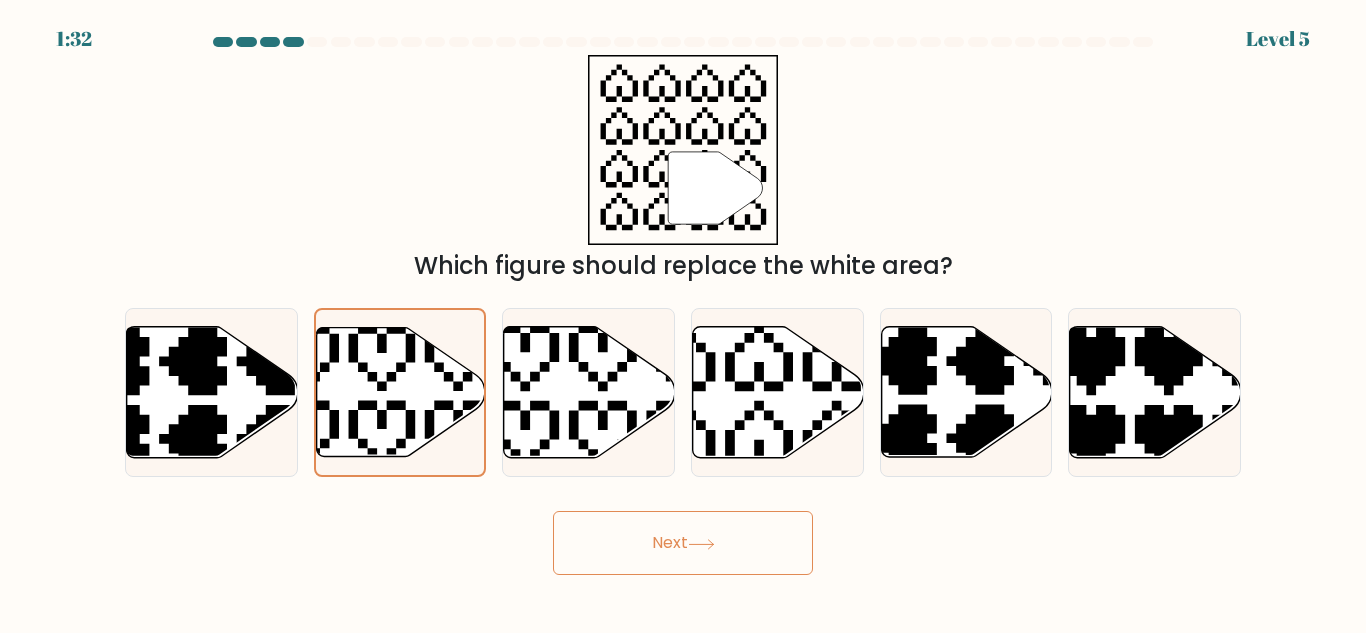 click on "Next" at bounding box center (683, 543) 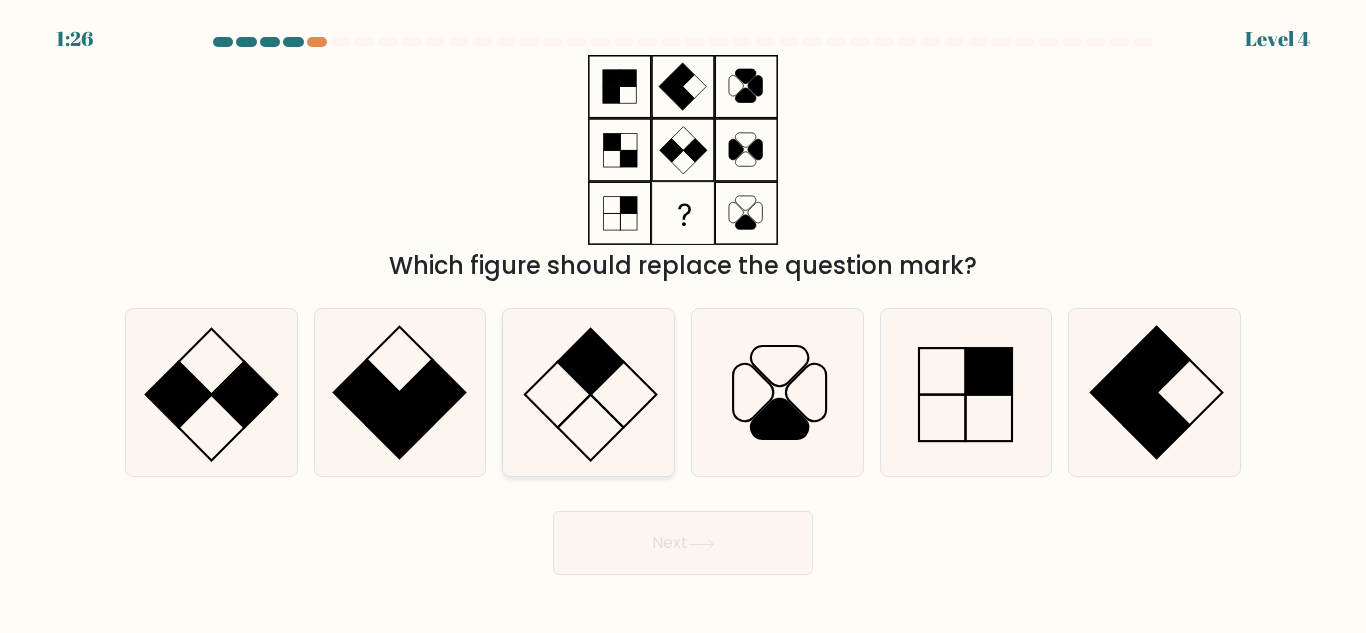 click 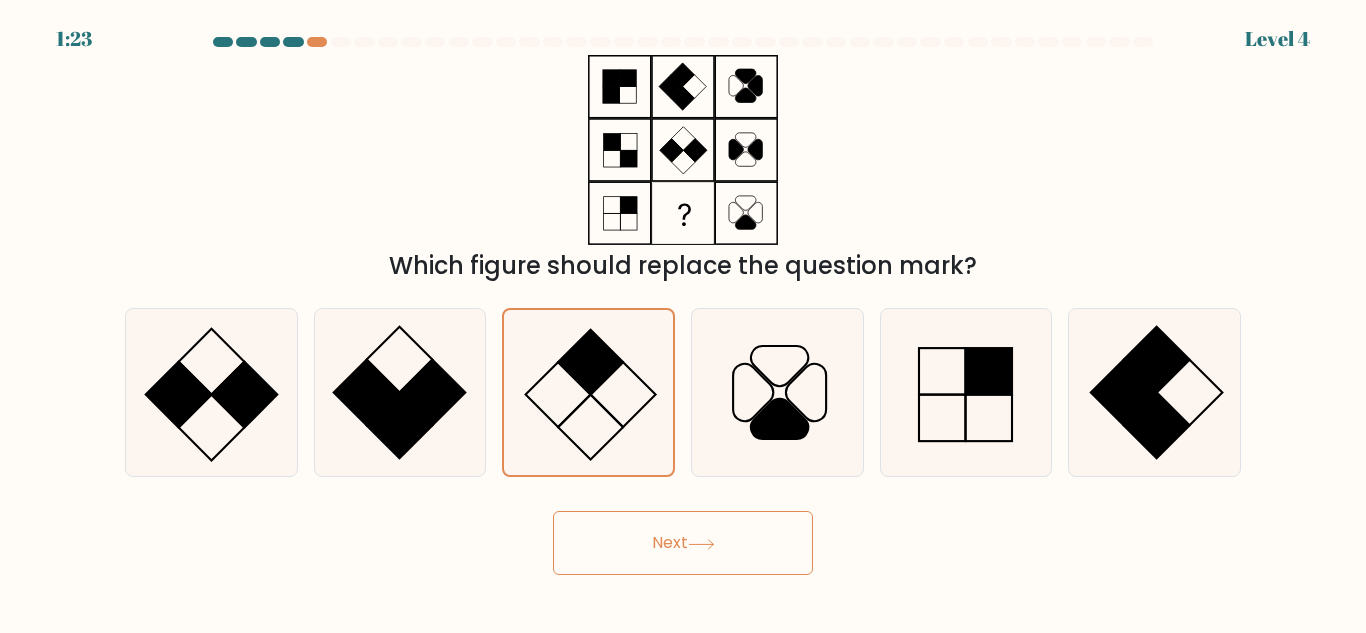 click on "Next" at bounding box center (683, 543) 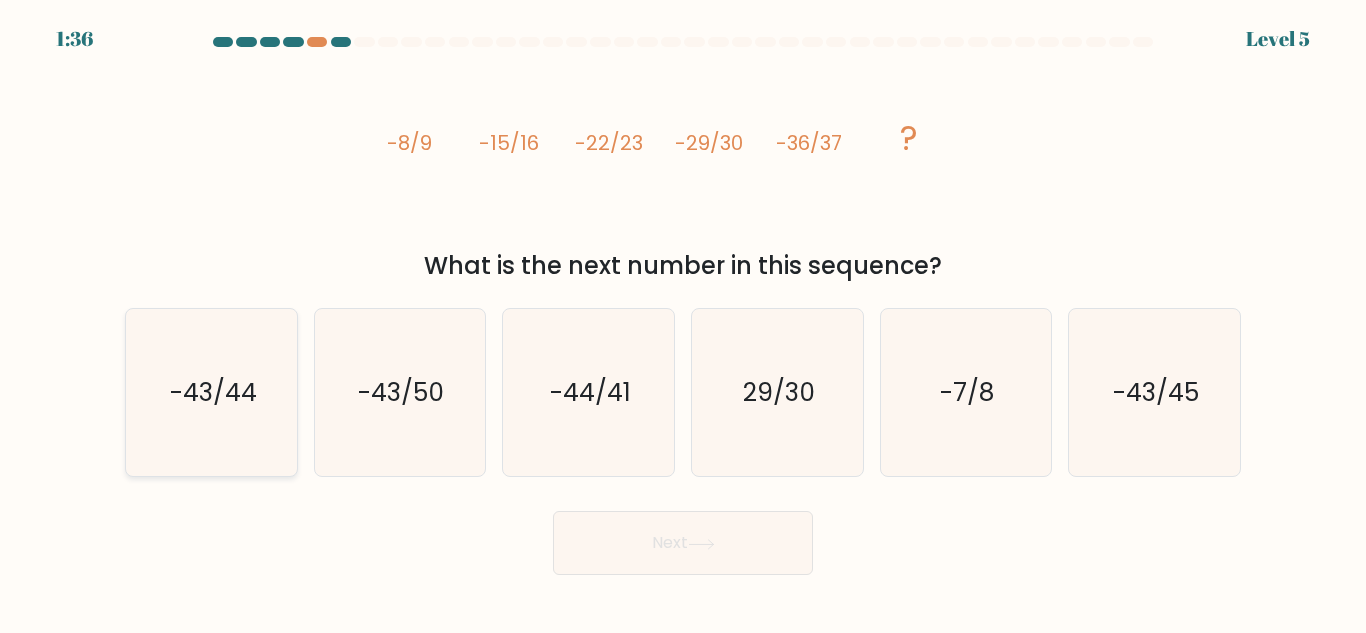 click on "-43/44" 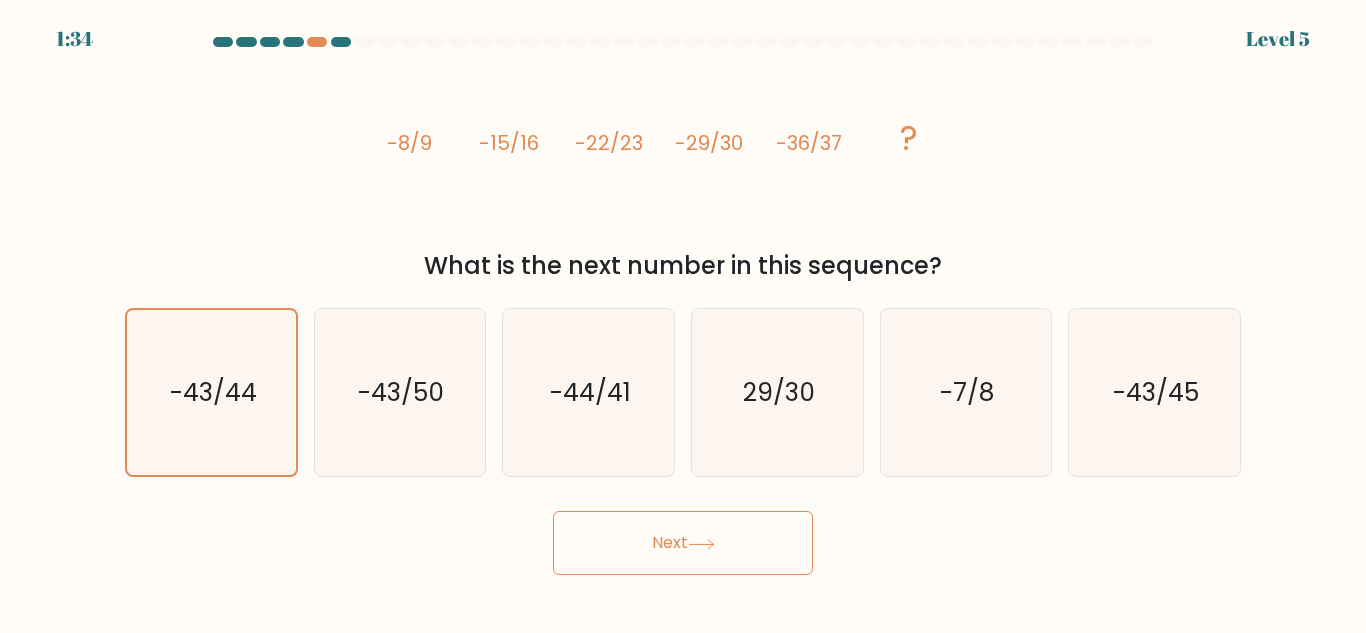 click on "Next" at bounding box center (683, 543) 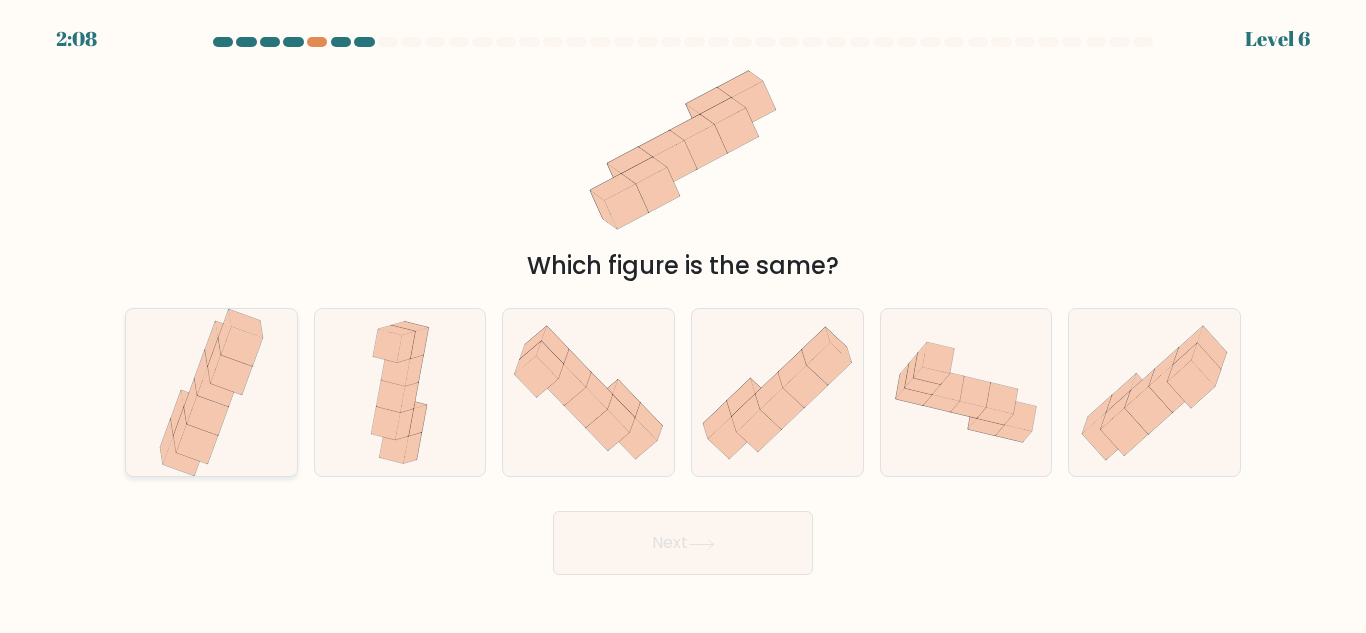 click 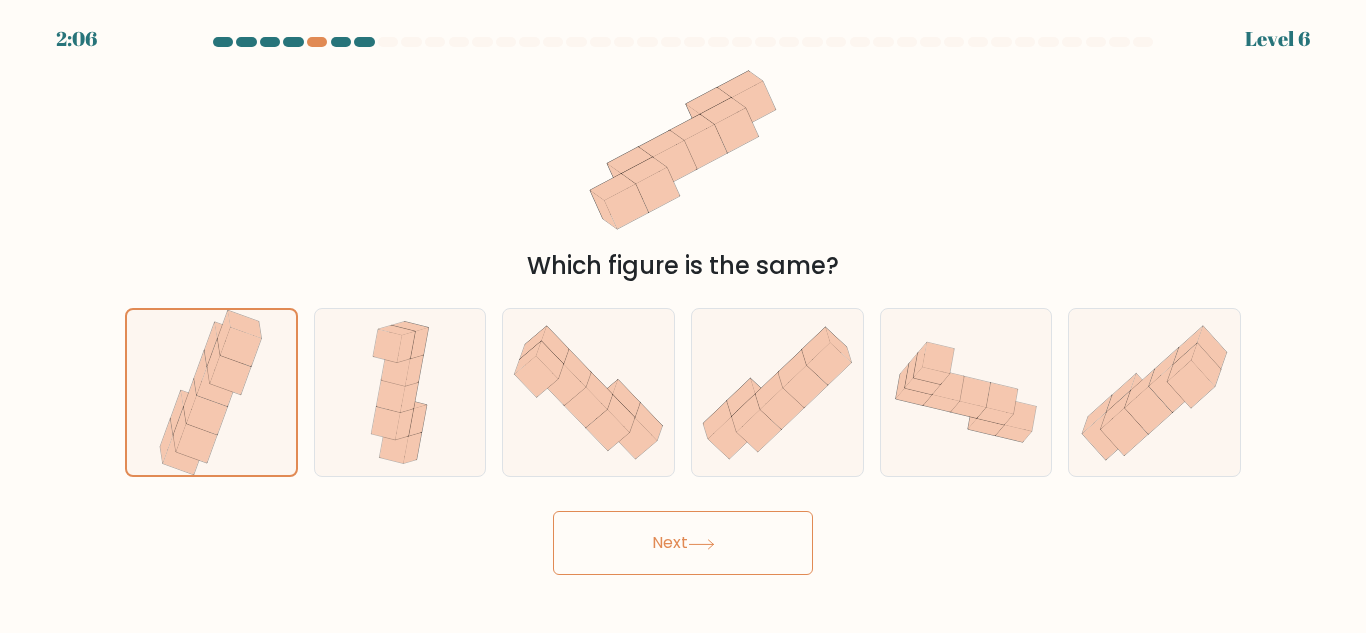 click on "Next" at bounding box center (683, 543) 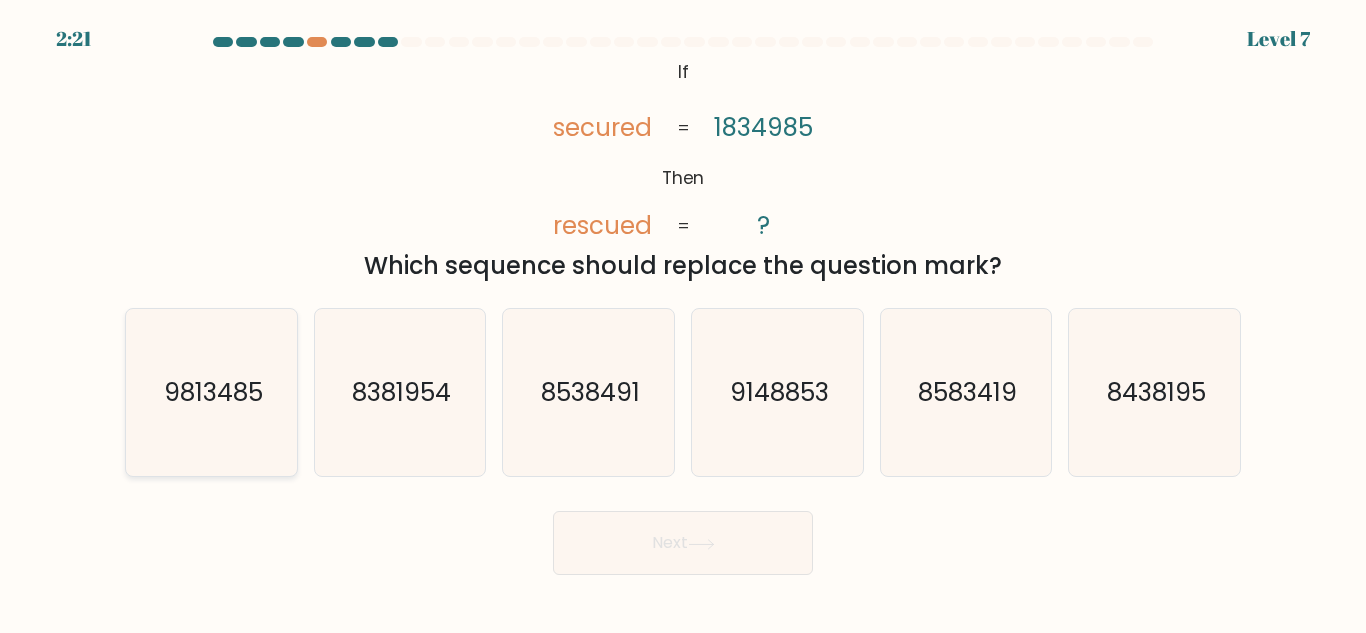 click on "9813485" 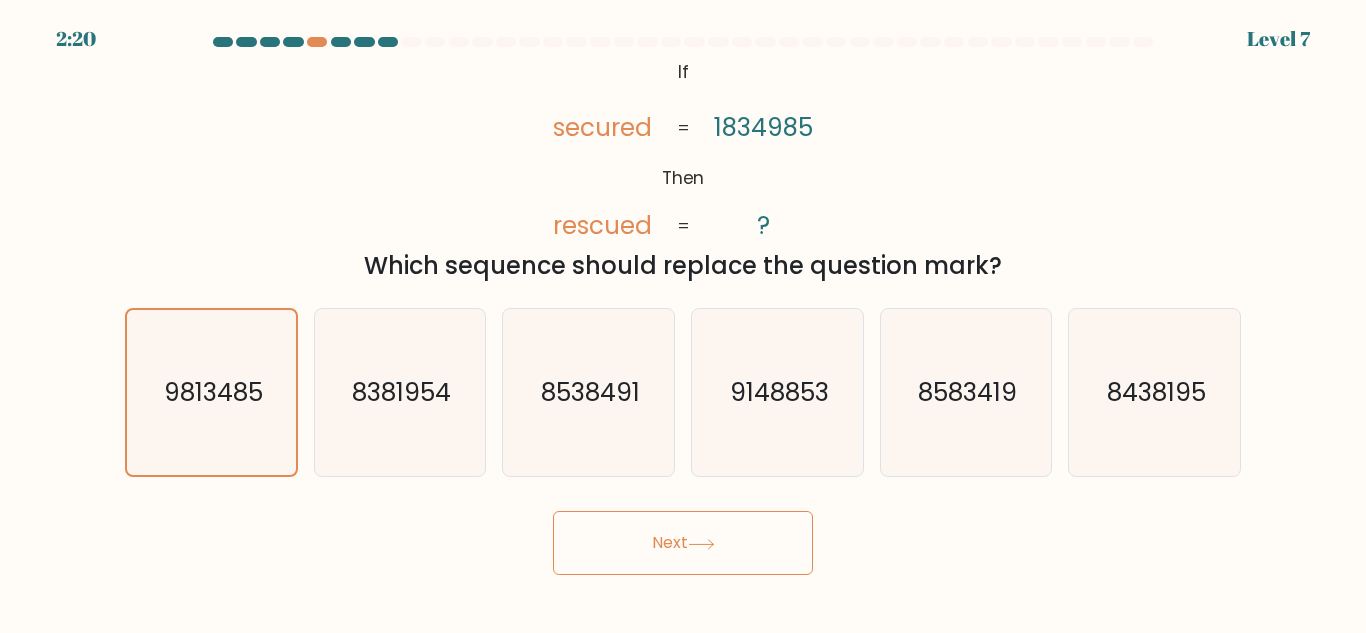 click on "Next" at bounding box center [683, 543] 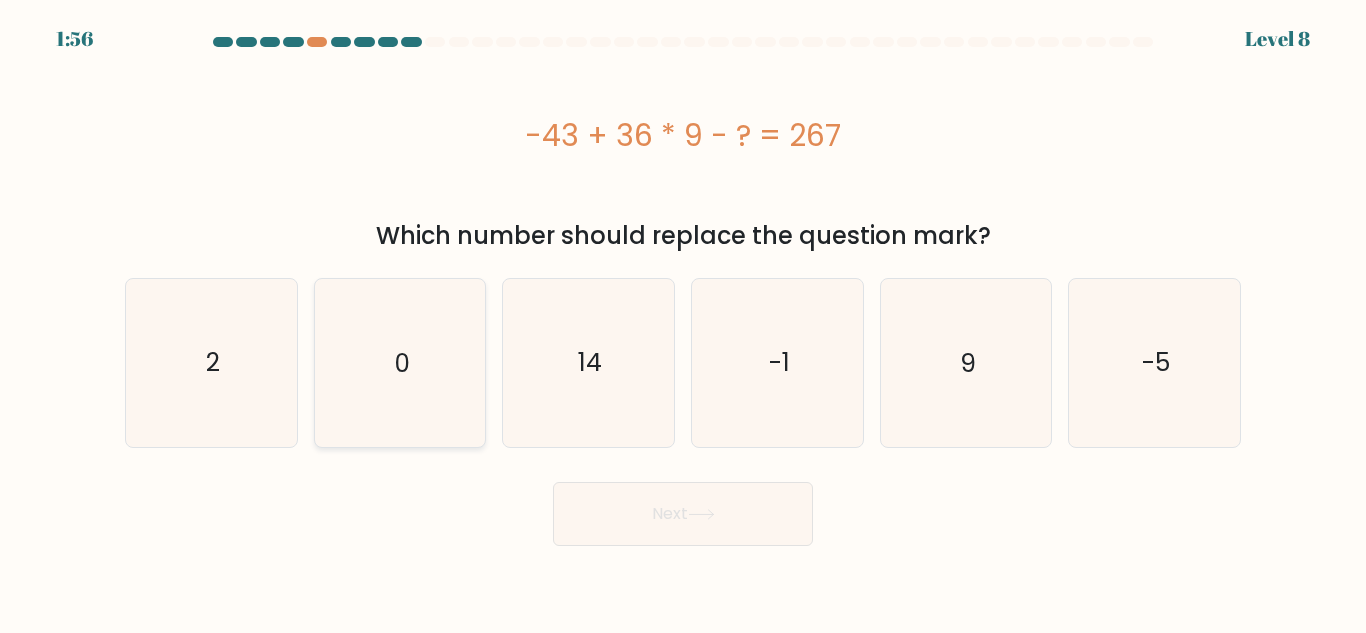 click on "0" 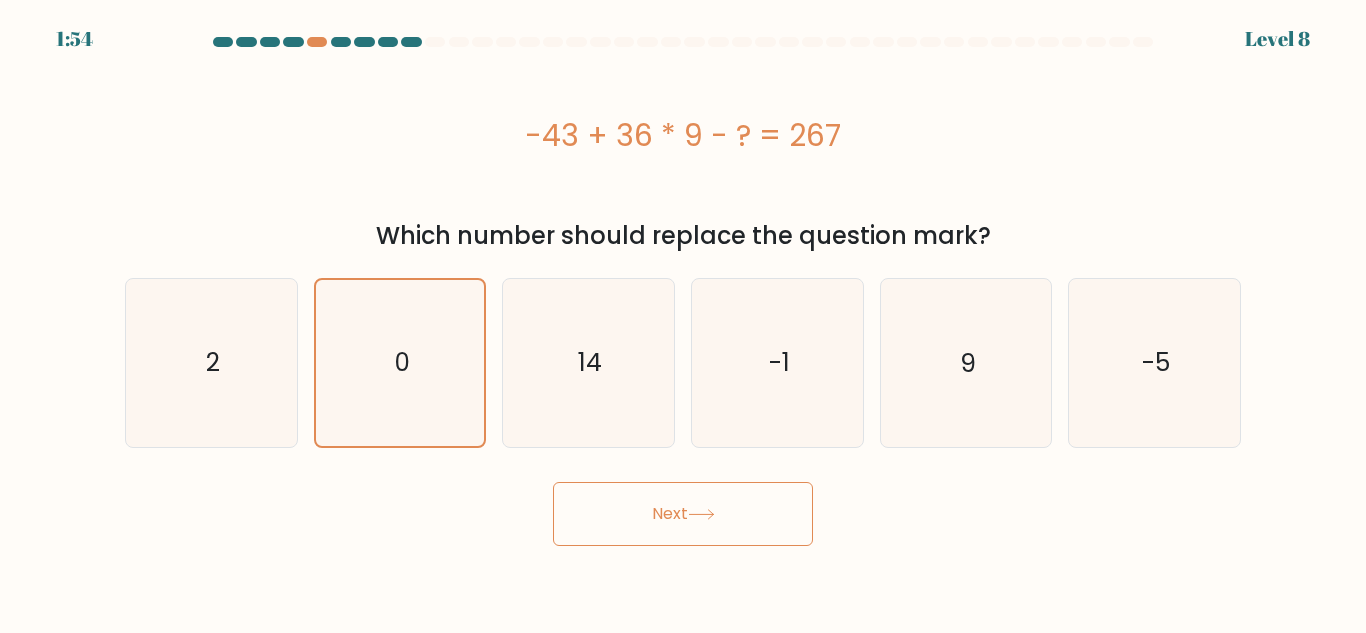 click on "Next" at bounding box center [683, 514] 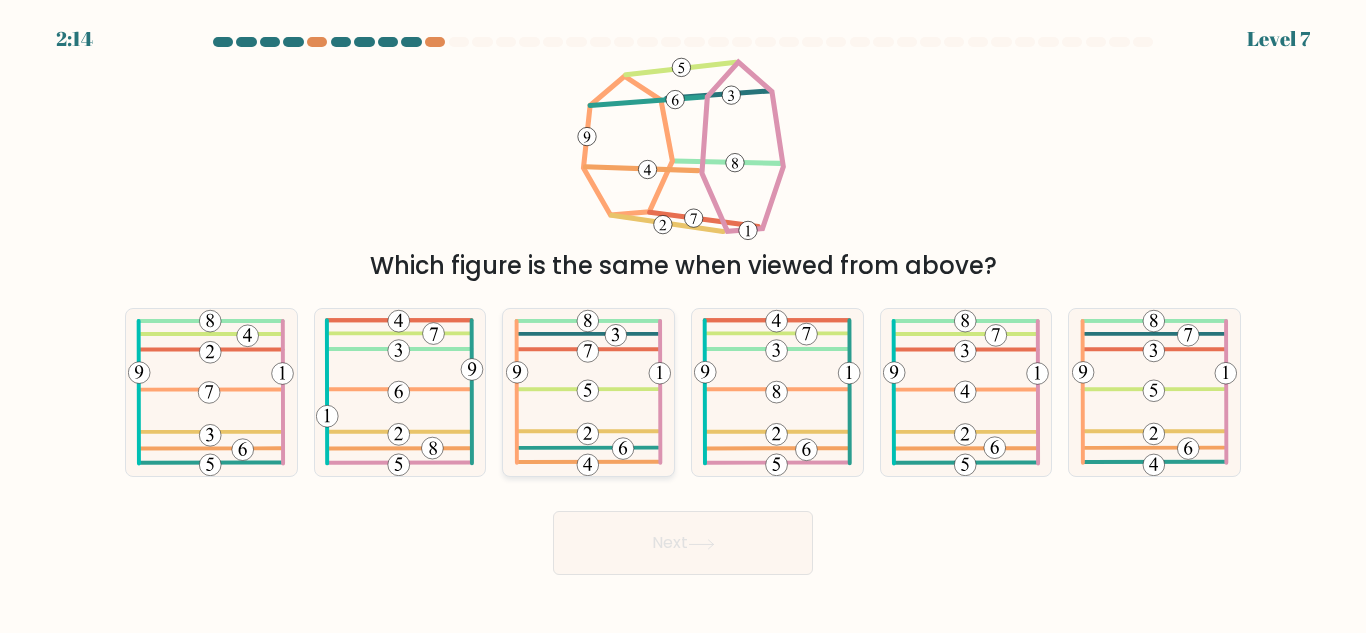 click 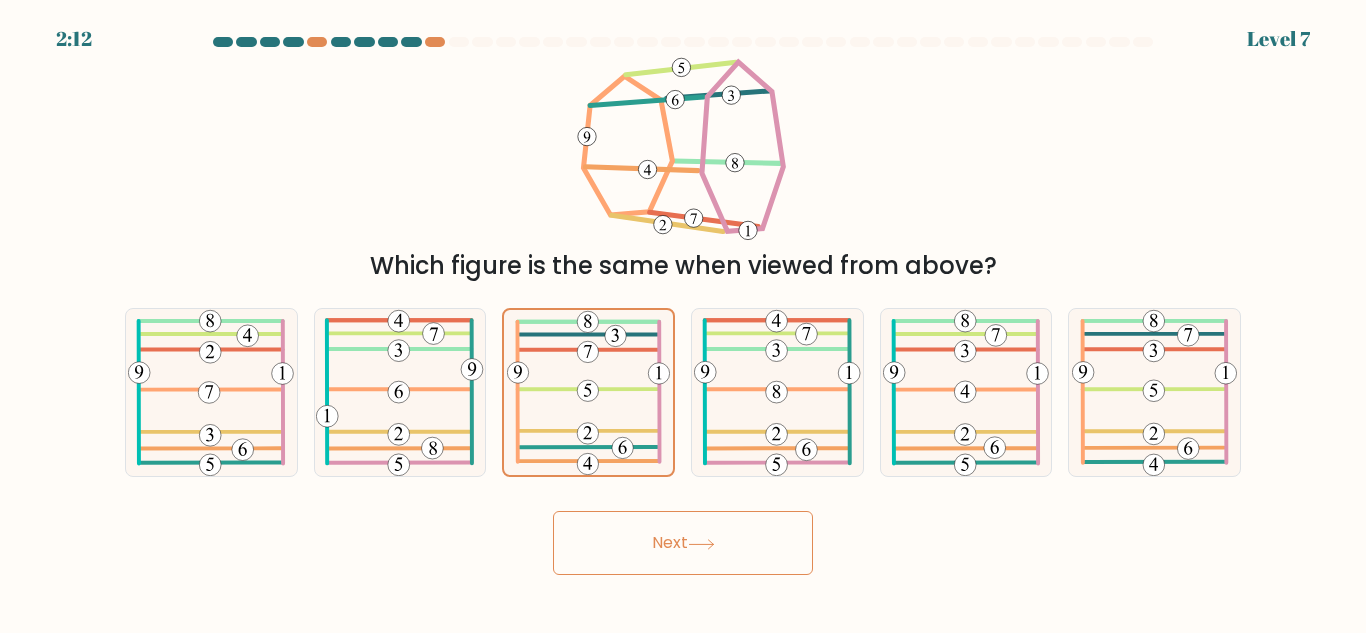 click on "Next" at bounding box center [683, 543] 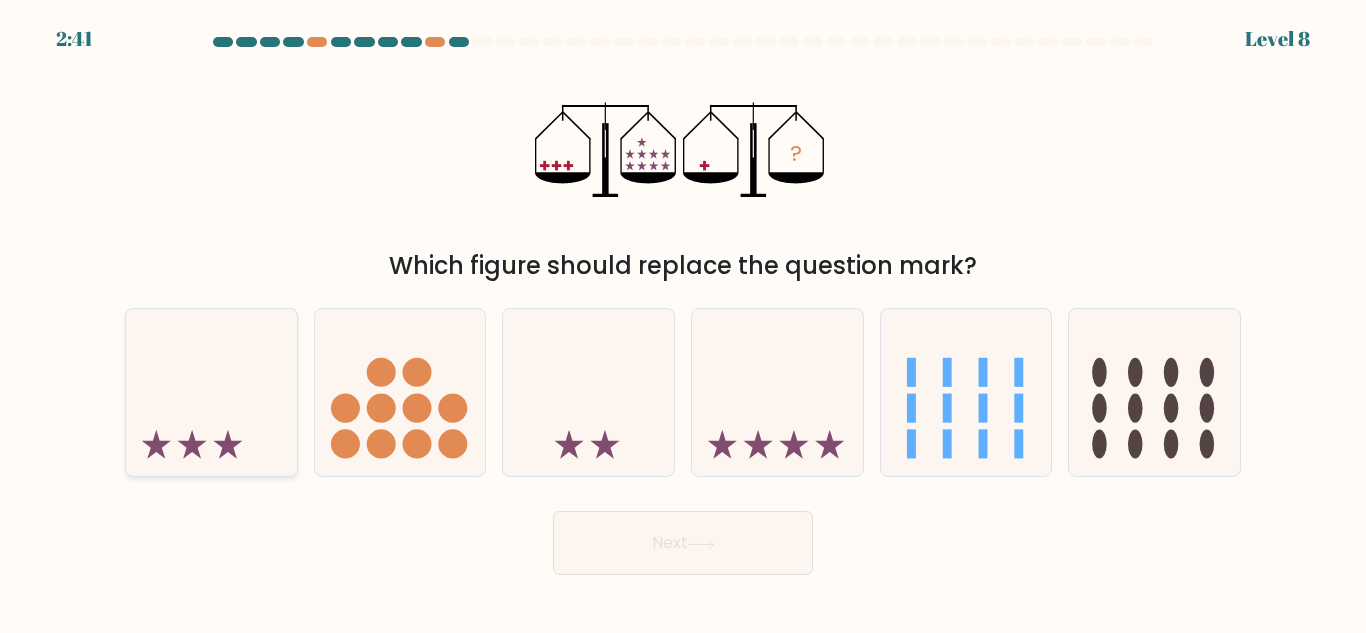 click 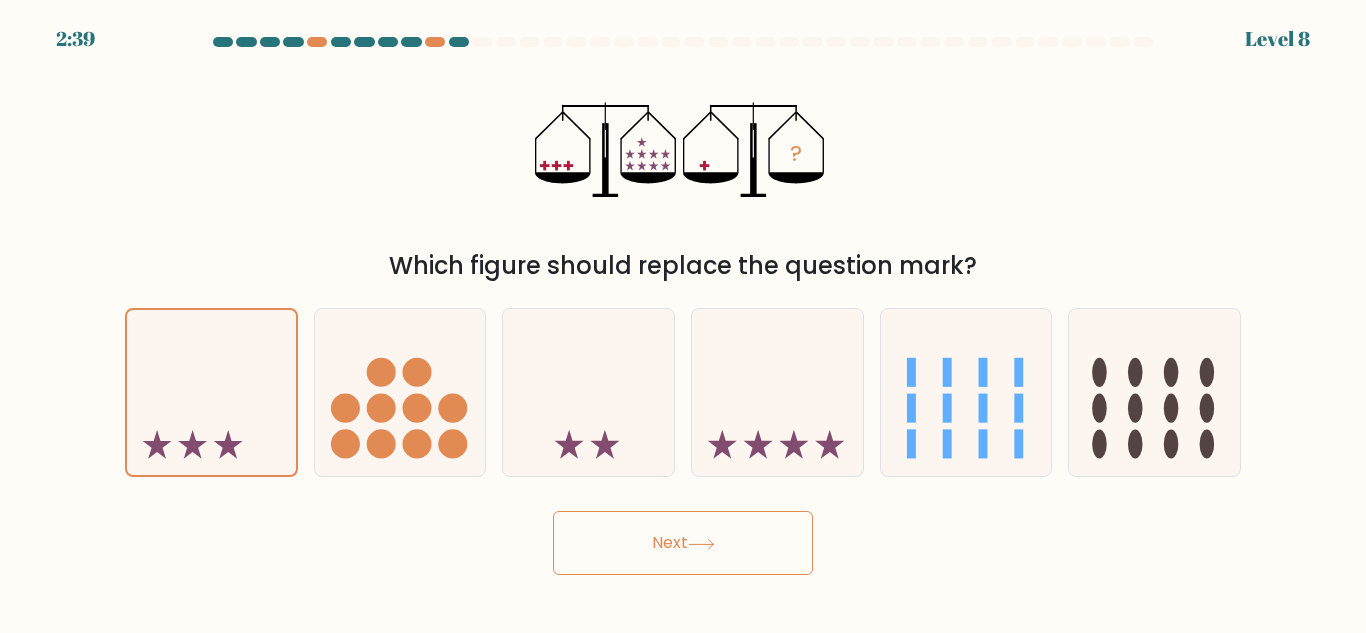 click on "Next" at bounding box center (683, 543) 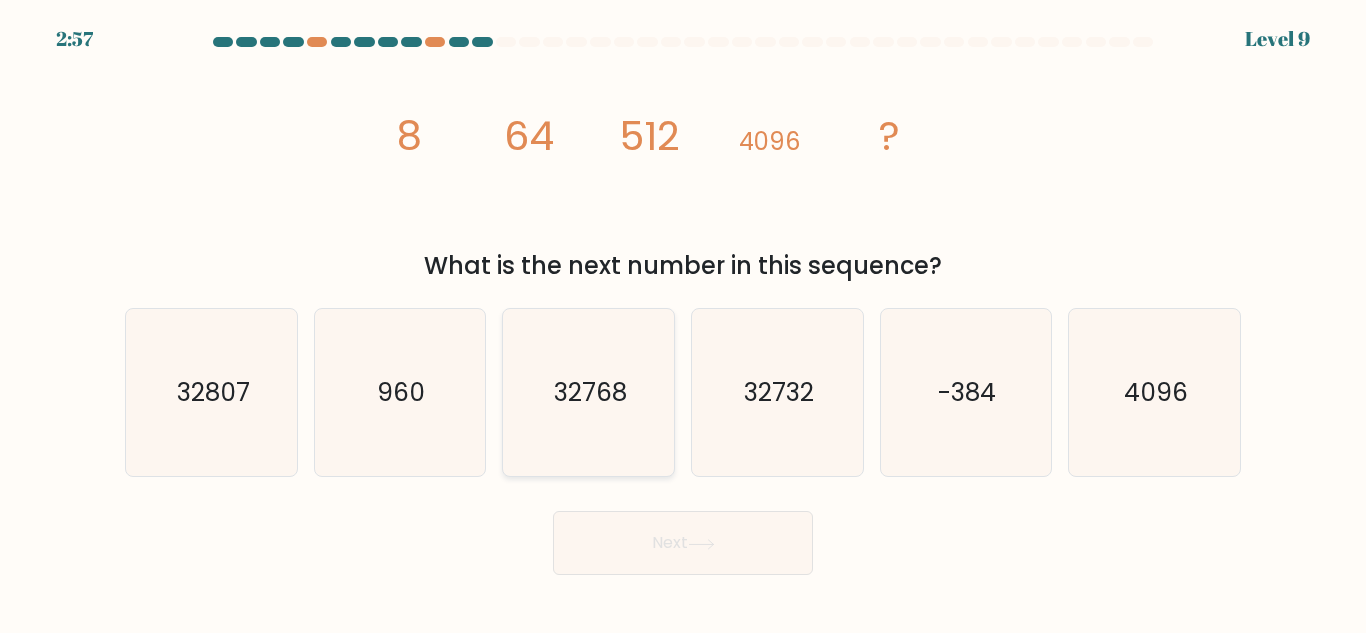 click on "32768" 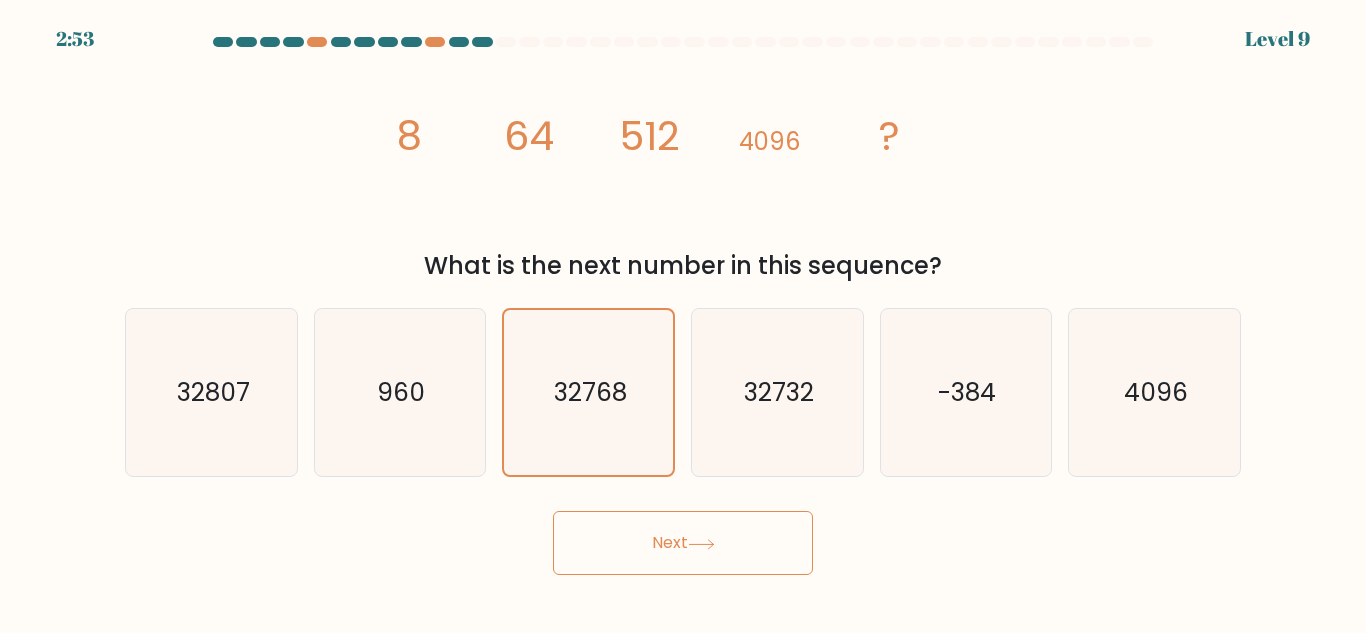 click on "Next" at bounding box center [683, 543] 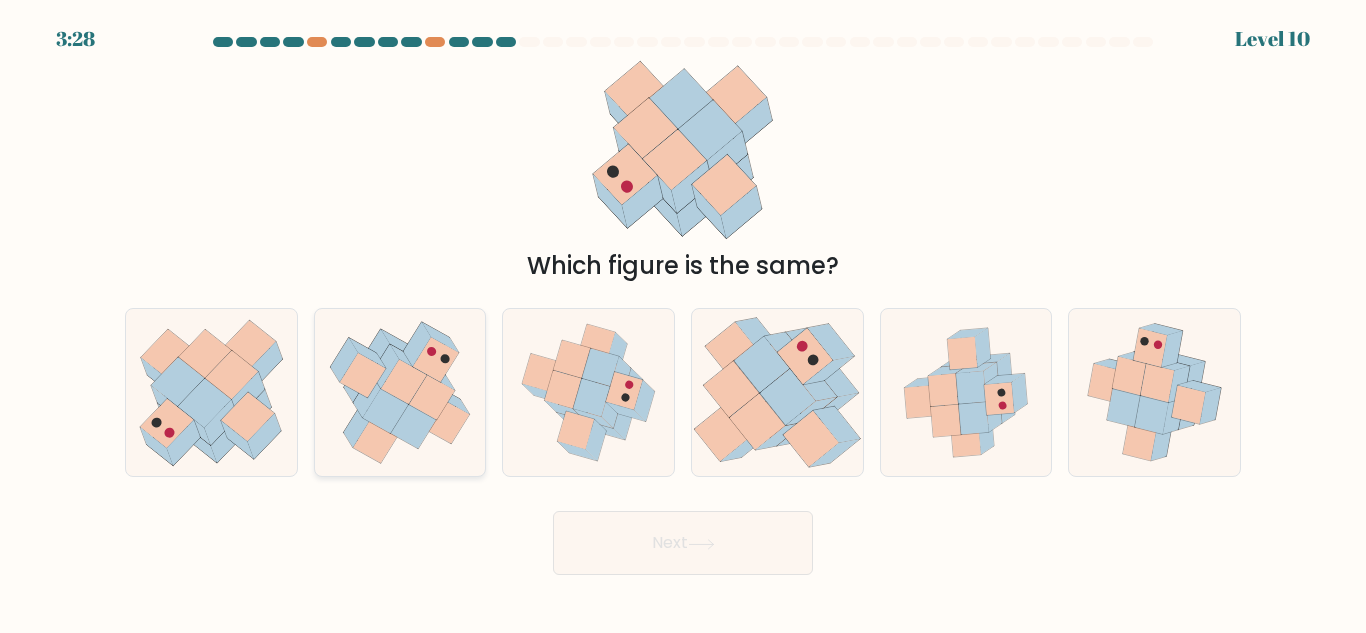click 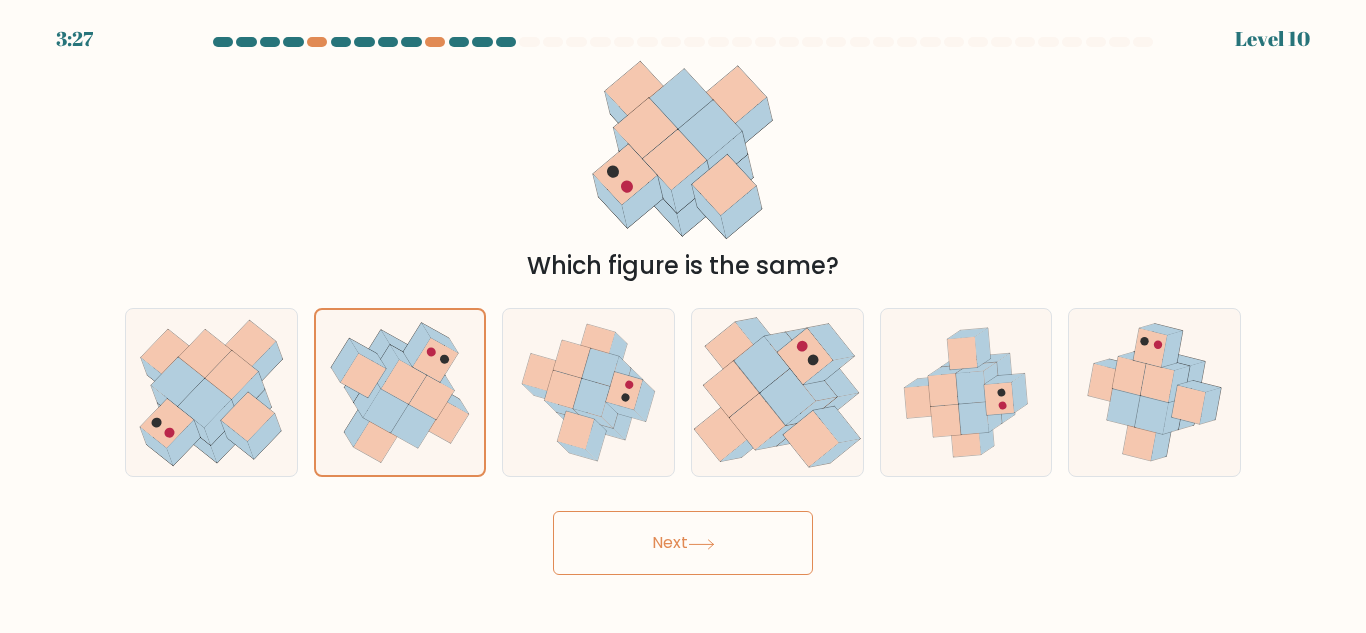 click on "Next" at bounding box center (683, 543) 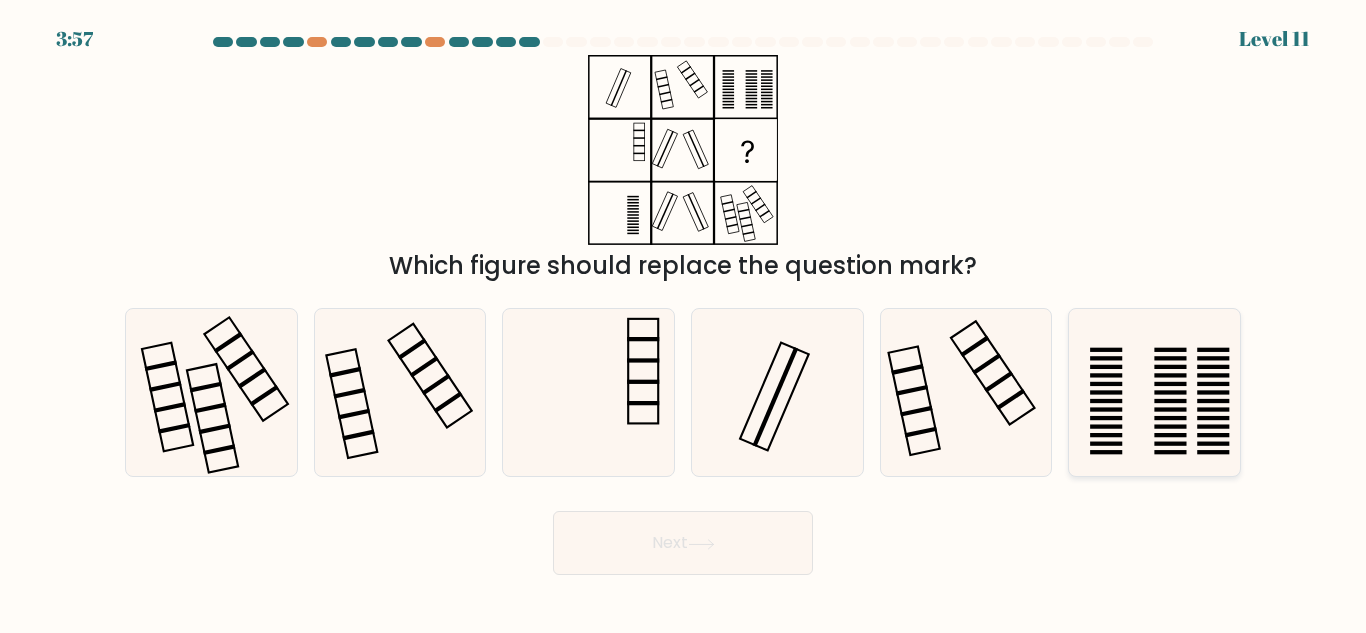 click 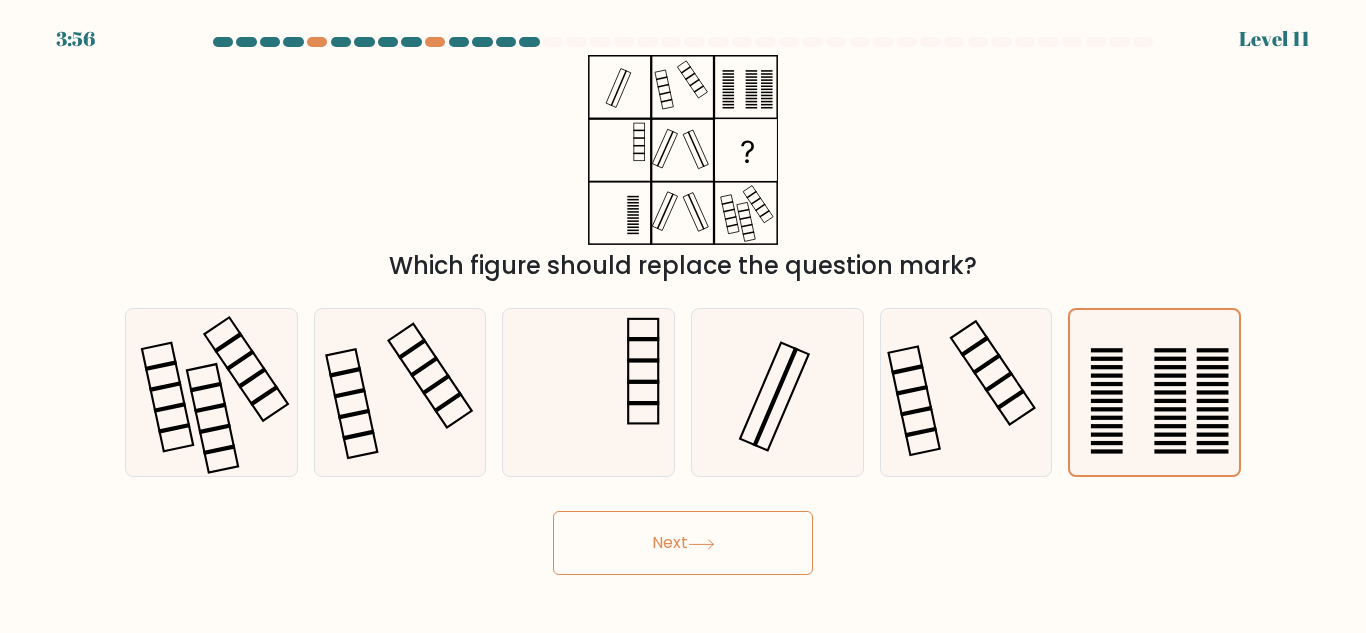 click on "Next" at bounding box center (683, 543) 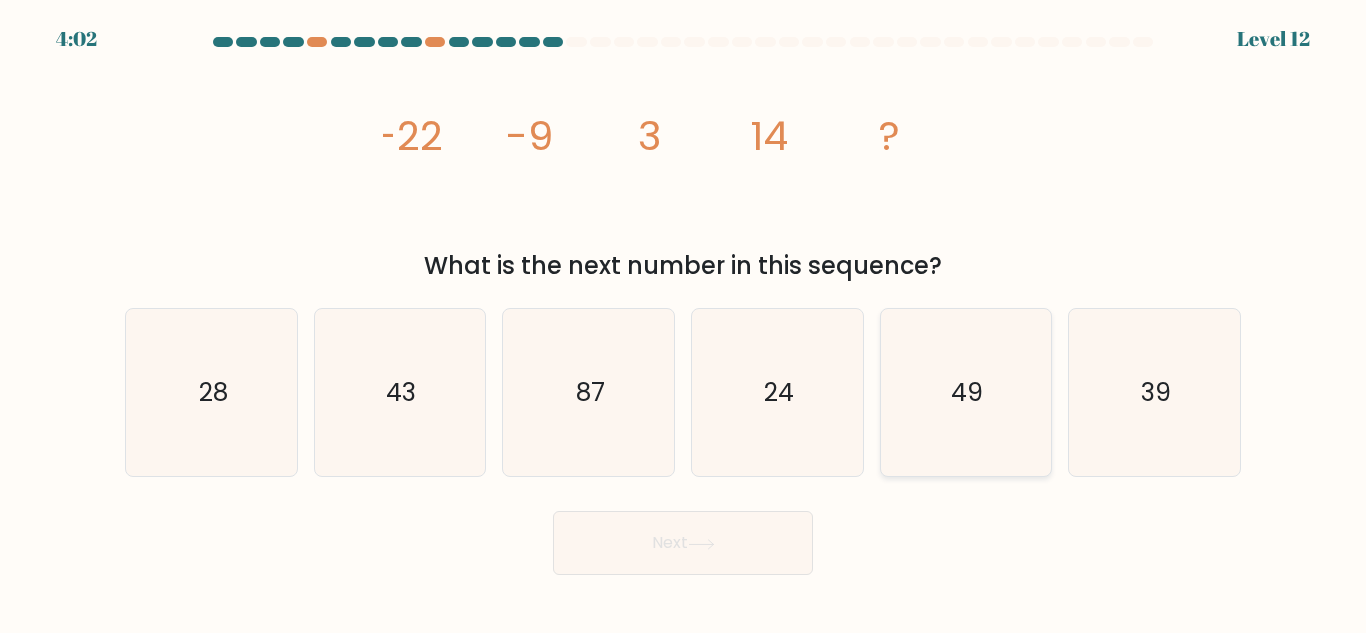click on "49" 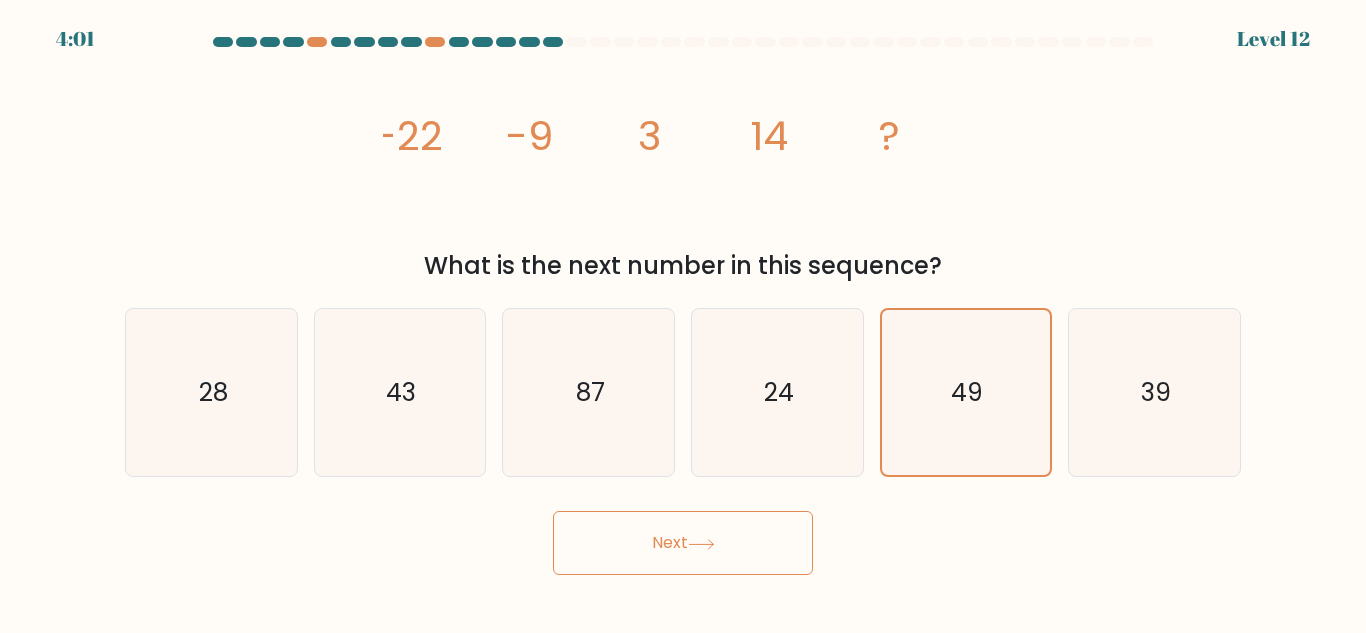 click on "Next" at bounding box center (683, 543) 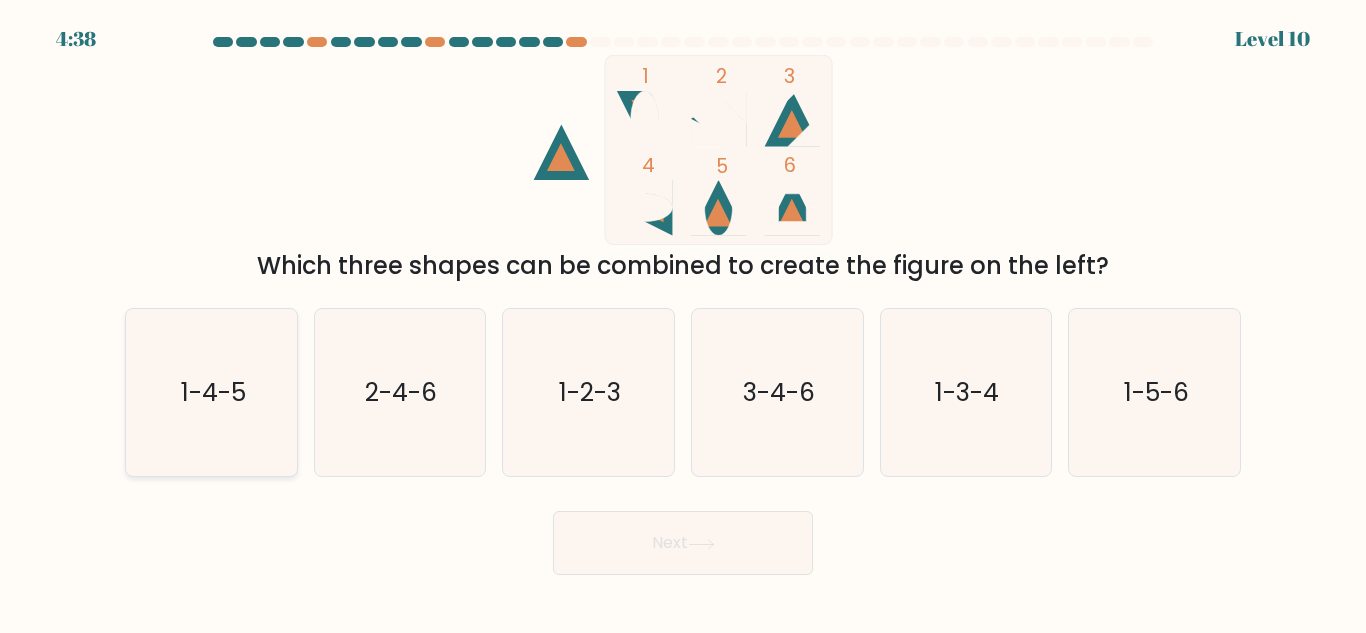 click on "1-4-5" 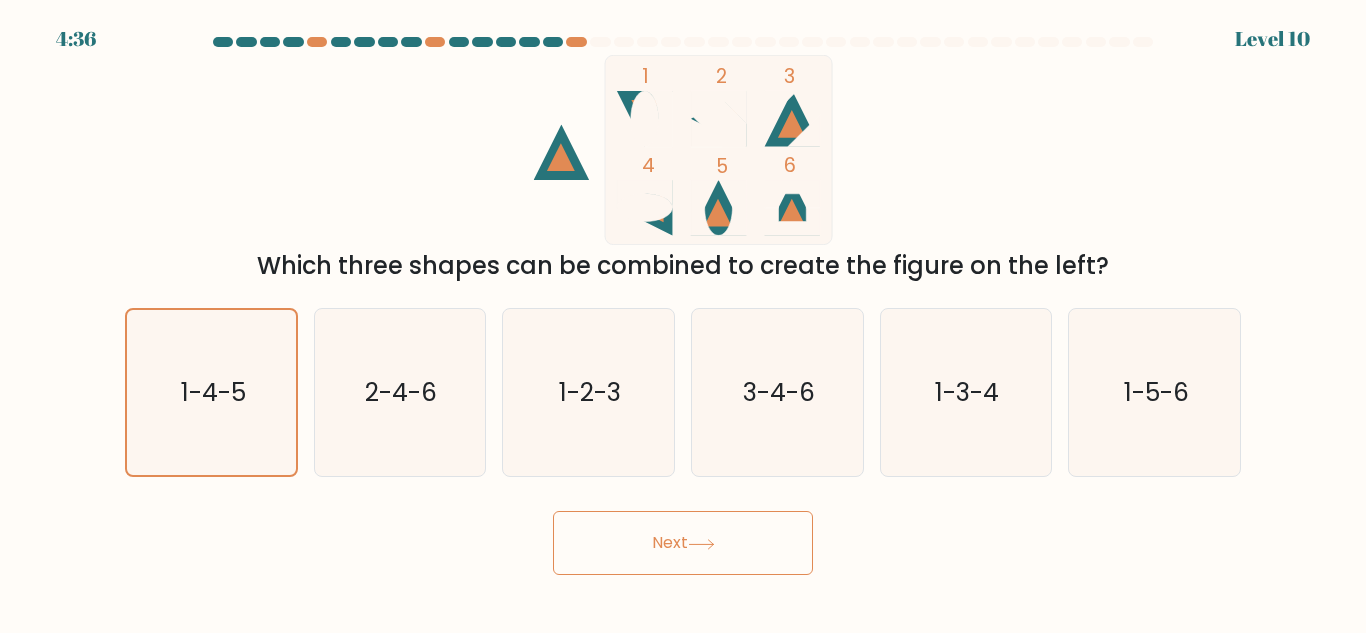 click on "Next" at bounding box center [683, 543] 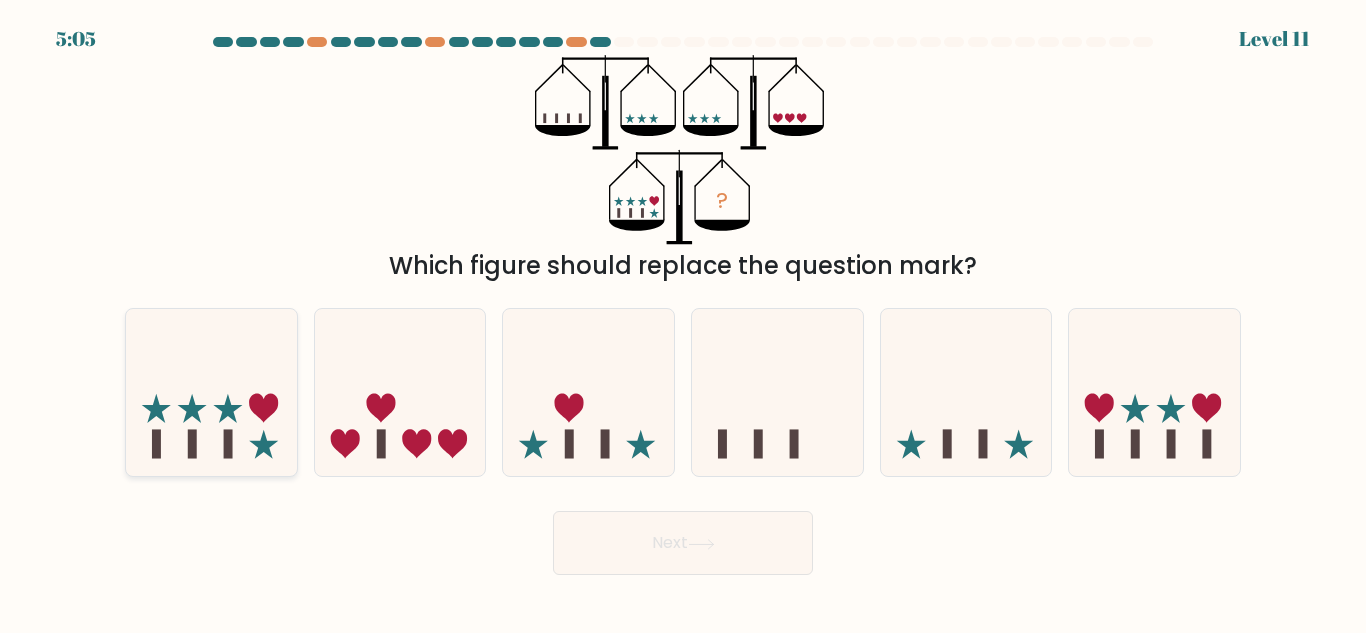 click 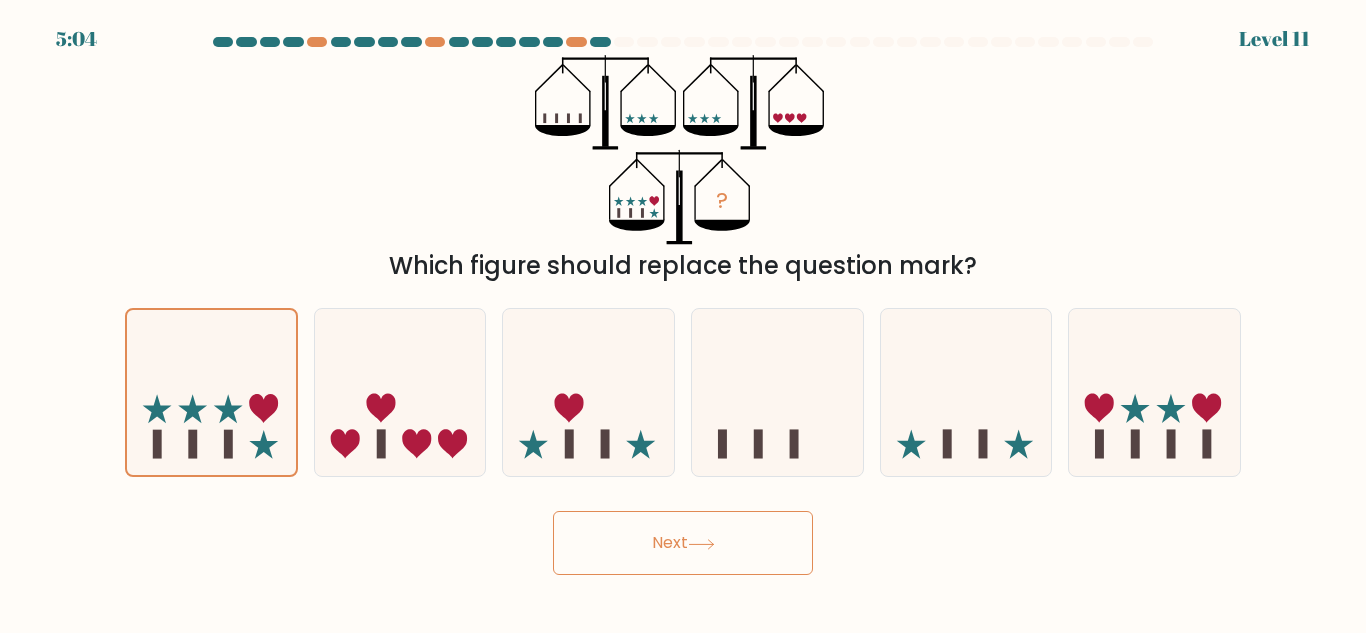 click on "Next" at bounding box center [683, 543] 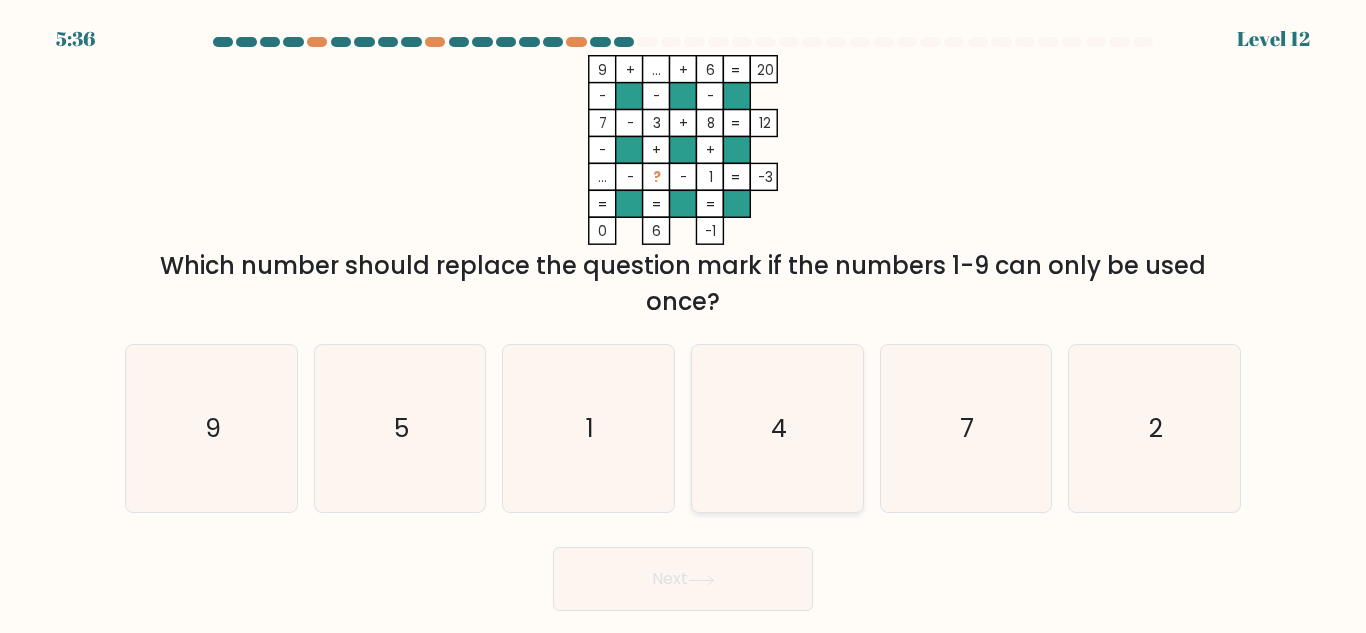 click on "4" 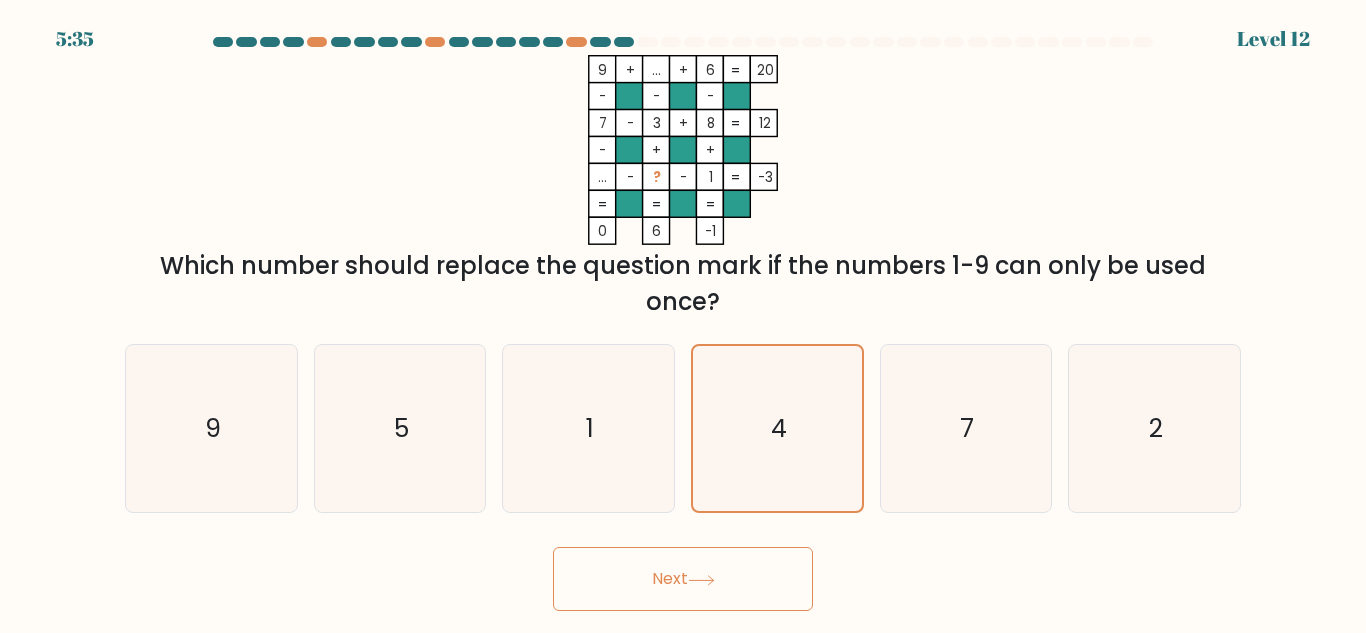 click on "Next" at bounding box center [683, 579] 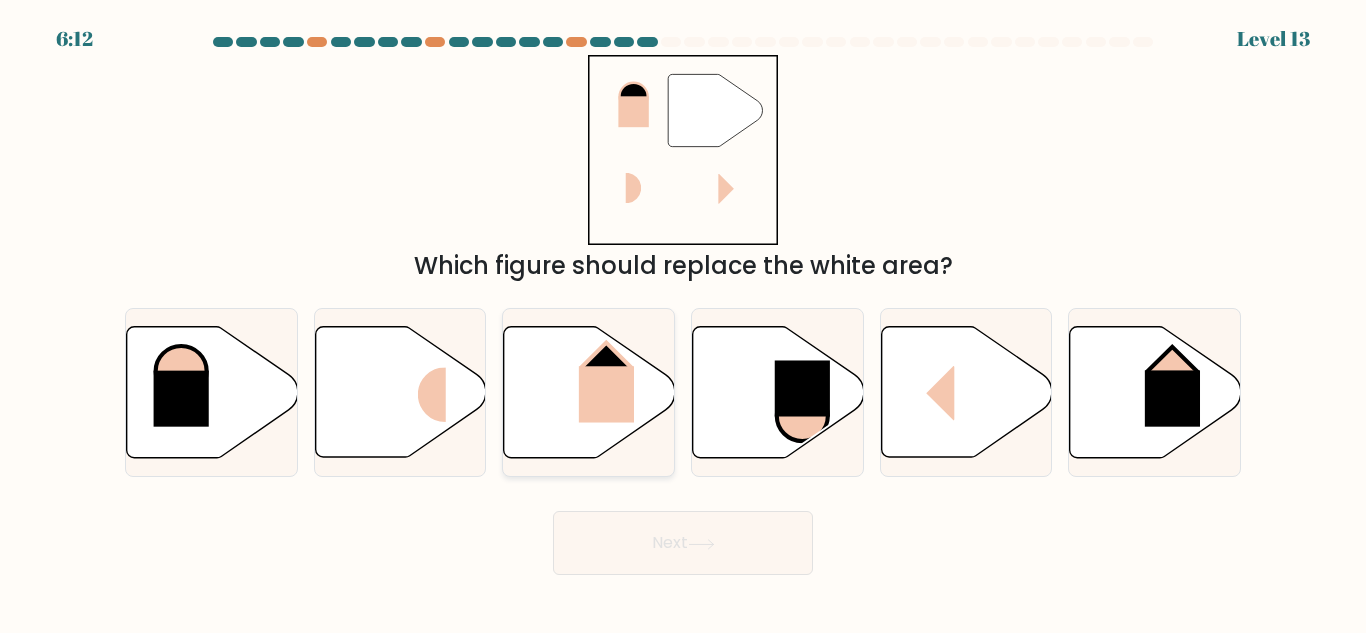 click 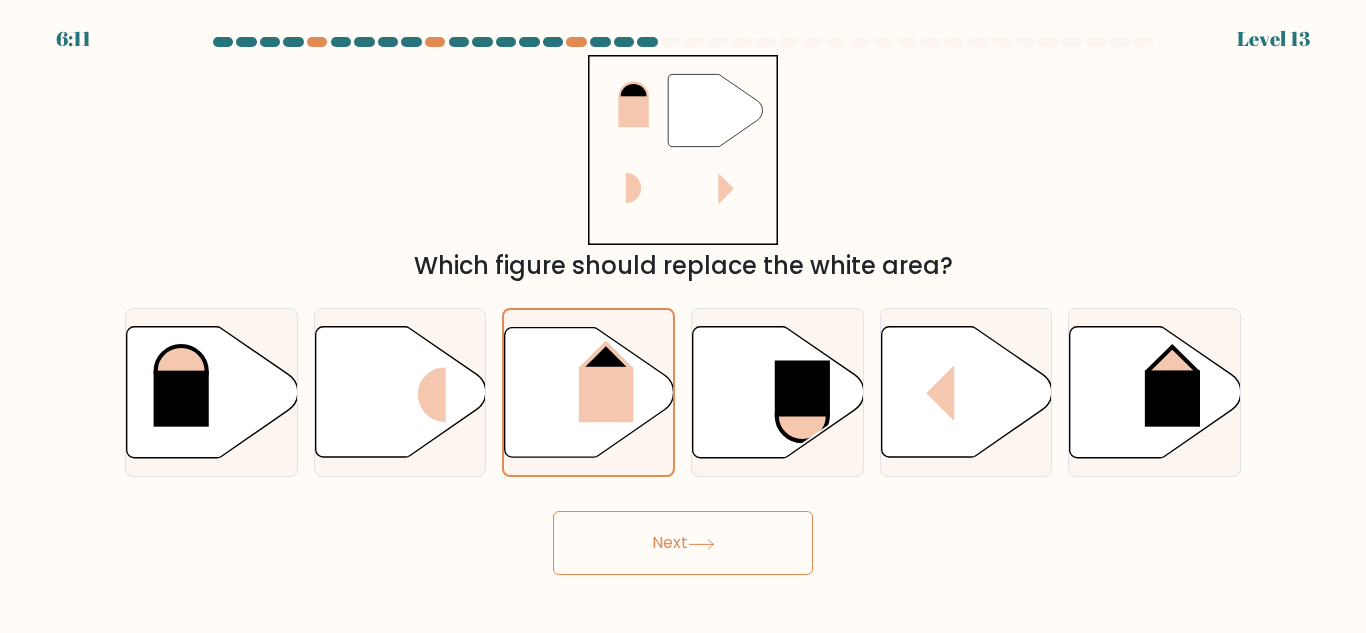click on "Next" at bounding box center [683, 543] 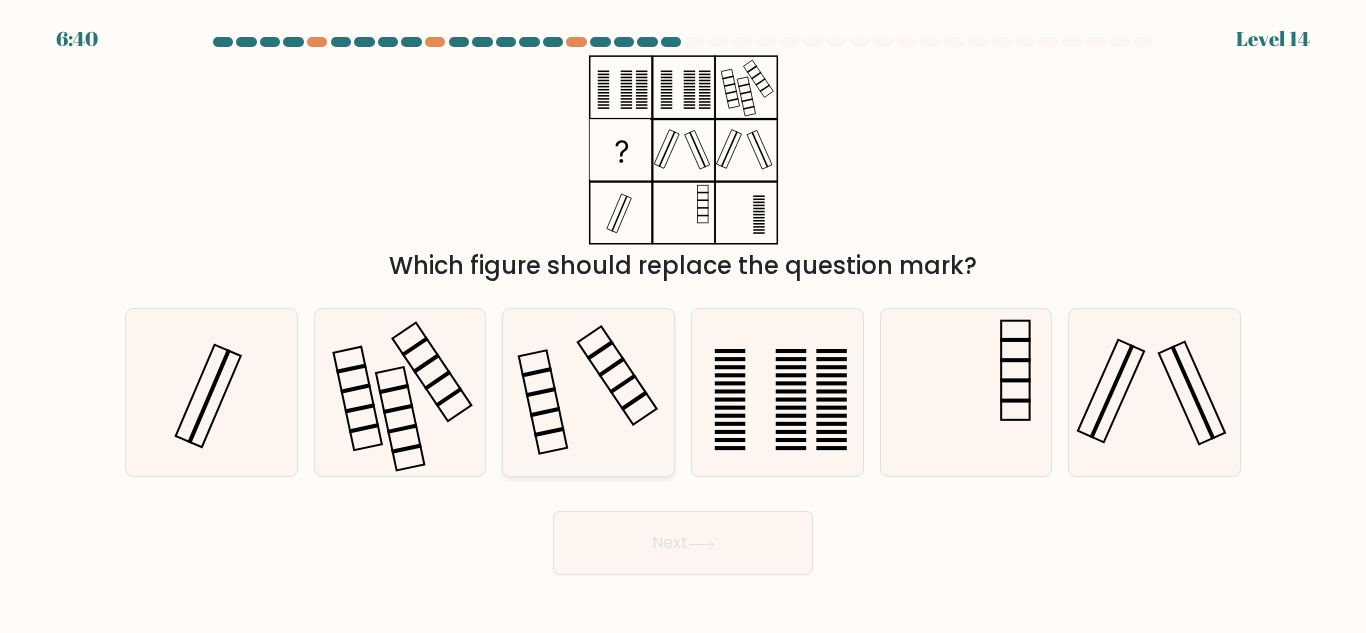 click 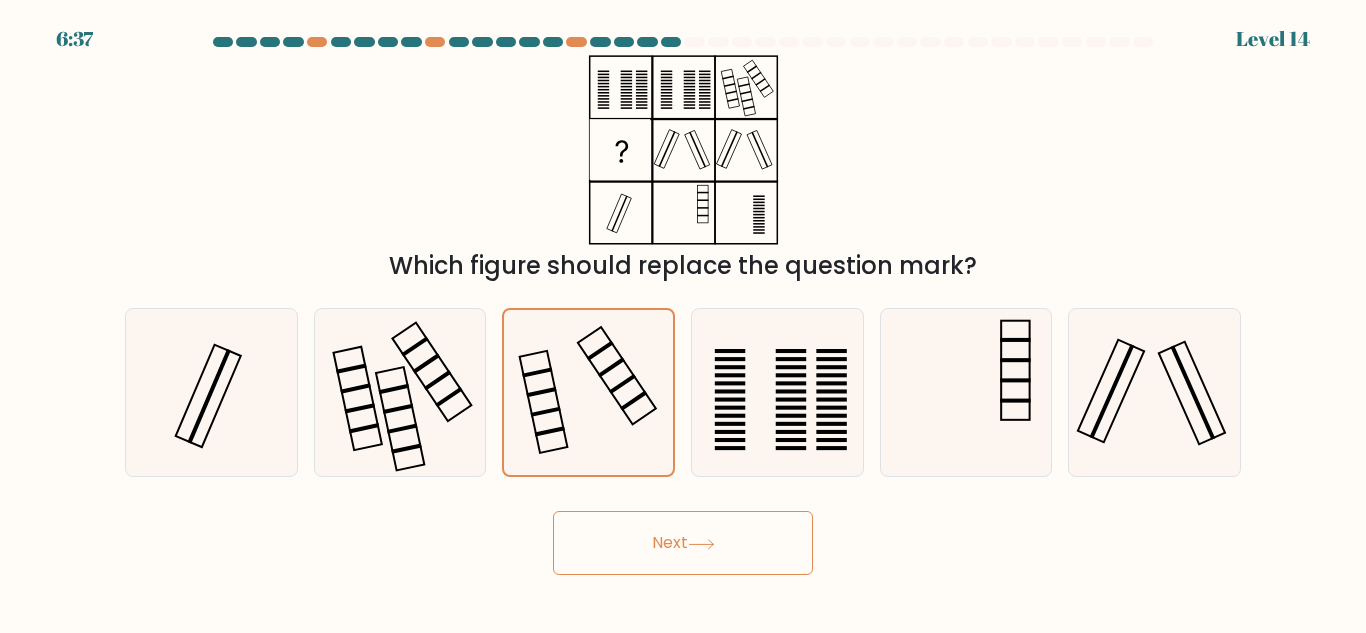 click on "Next" at bounding box center (683, 543) 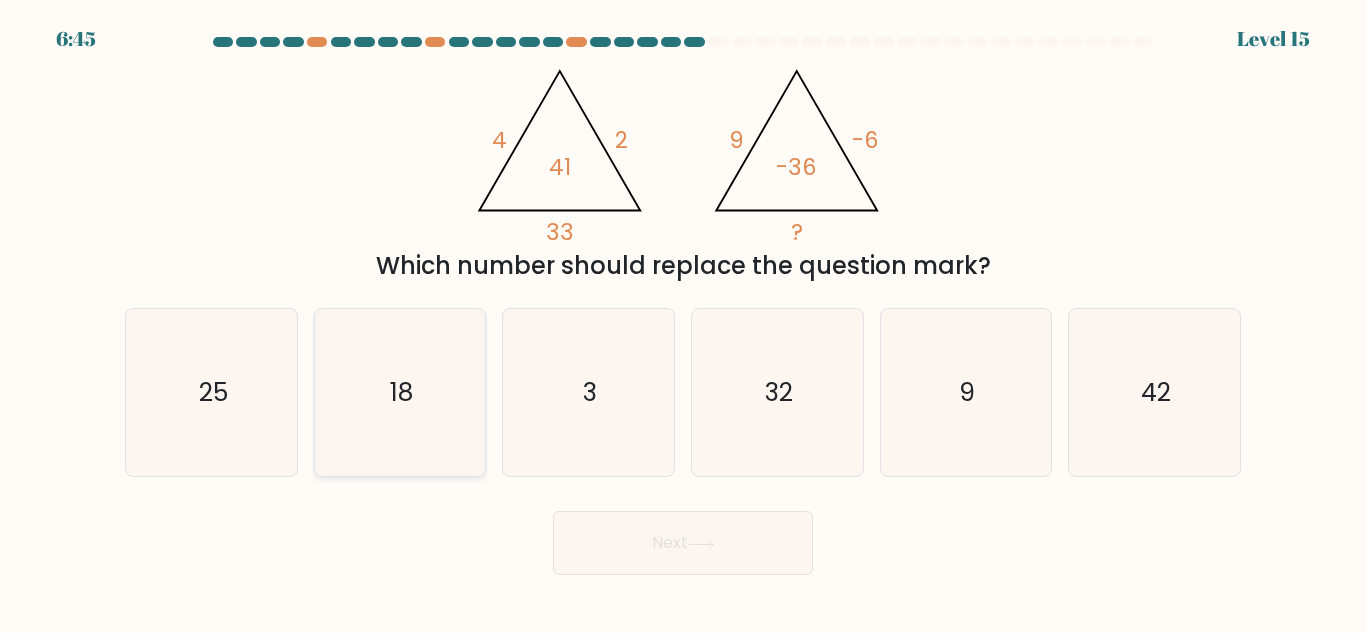 click on "18" 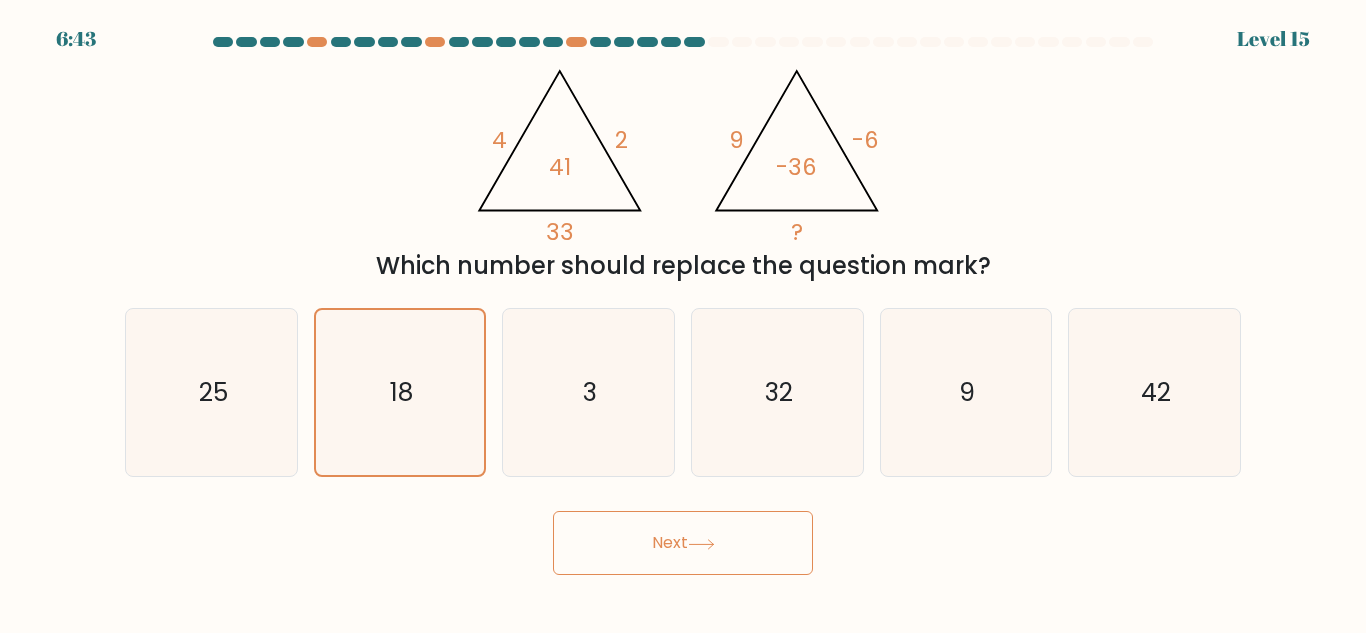 click on "Next" at bounding box center (683, 543) 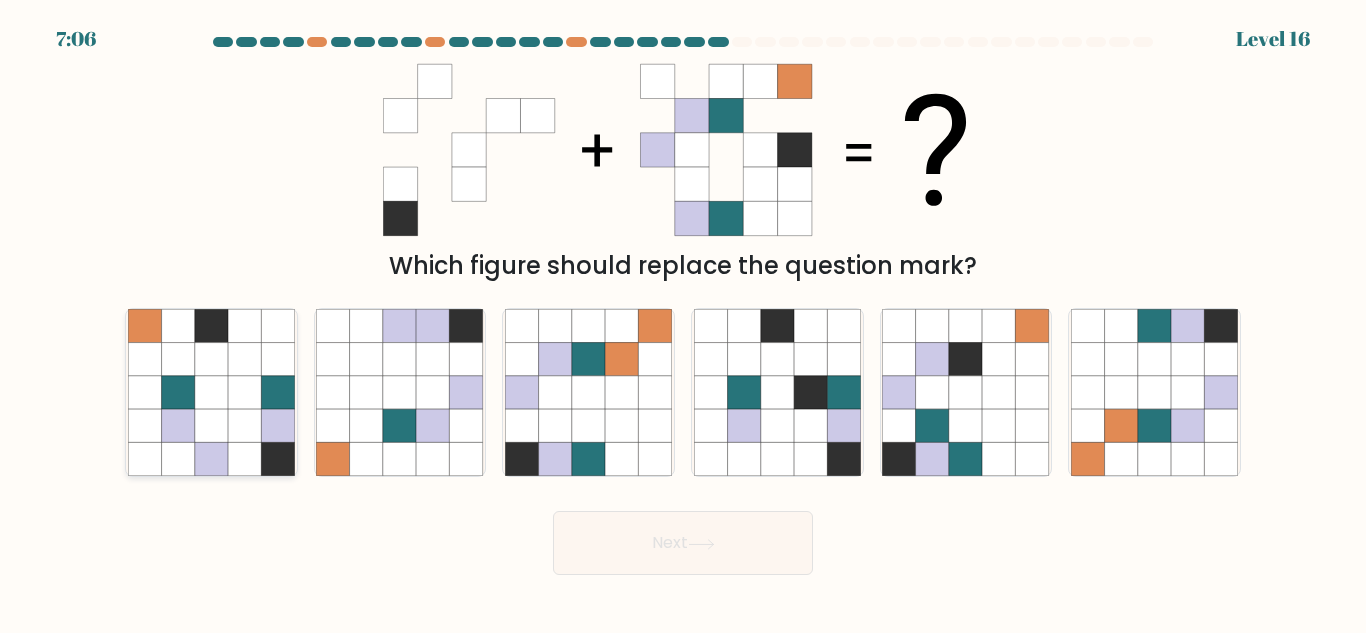 click 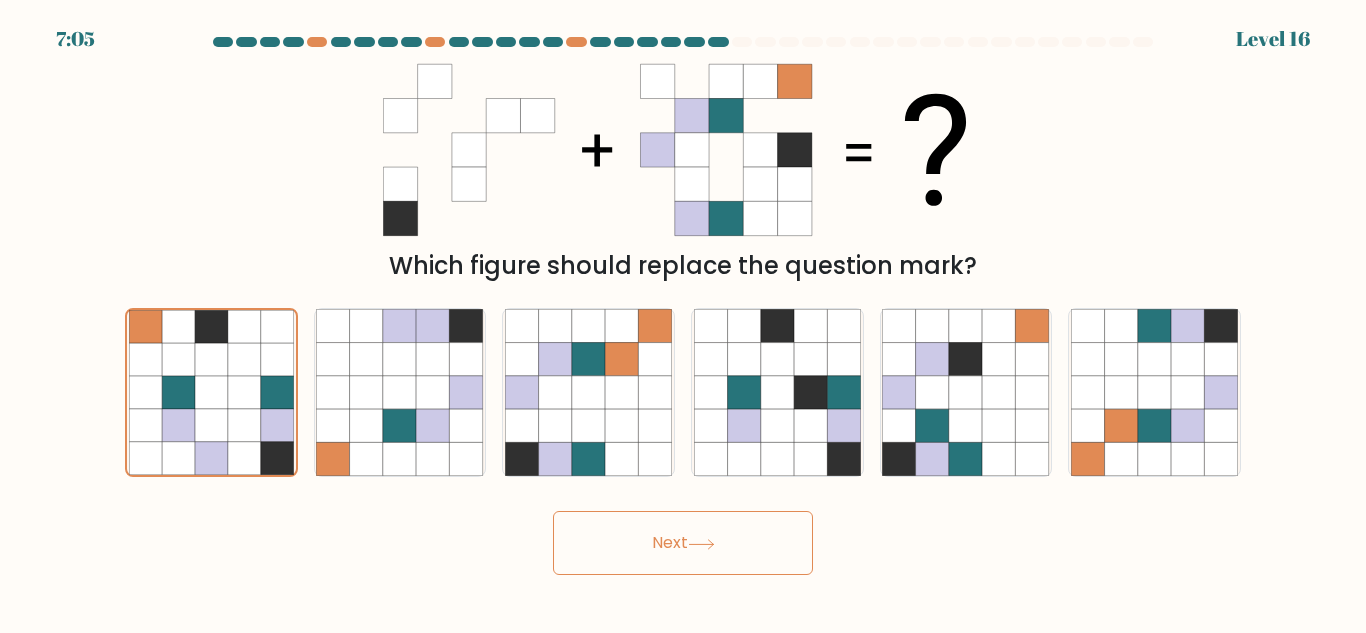 click on "Next" at bounding box center [683, 543] 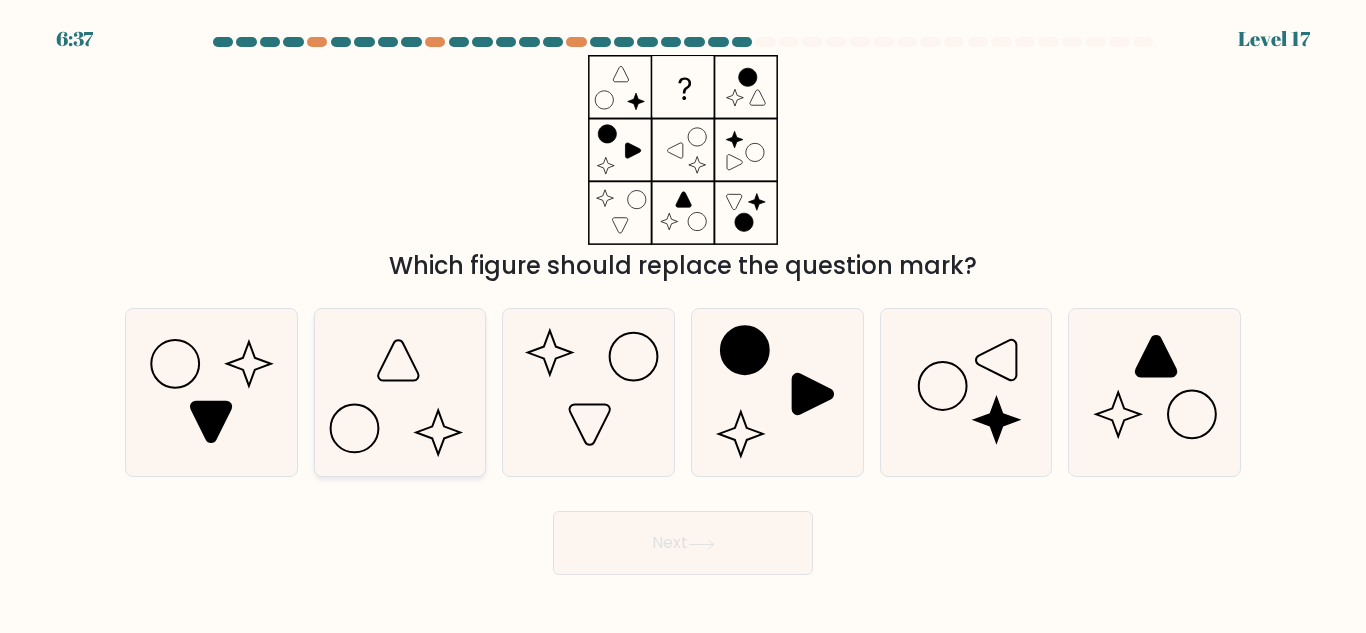 click 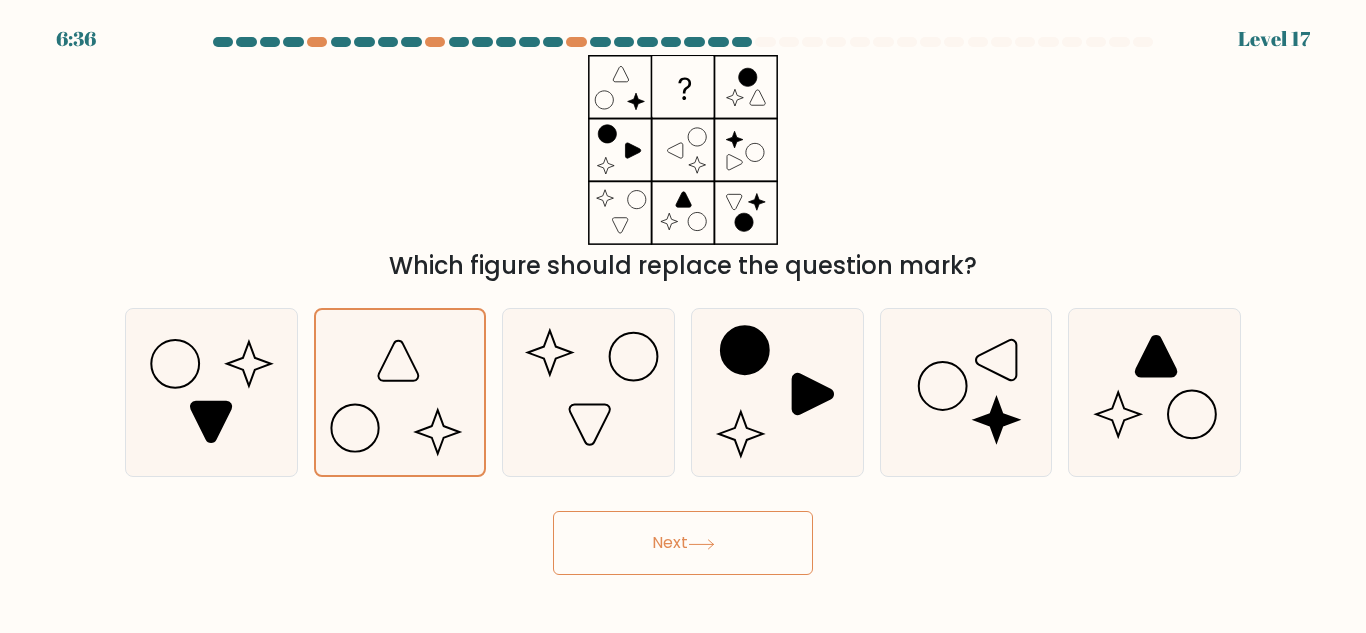 click on "Next" at bounding box center [683, 543] 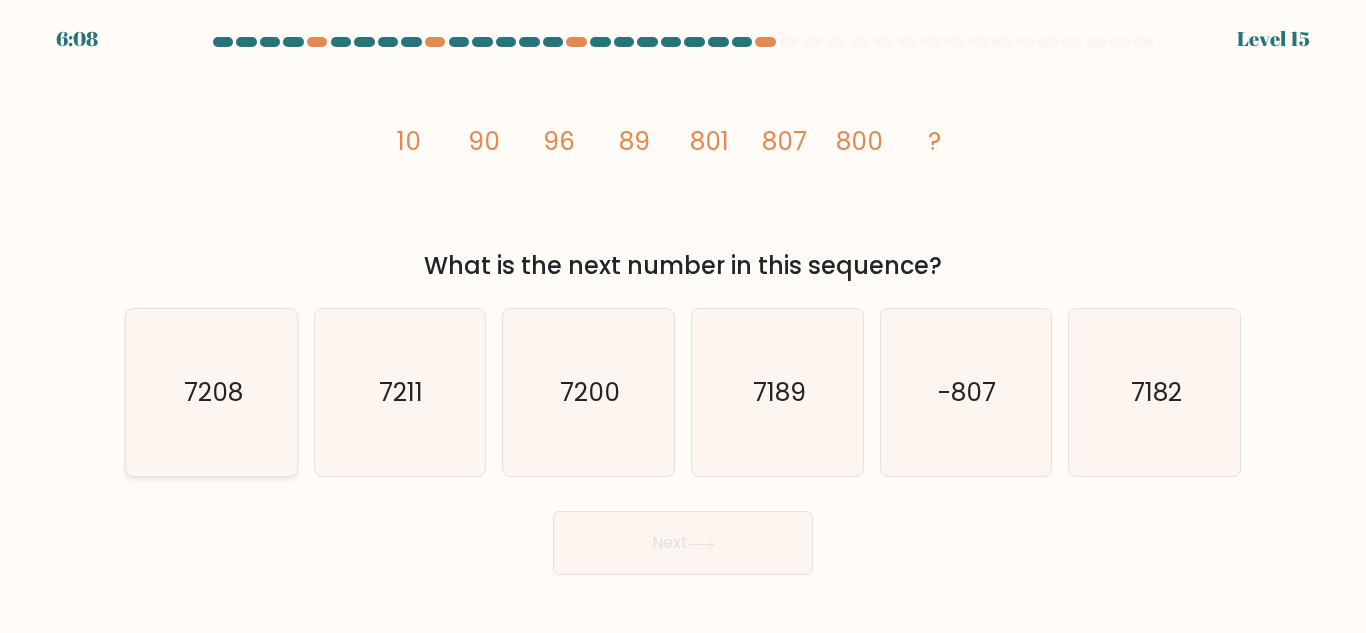 click on "7208" 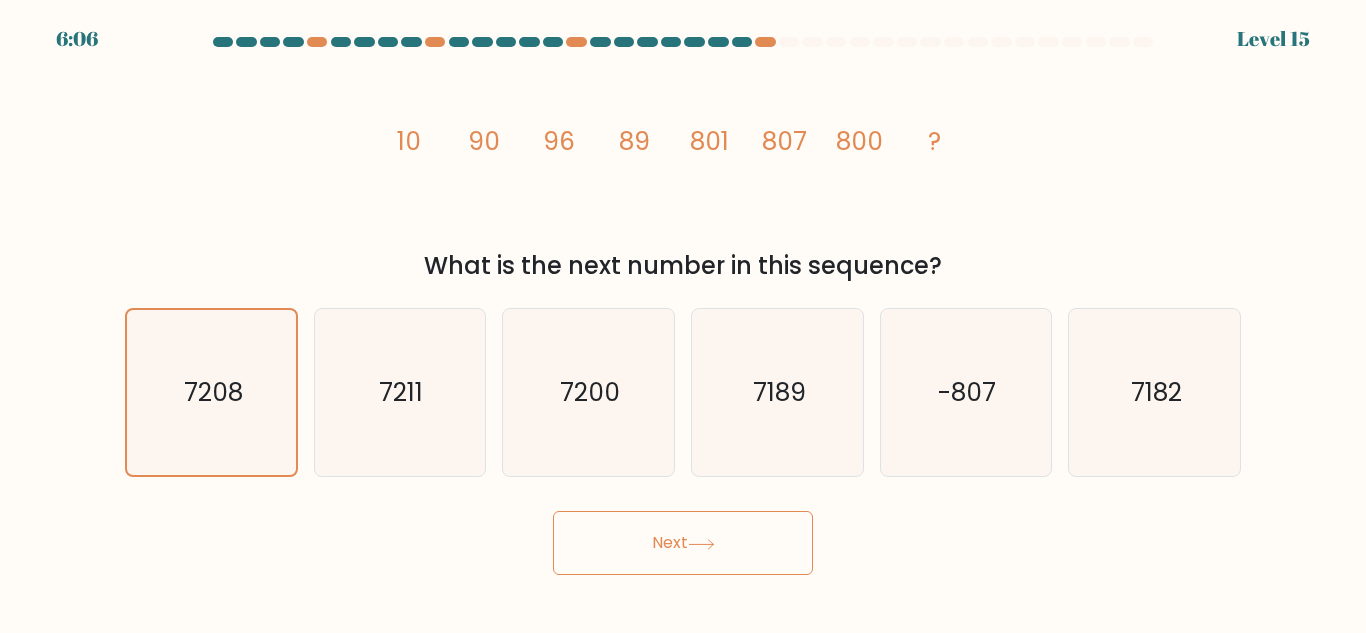 click on "Next" at bounding box center (683, 543) 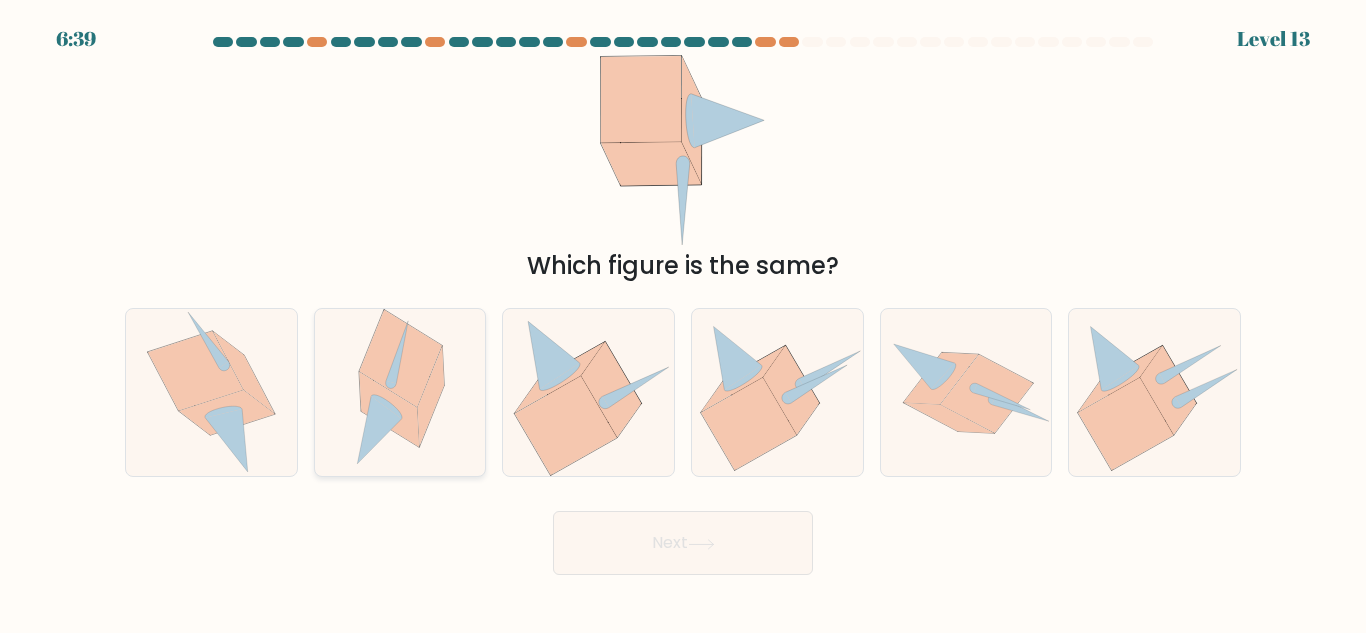 click at bounding box center [400, 392] 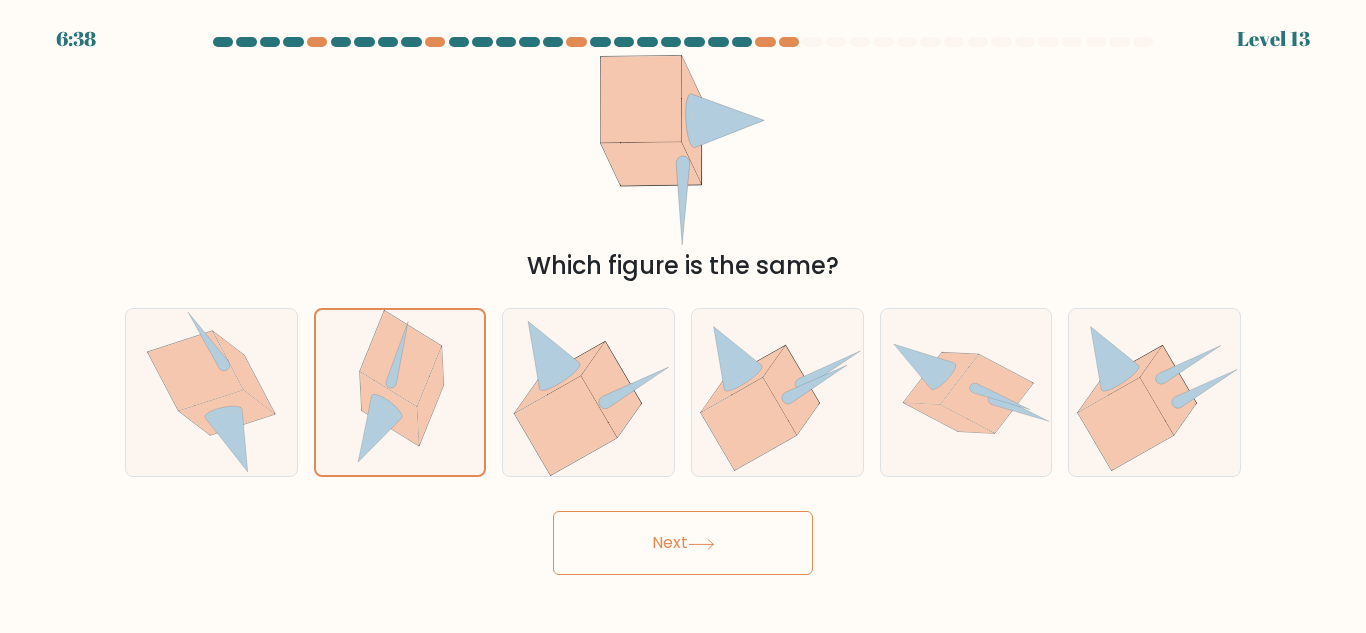 click on "Next" at bounding box center [683, 543] 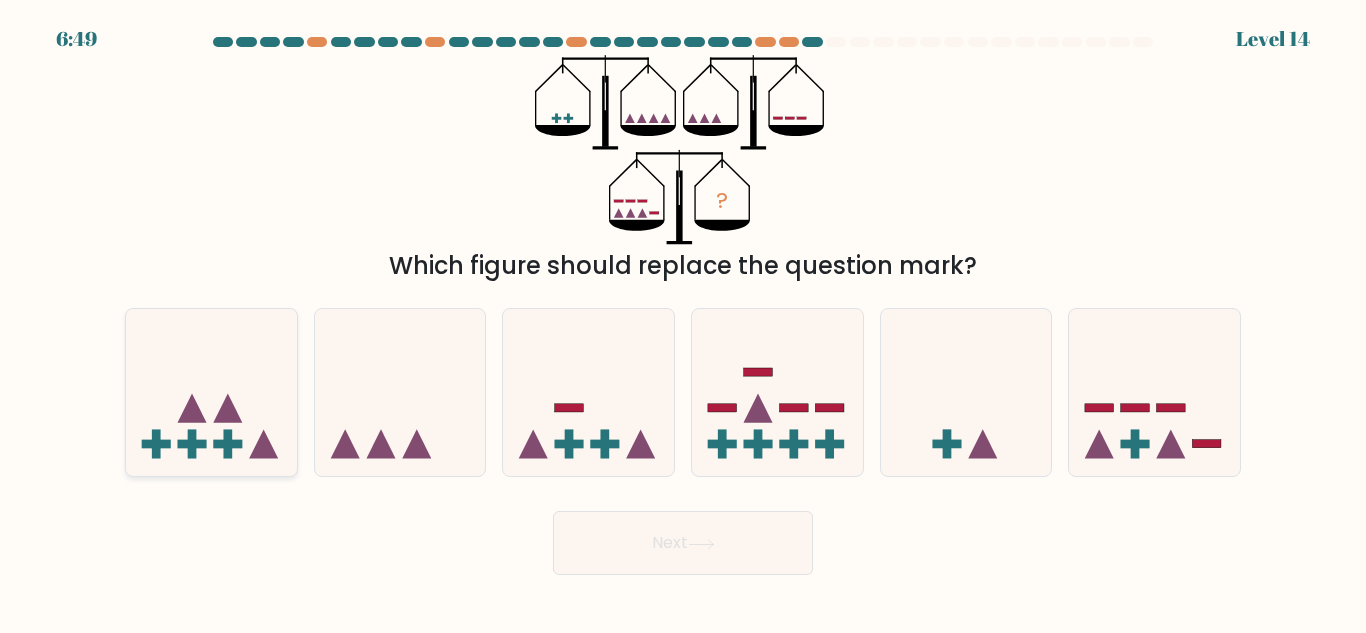click 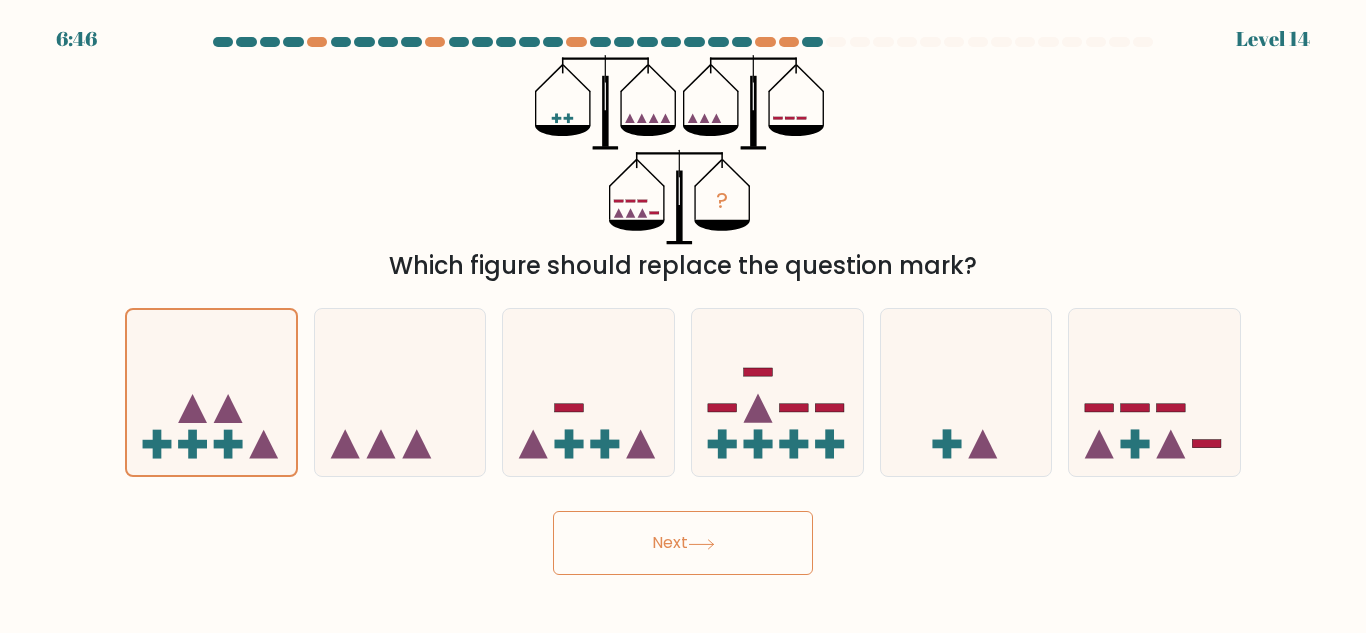 click on "Next" at bounding box center (683, 543) 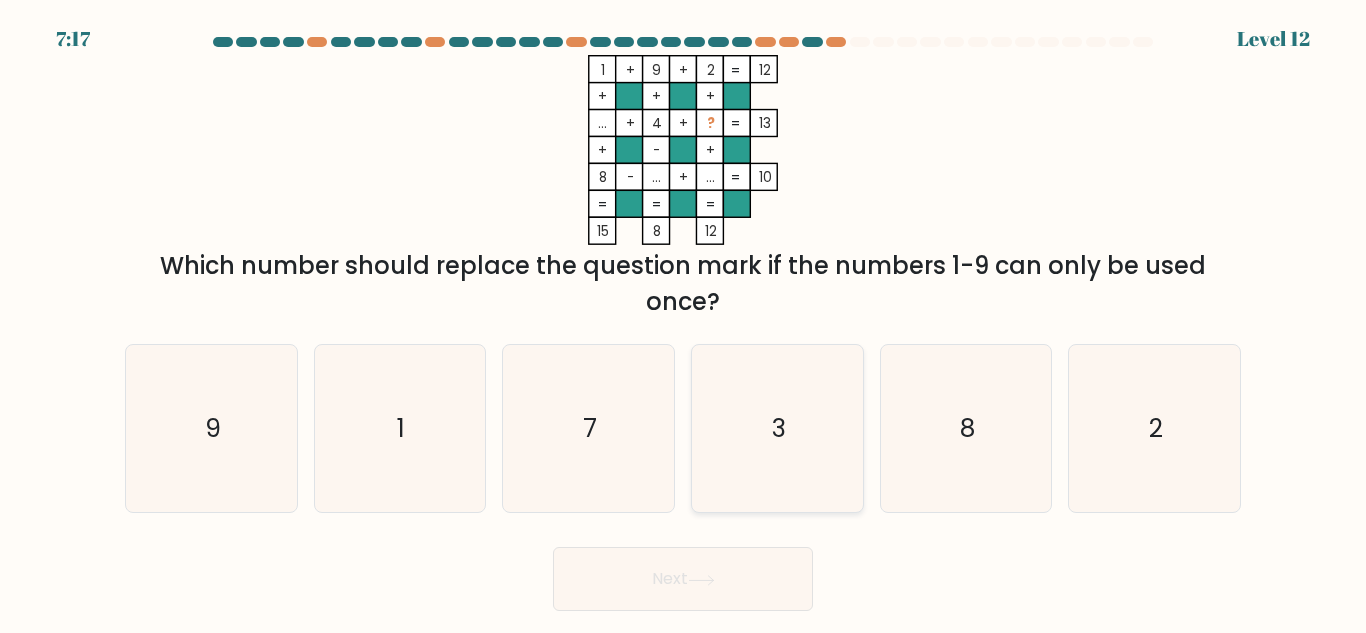 click on "3" 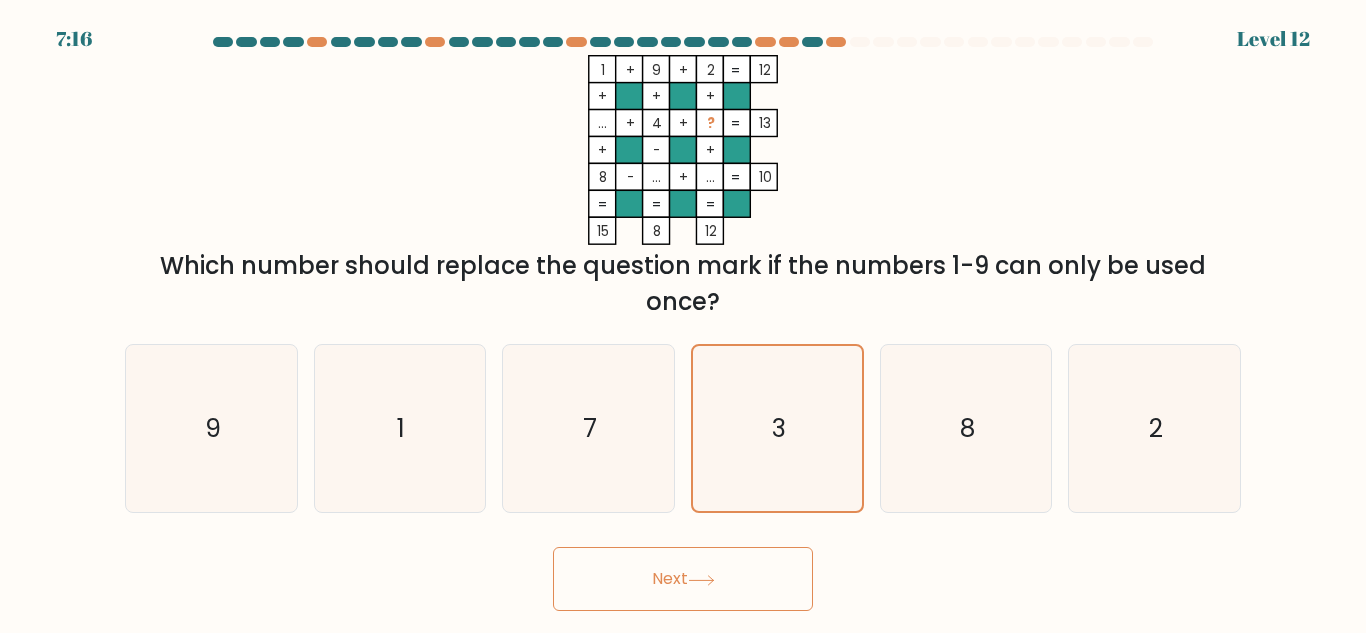 click on "Next" at bounding box center (683, 579) 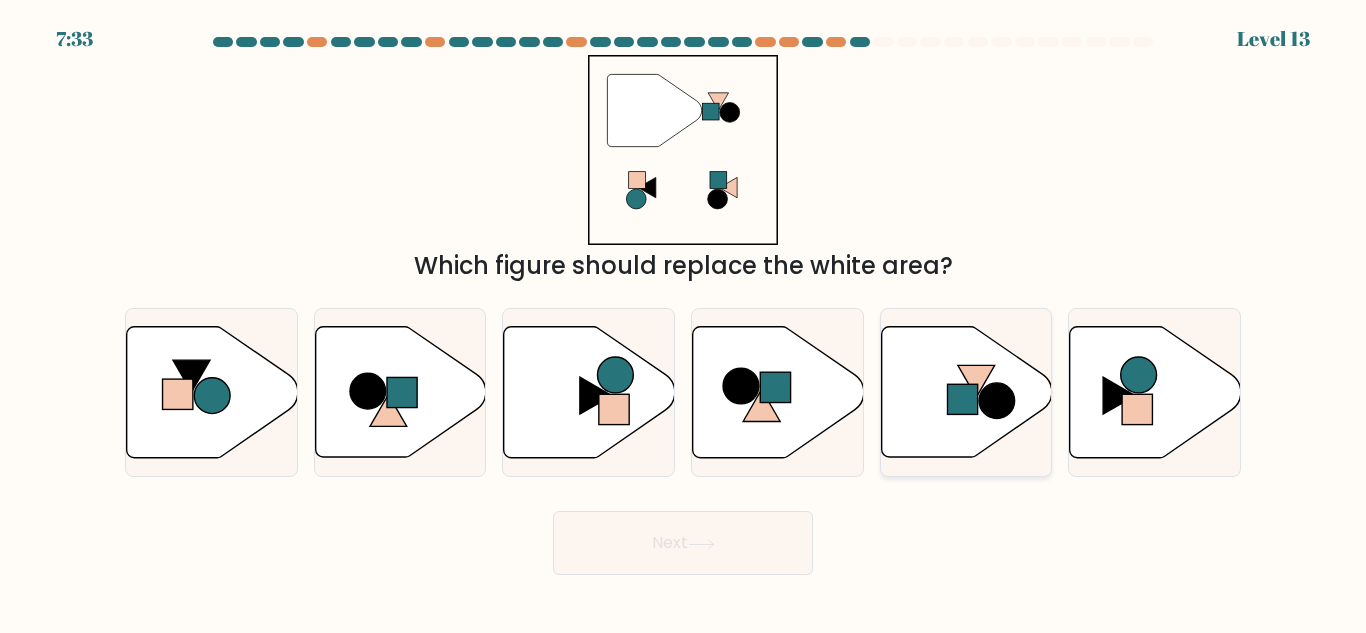 click 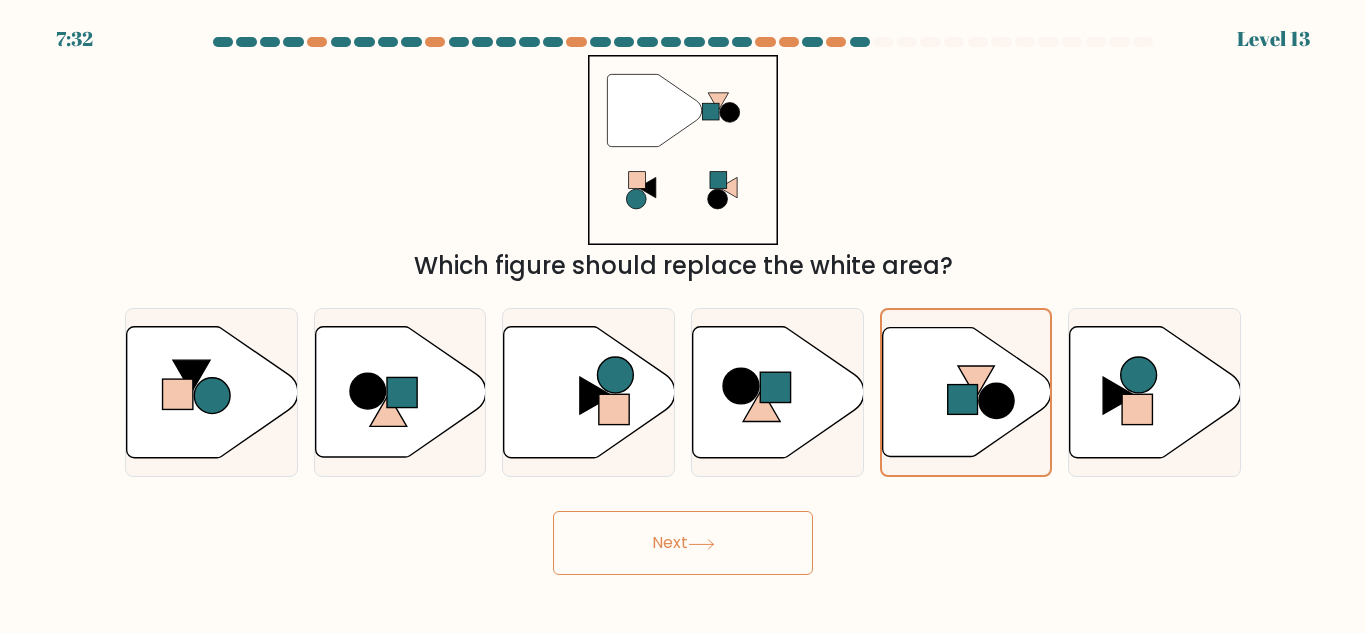 click on "Next" at bounding box center [683, 543] 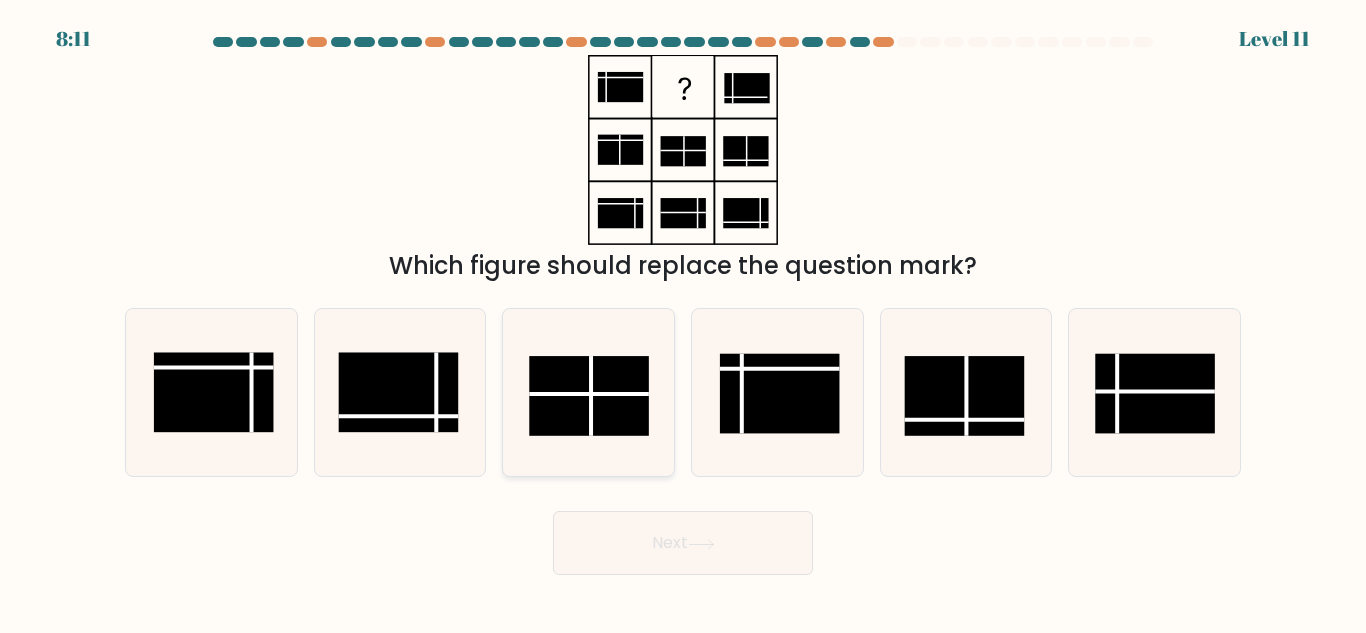 click 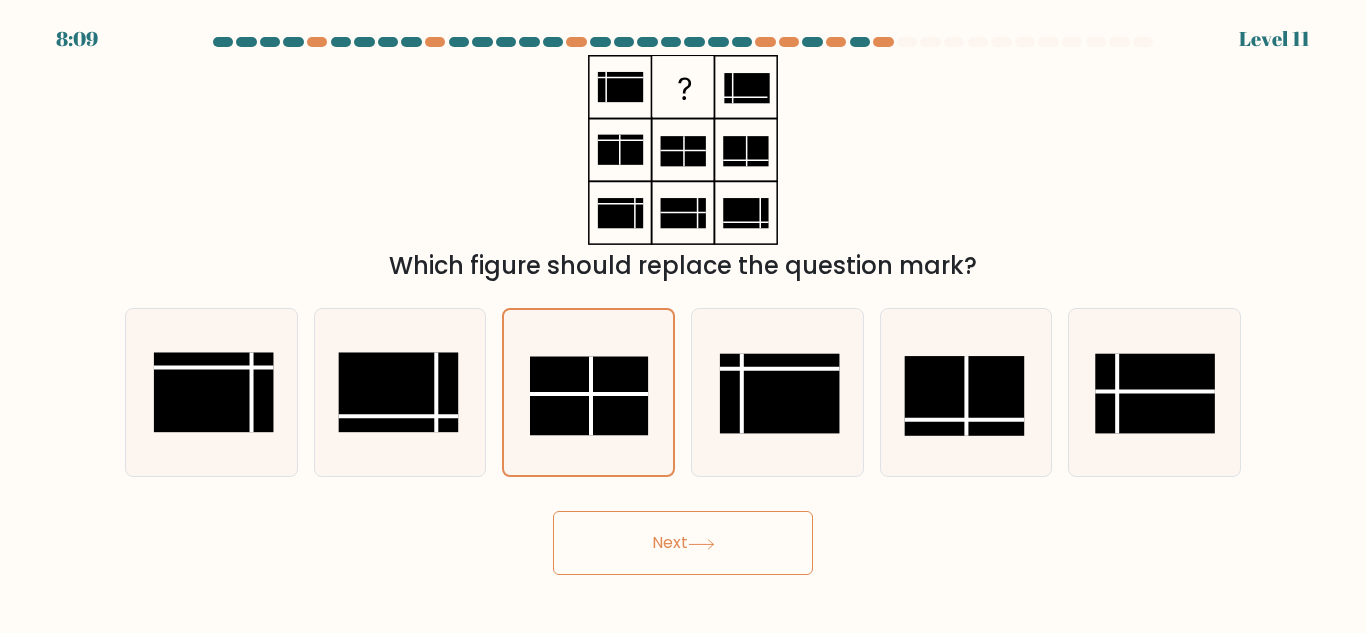click on "Next" at bounding box center (683, 543) 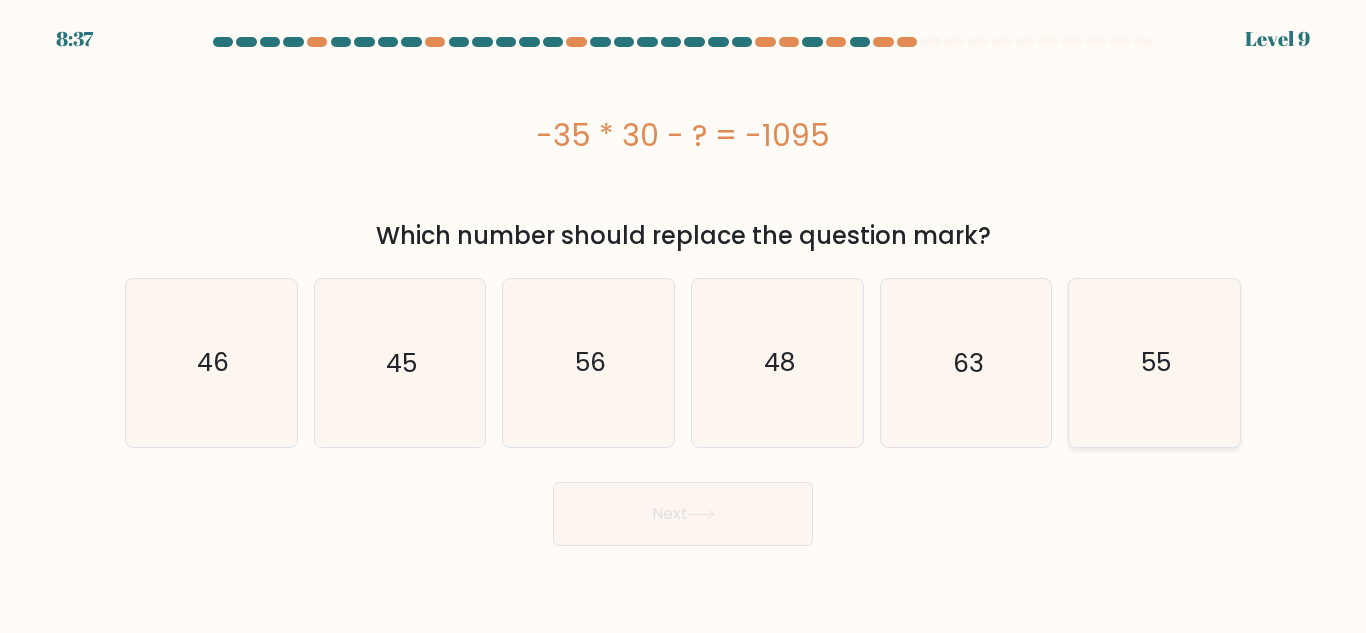 click on "55" 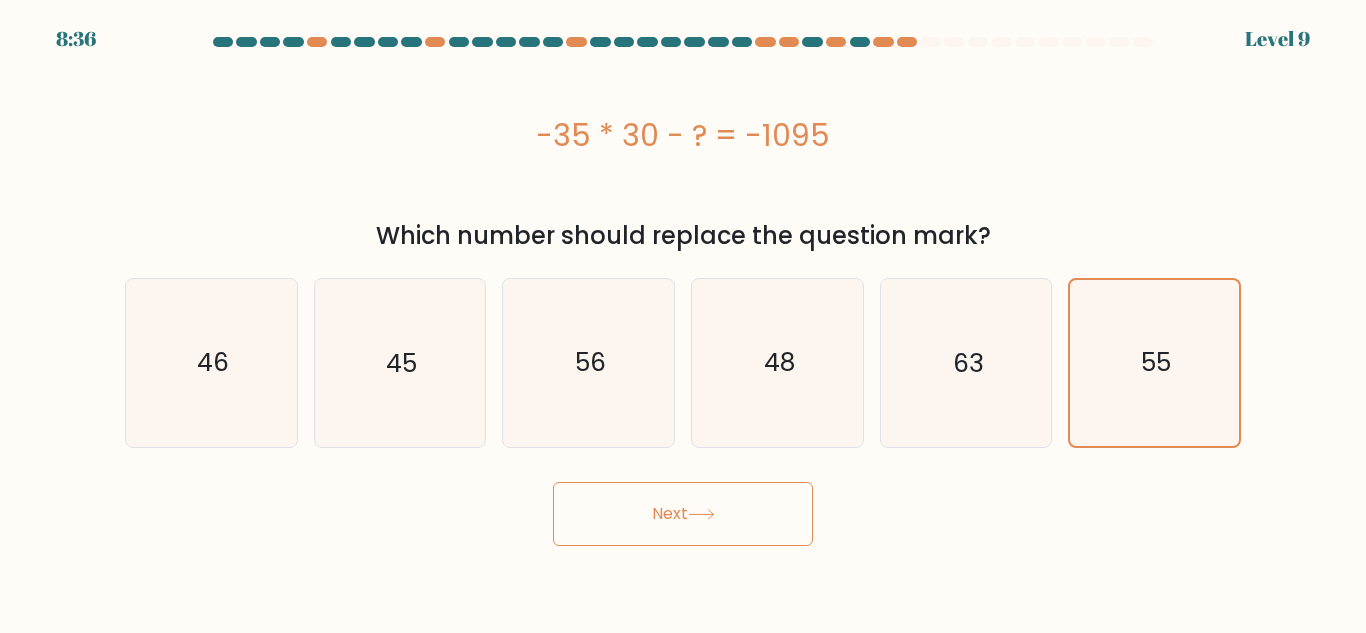 click on "Next" at bounding box center [683, 514] 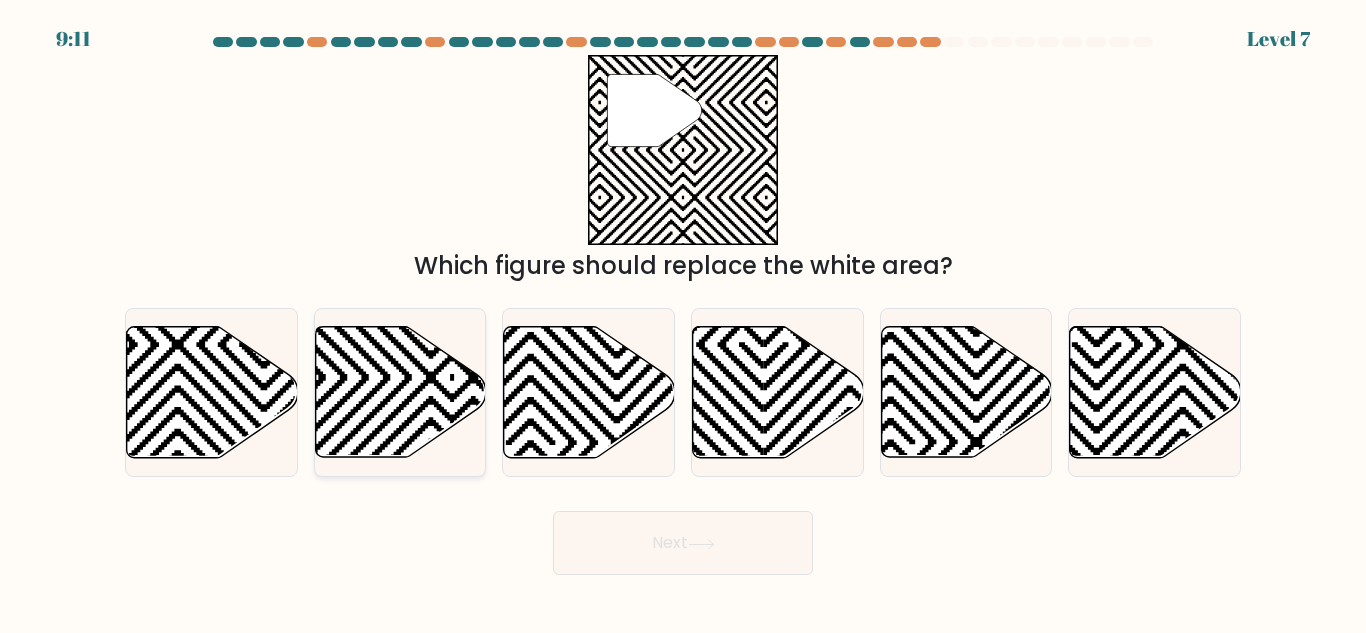 click 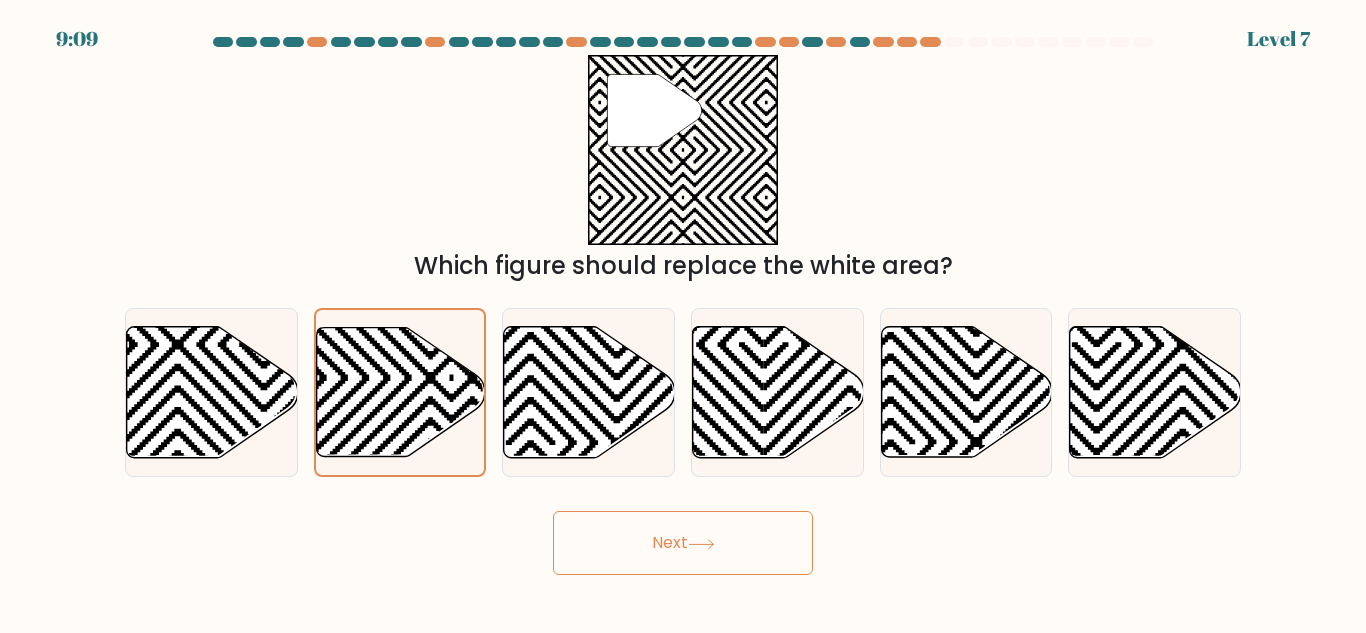 click on "Next" at bounding box center (683, 543) 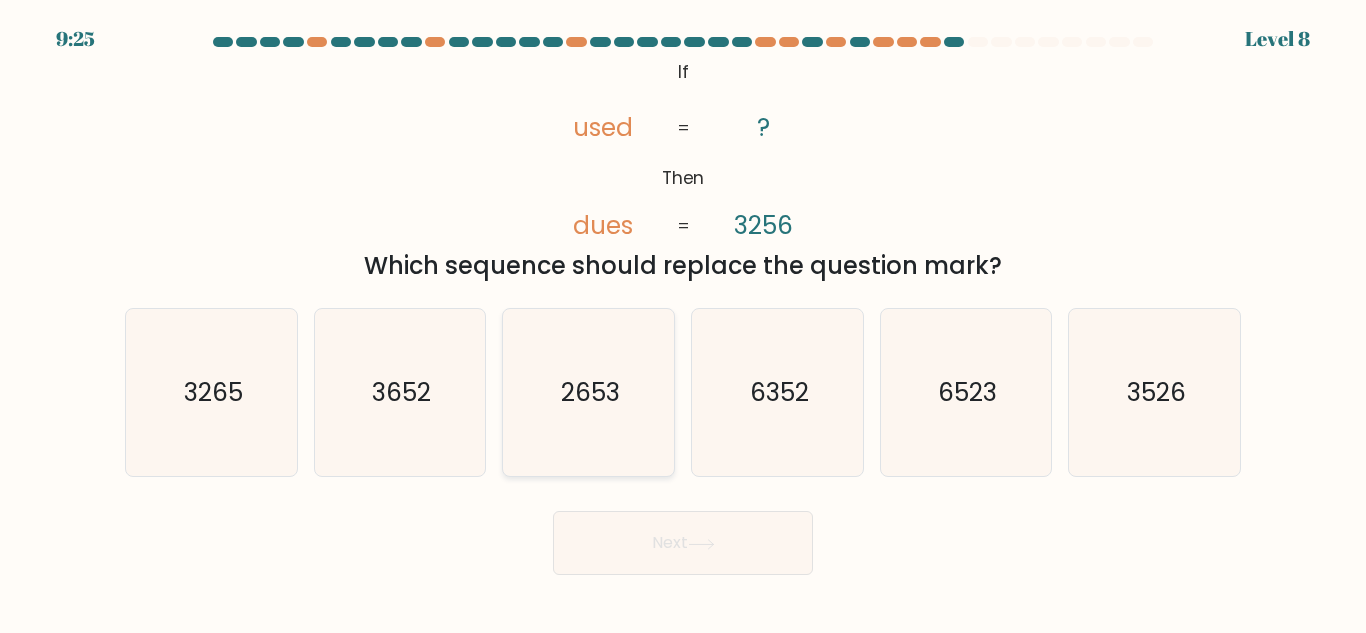 click on "2653" 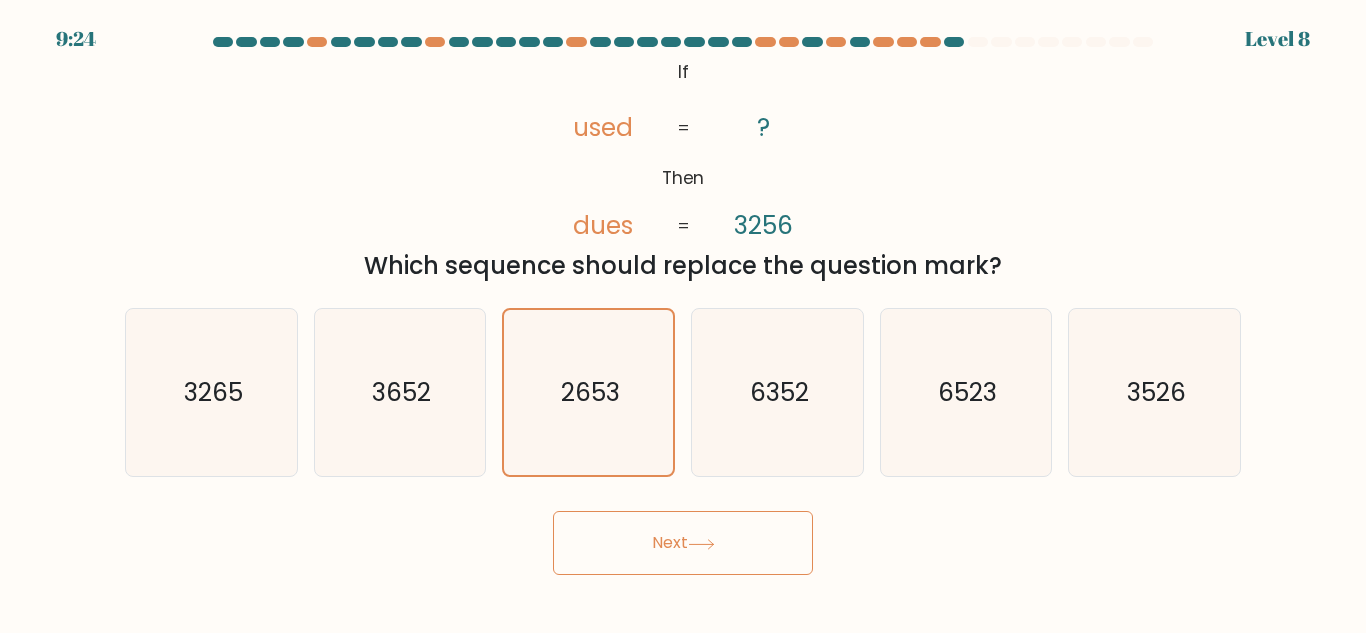click on "Next" at bounding box center [683, 543] 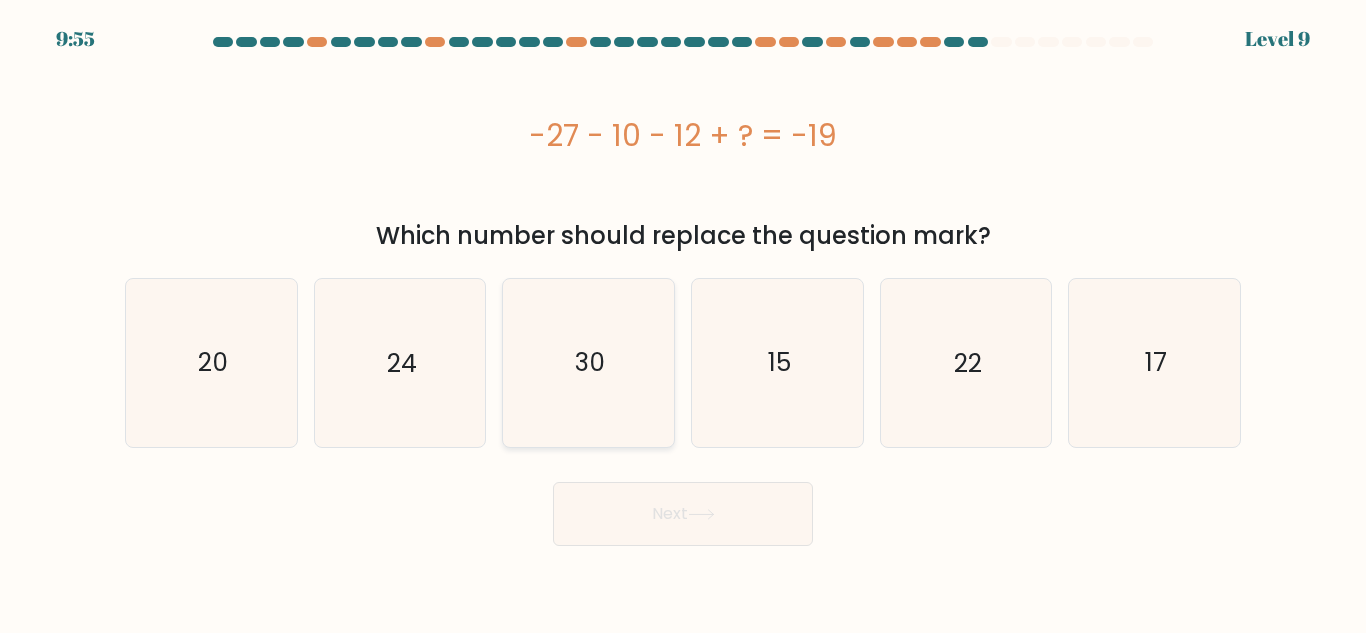 click on "30" 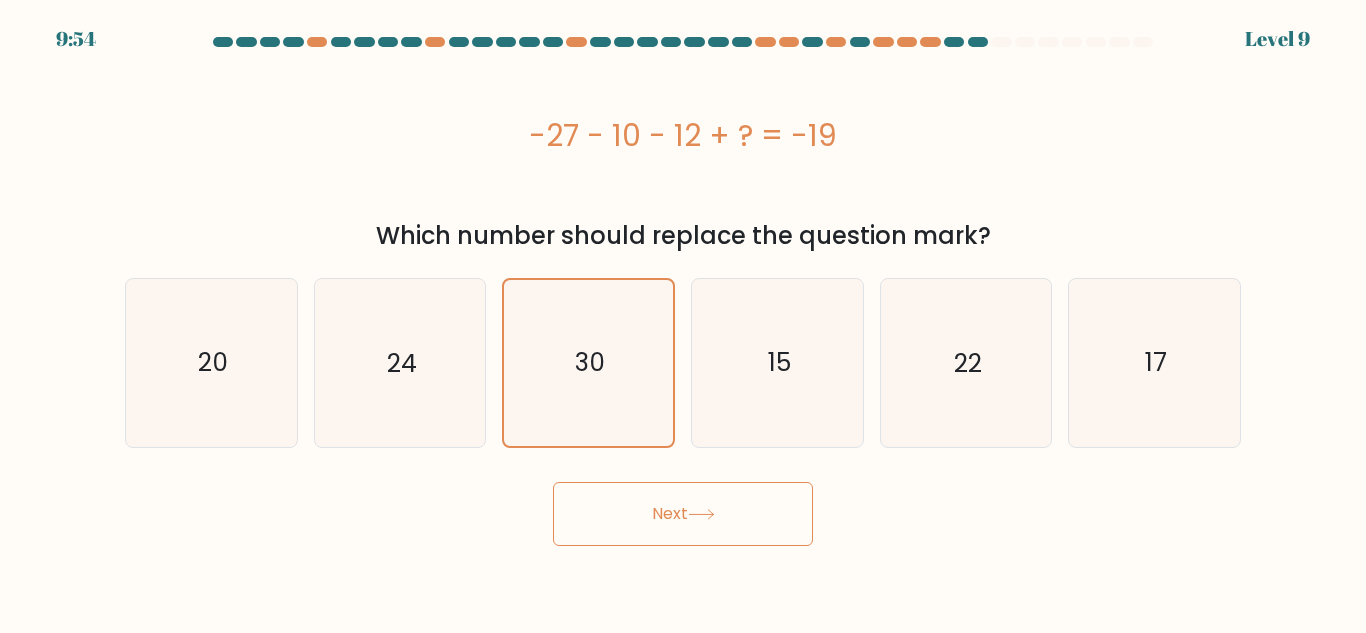 click on "Next" at bounding box center [683, 514] 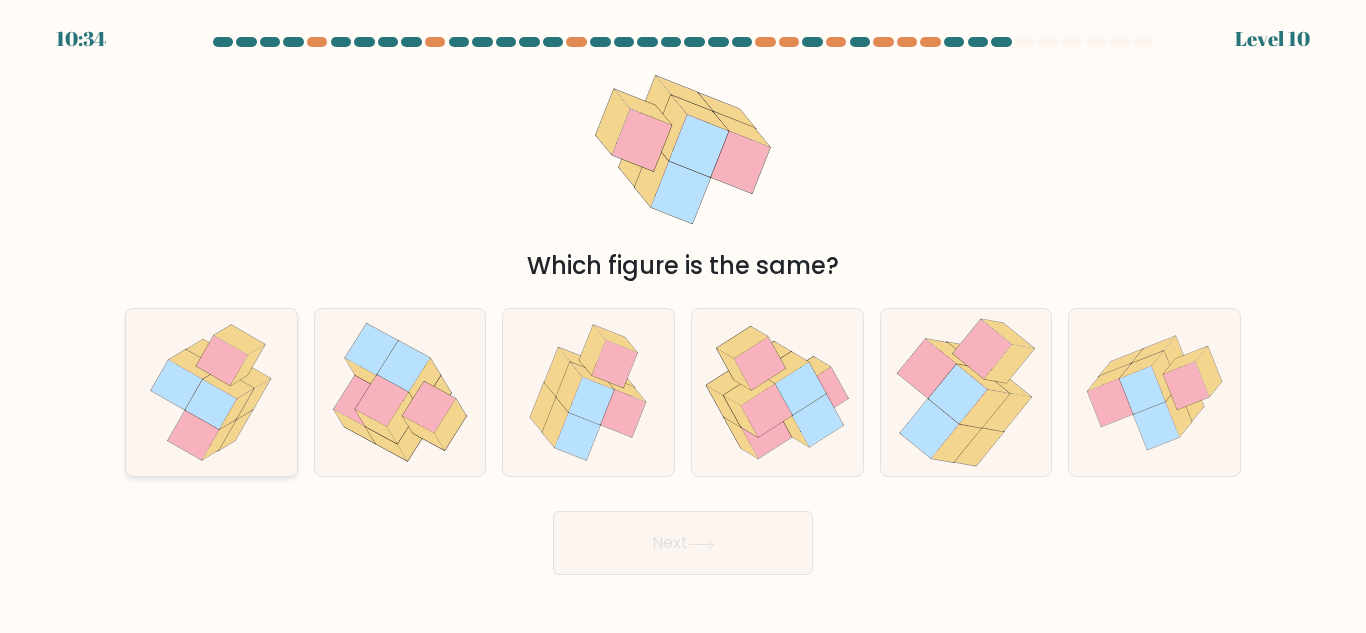 click at bounding box center [211, 392] 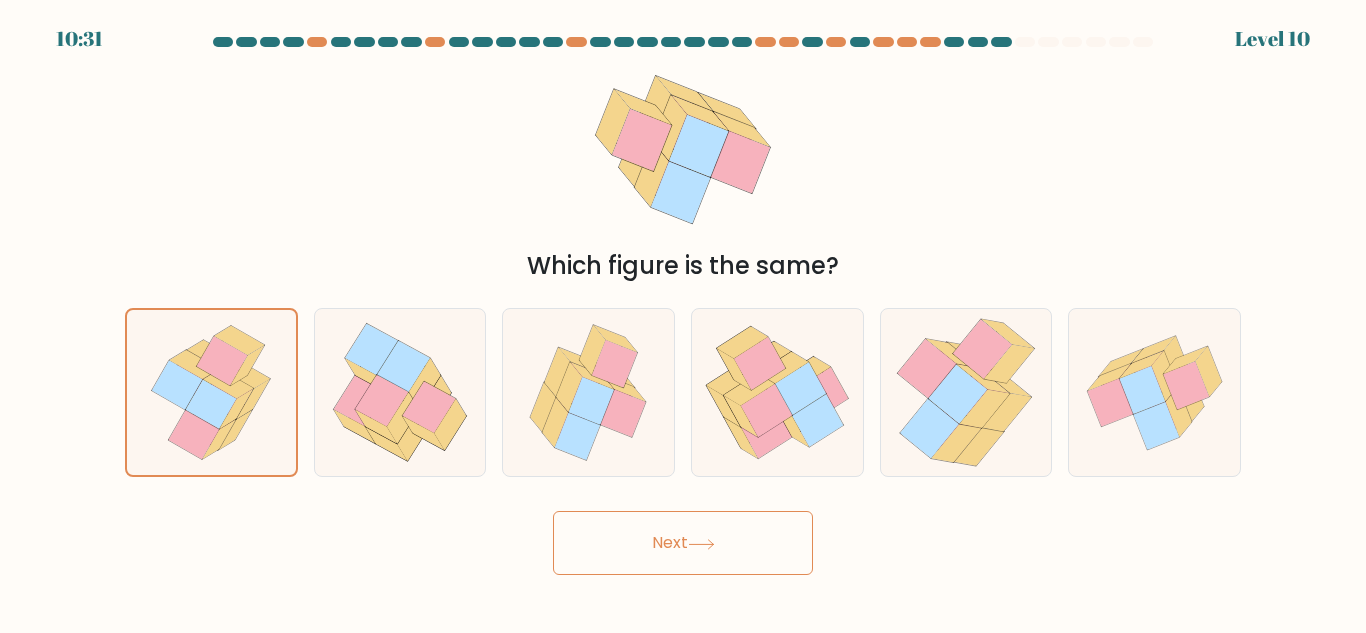 click on "Next" at bounding box center [683, 543] 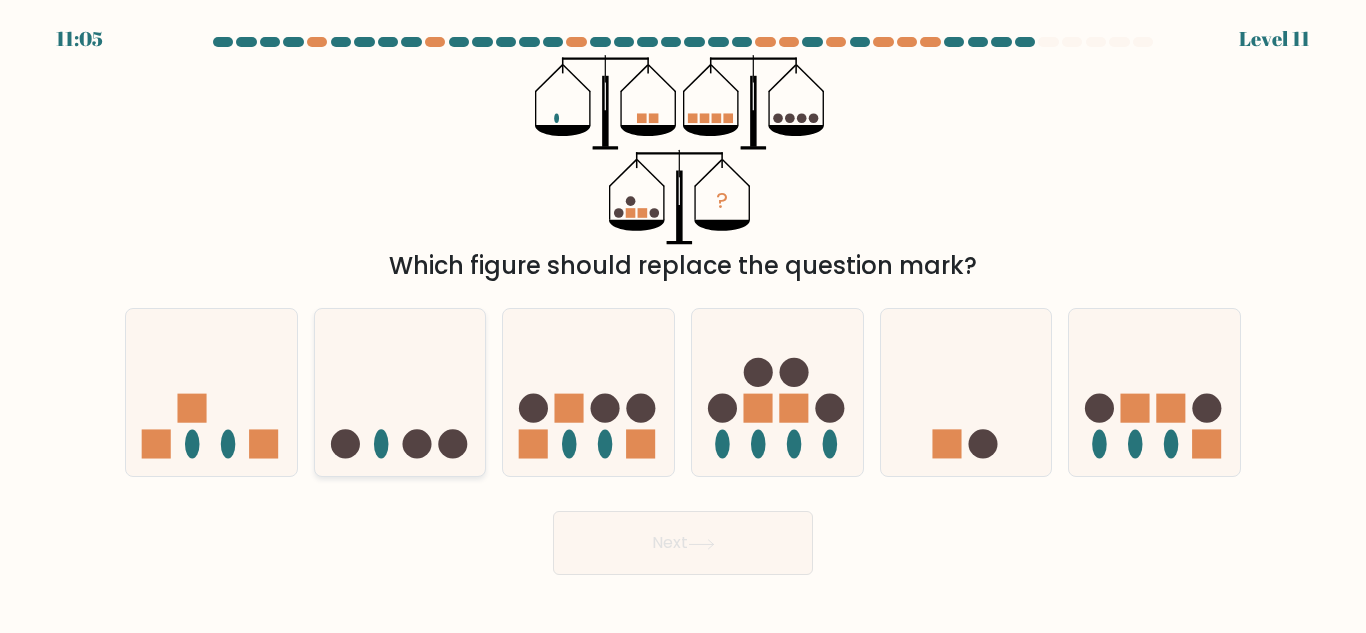 click 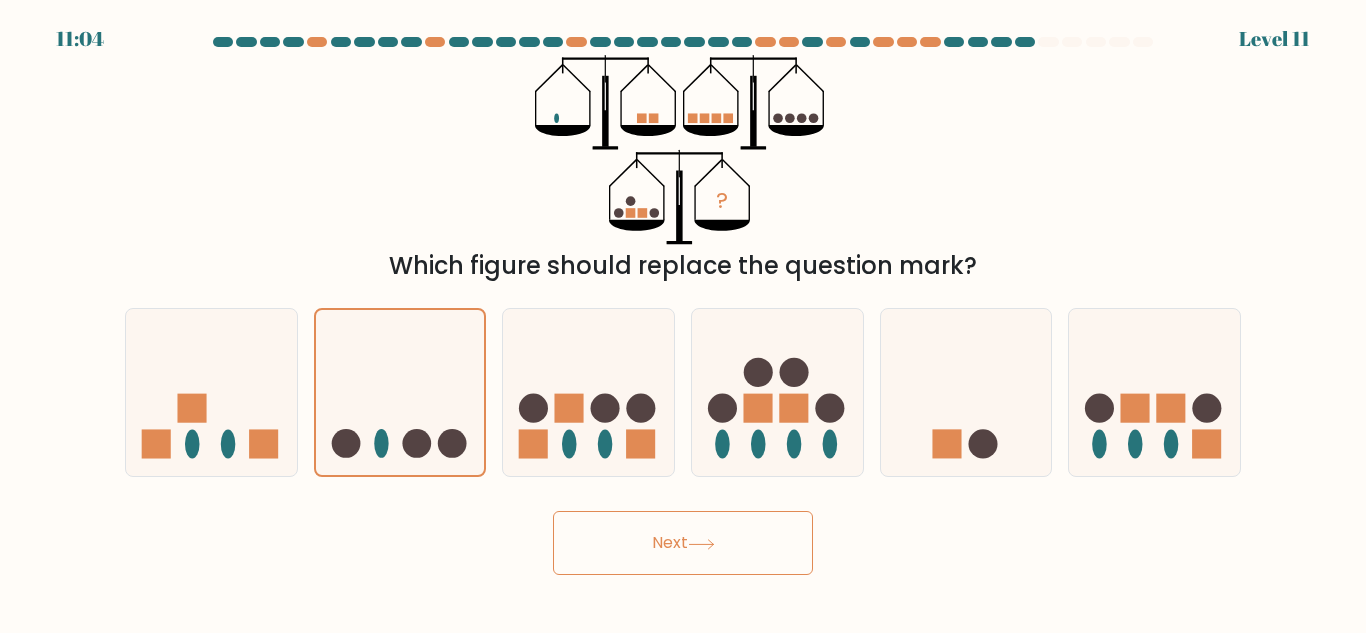 click on "Next" at bounding box center (683, 543) 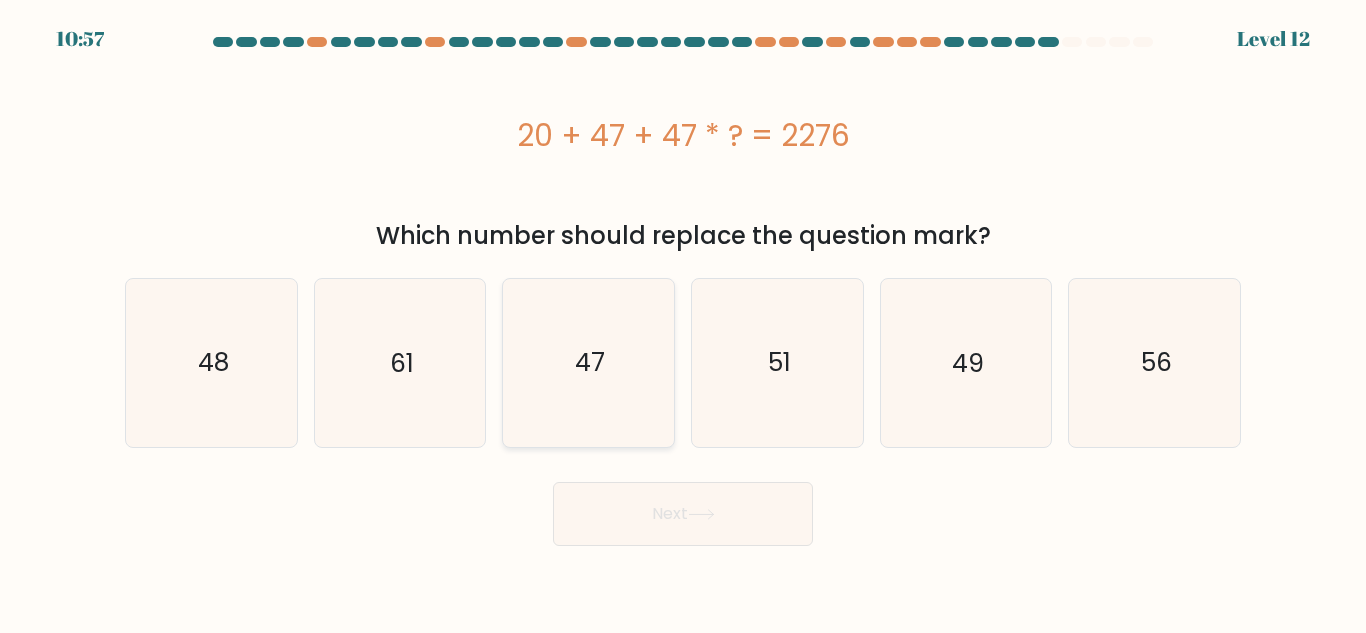 click on "47" 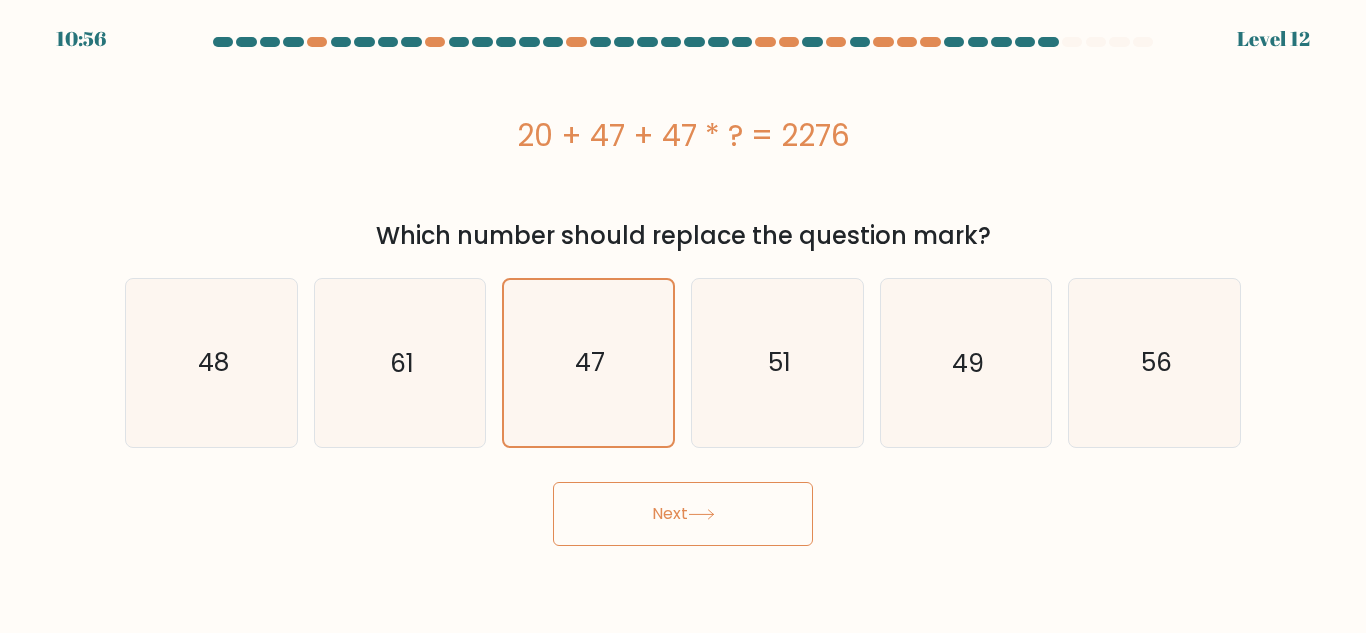 click on "Next" at bounding box center (683, 514) 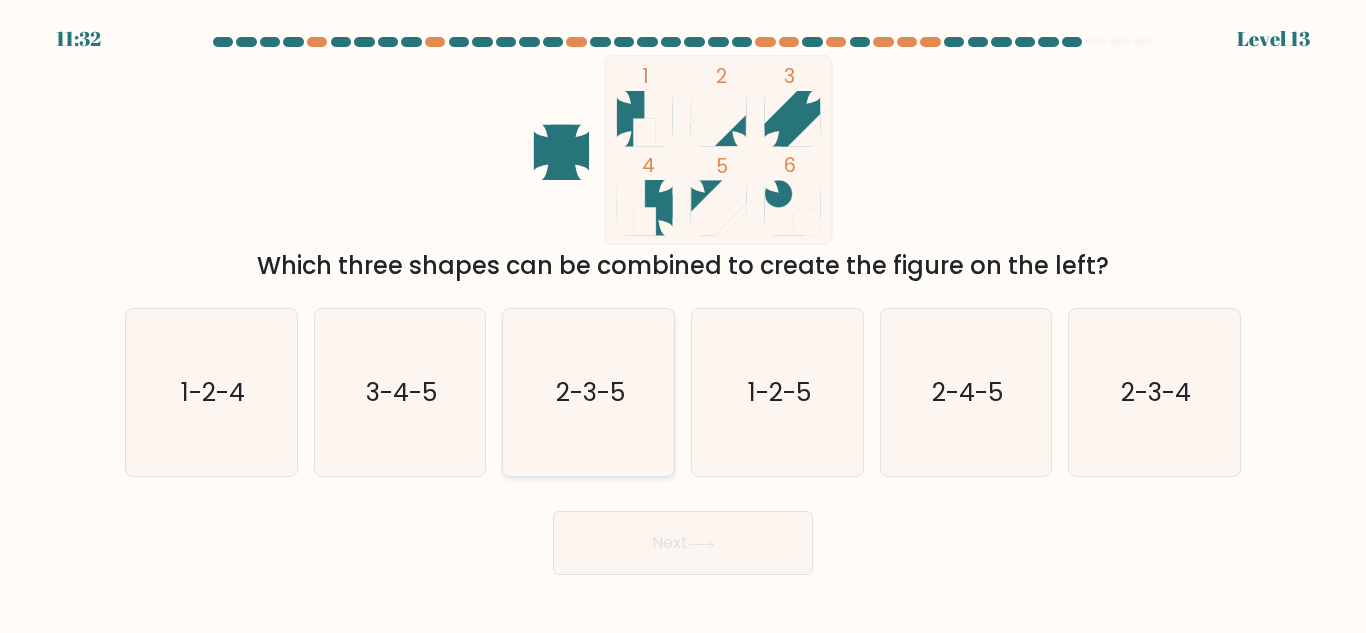 click on "2-3-5" 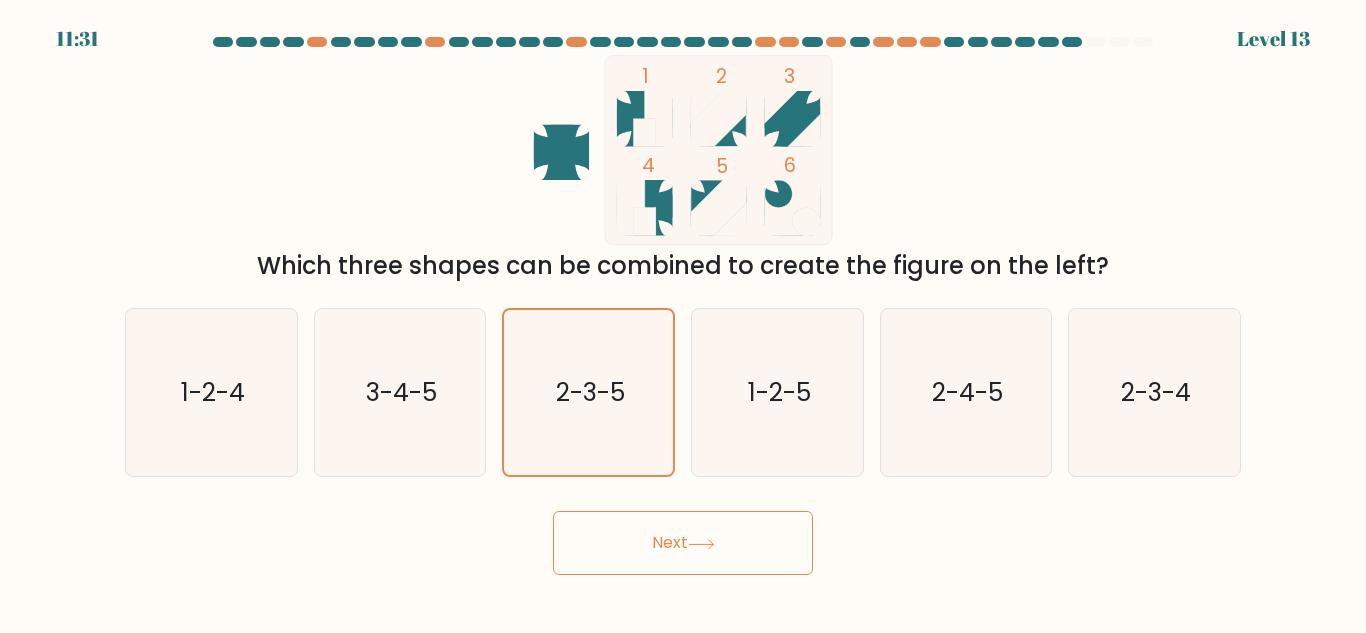click on "Next" at bounding box center [683, 543] 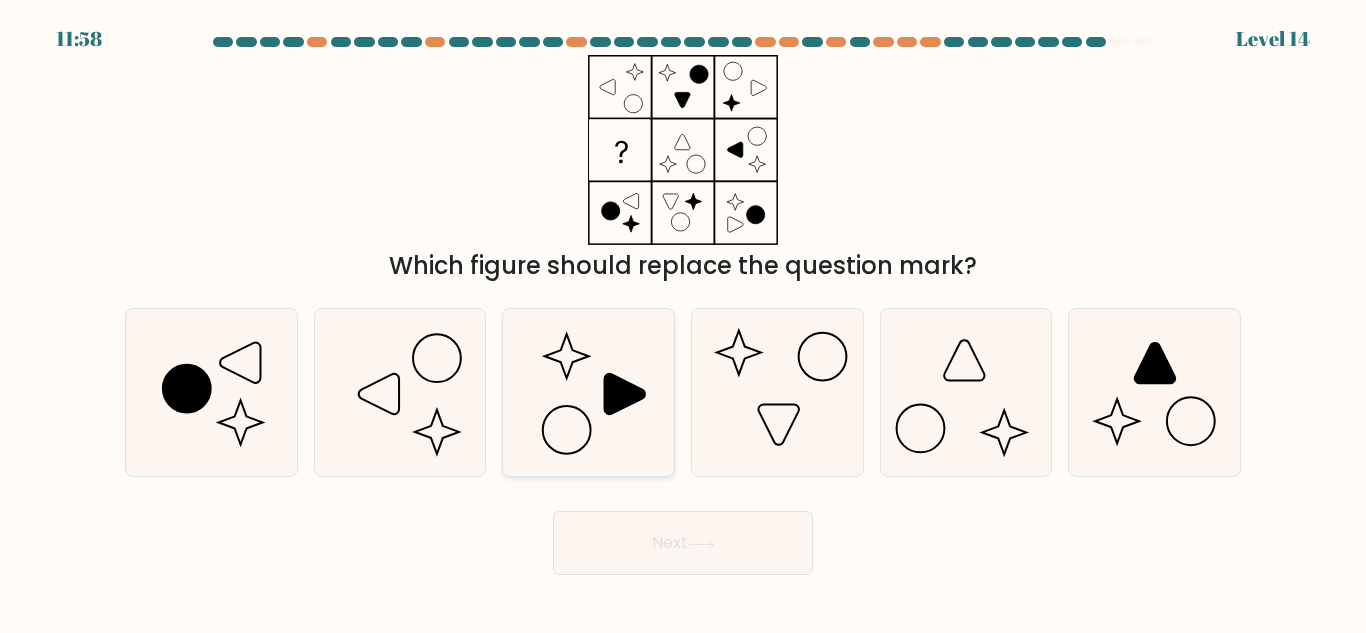 click 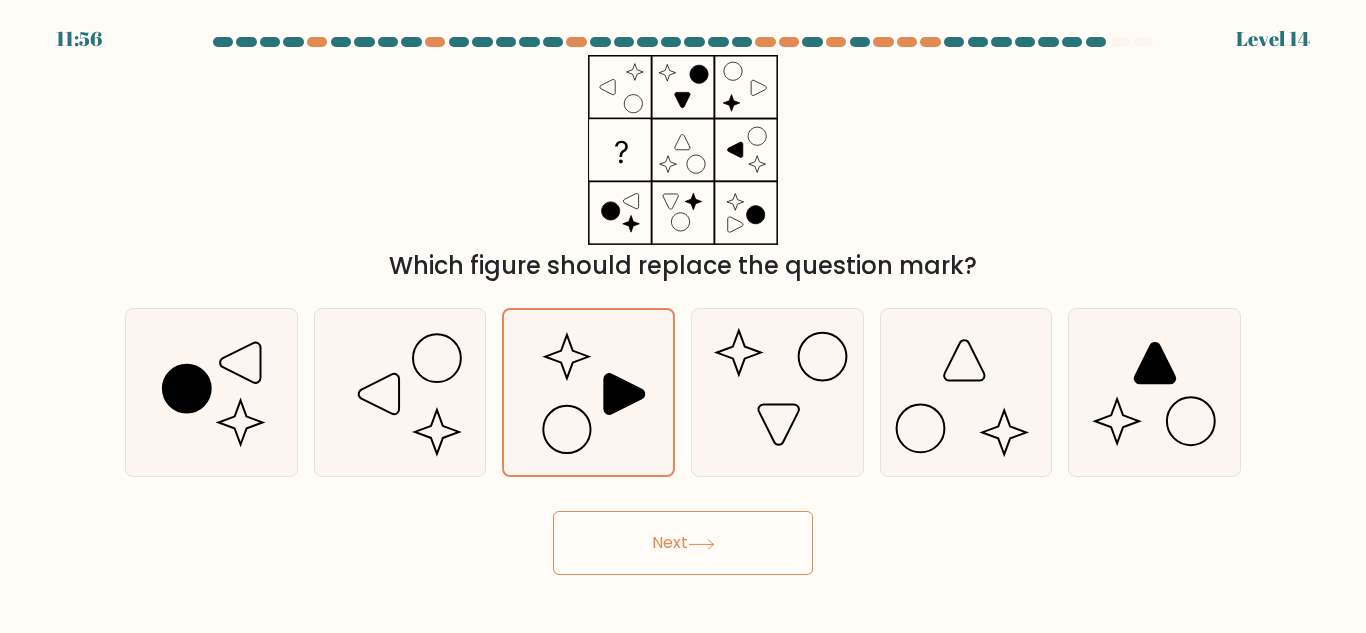 click on "Next" at bounding box center [683, 543] 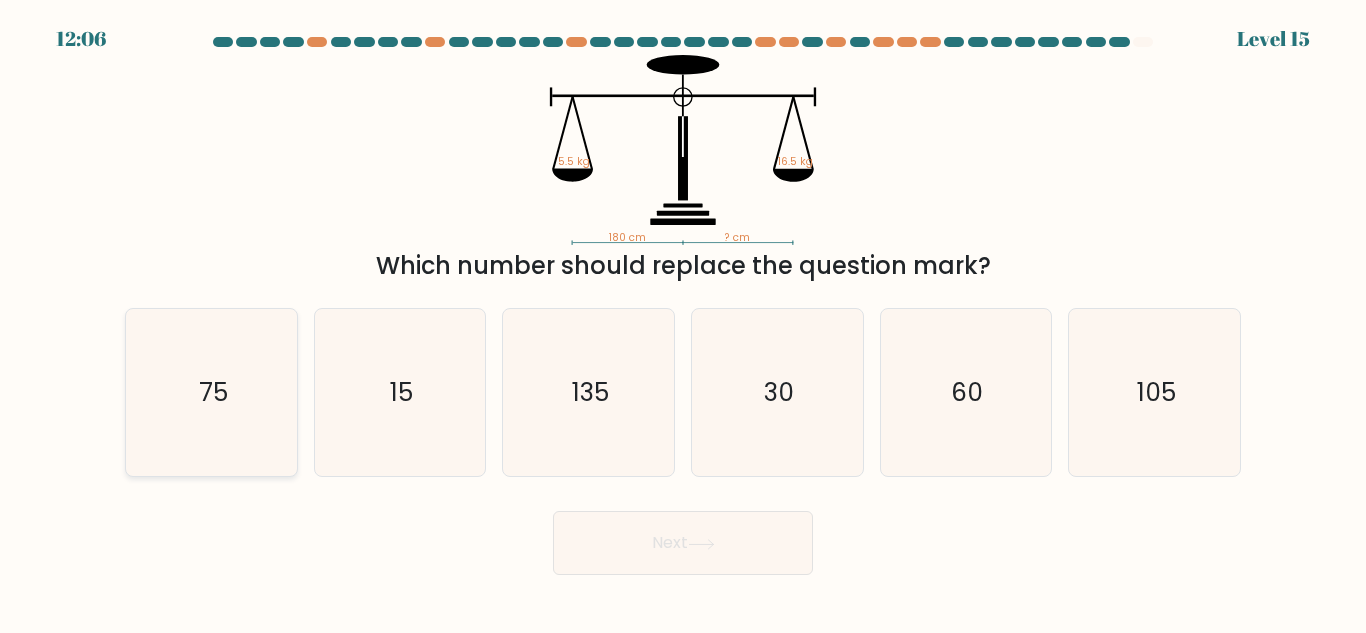 click on "75" 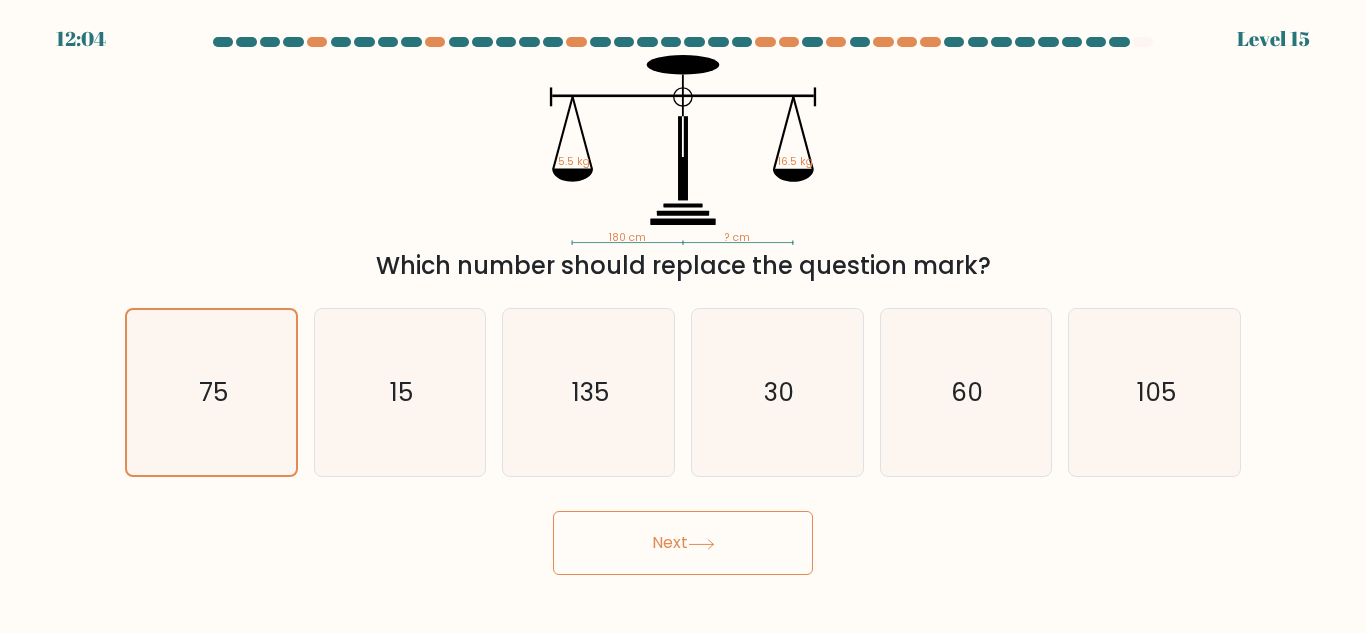 click on "Next" at bounding box center (683, 543) 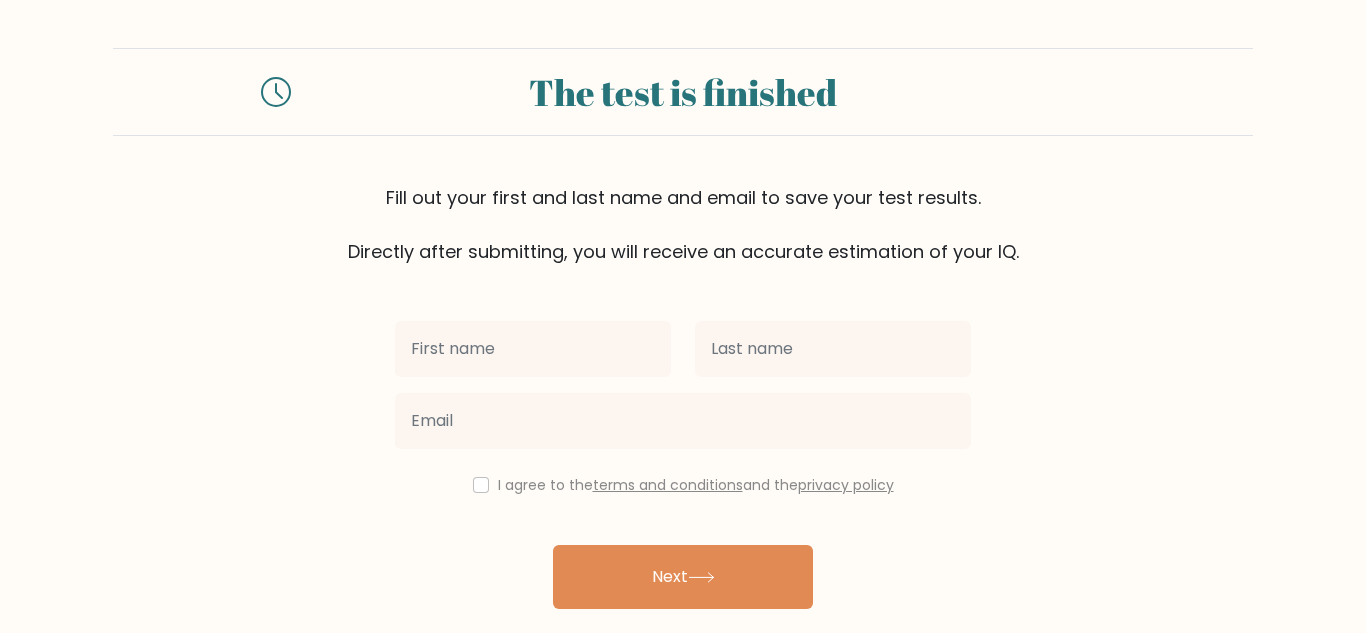 scroll, scrollTop: 0, scrollLeft: 0, axis: both 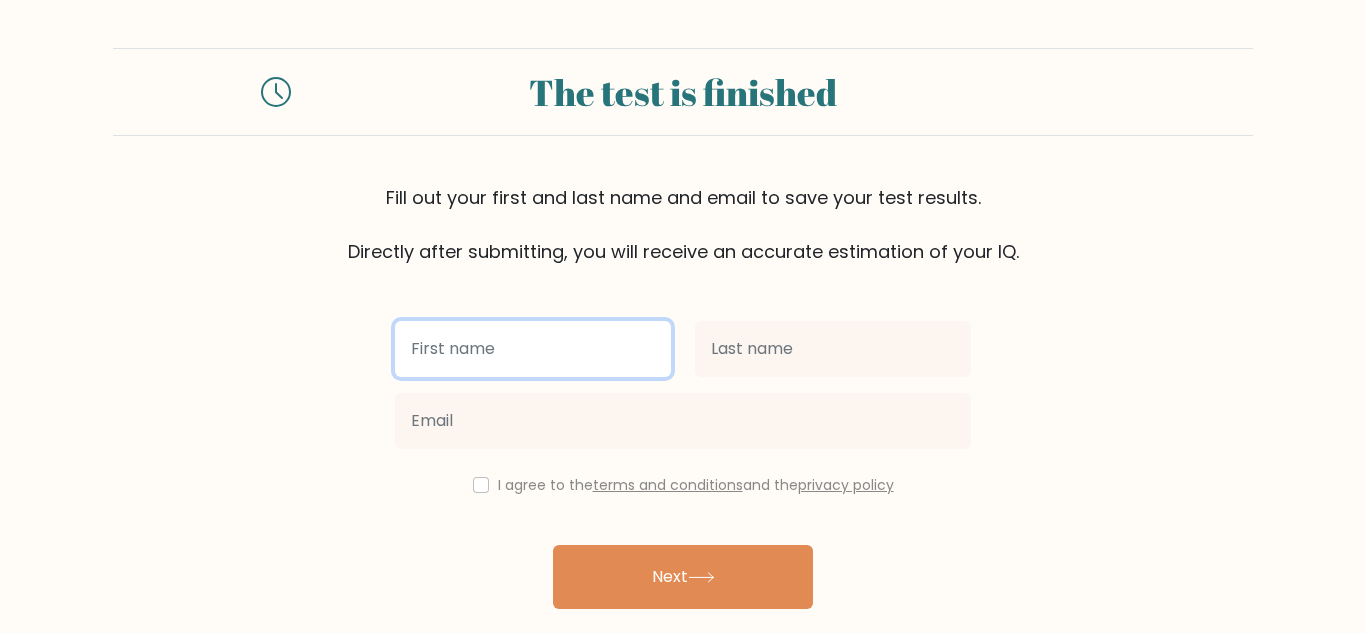 click at bounding box center [533, 349] 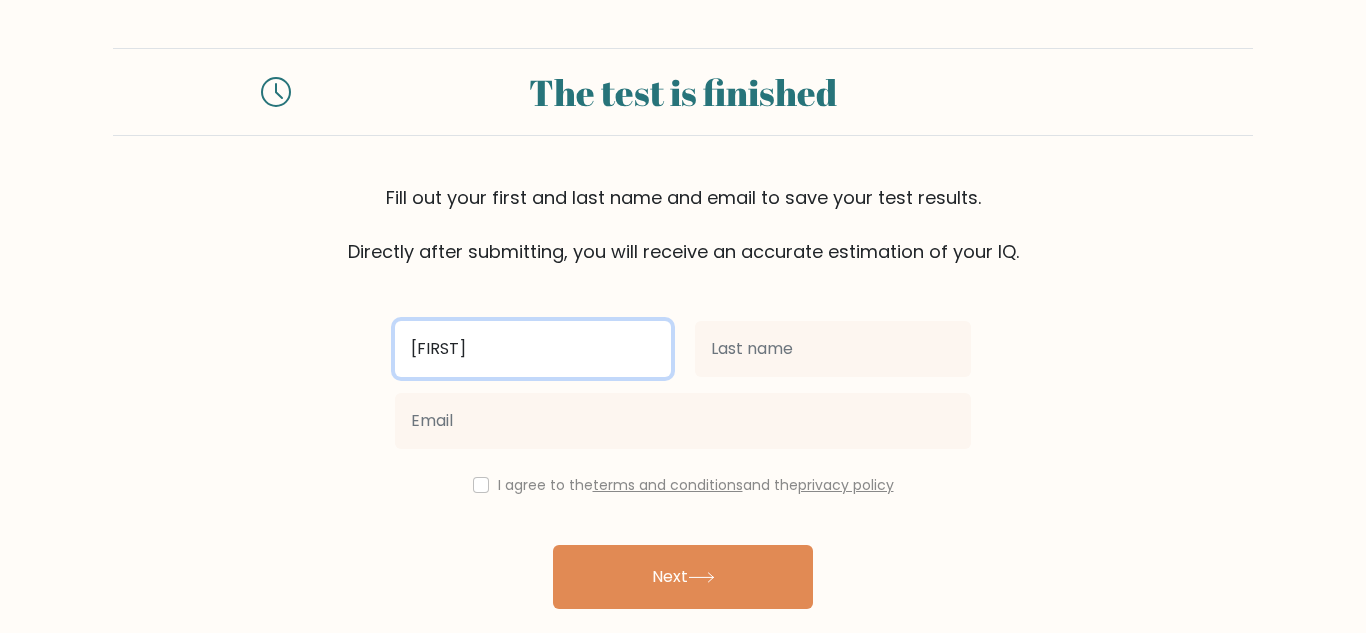 type on "mandy" 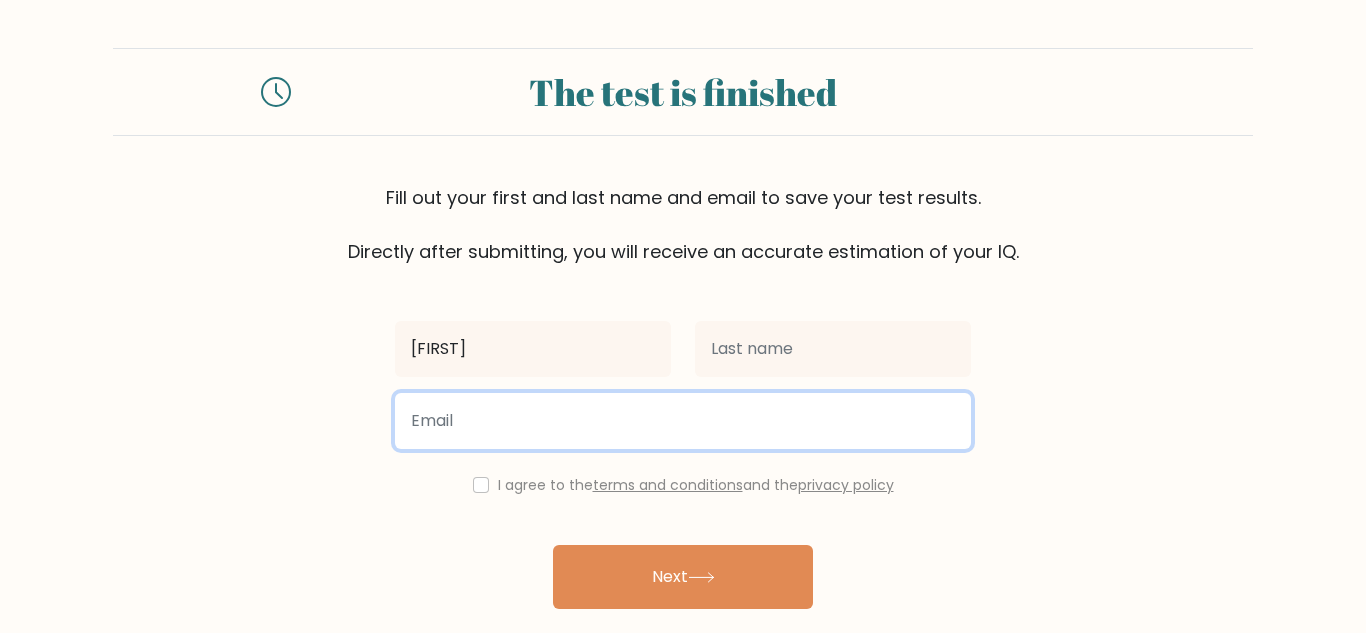 click at bounding box center [683, 421] 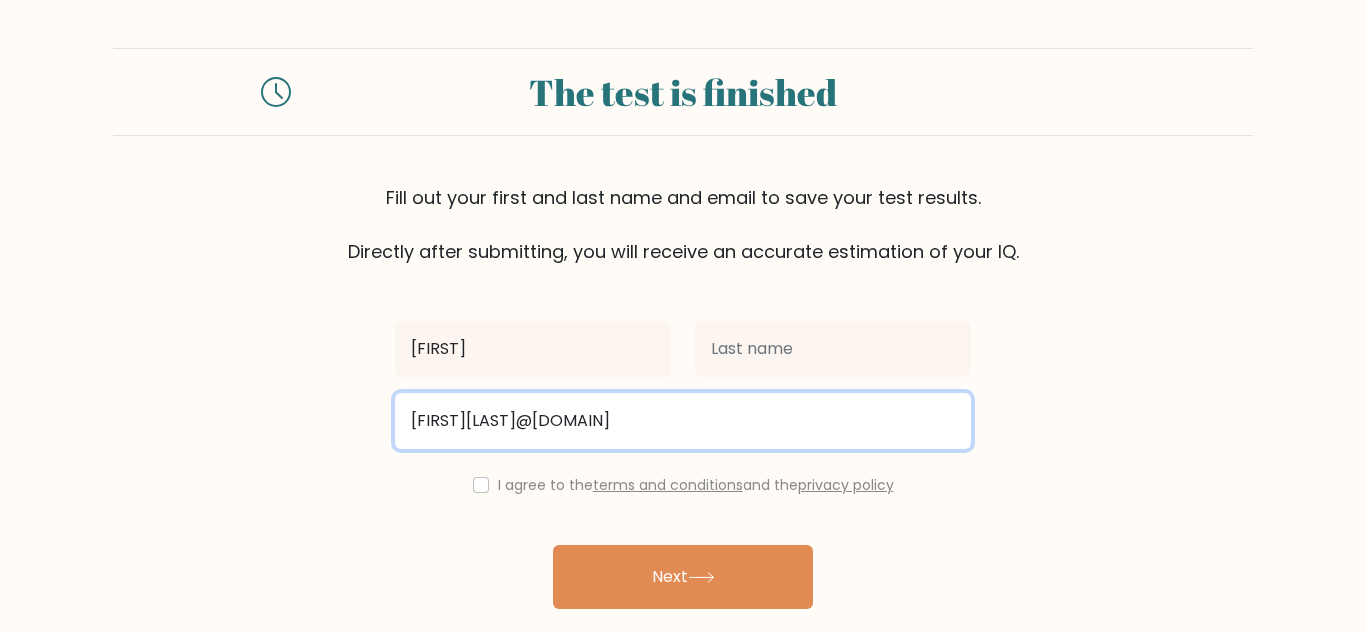 click on "mandyjhnson220@g.mail.com" at bounding box center (683, 421) 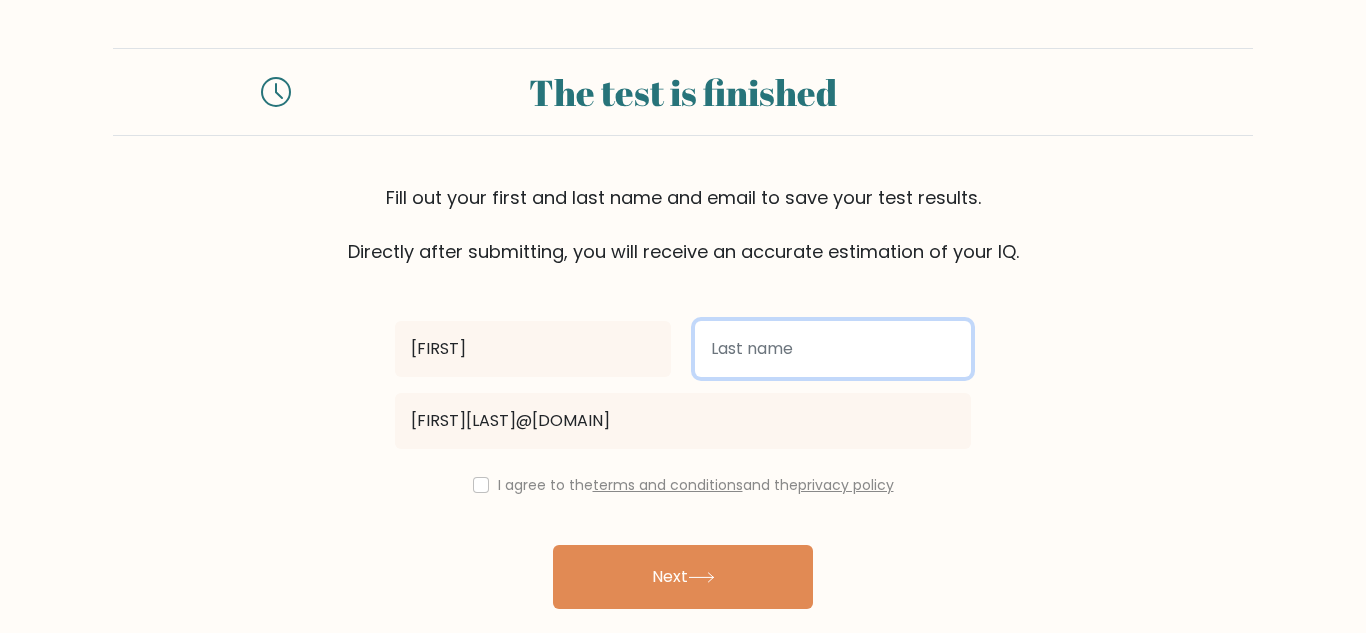 click at bounding box center [833, 349] 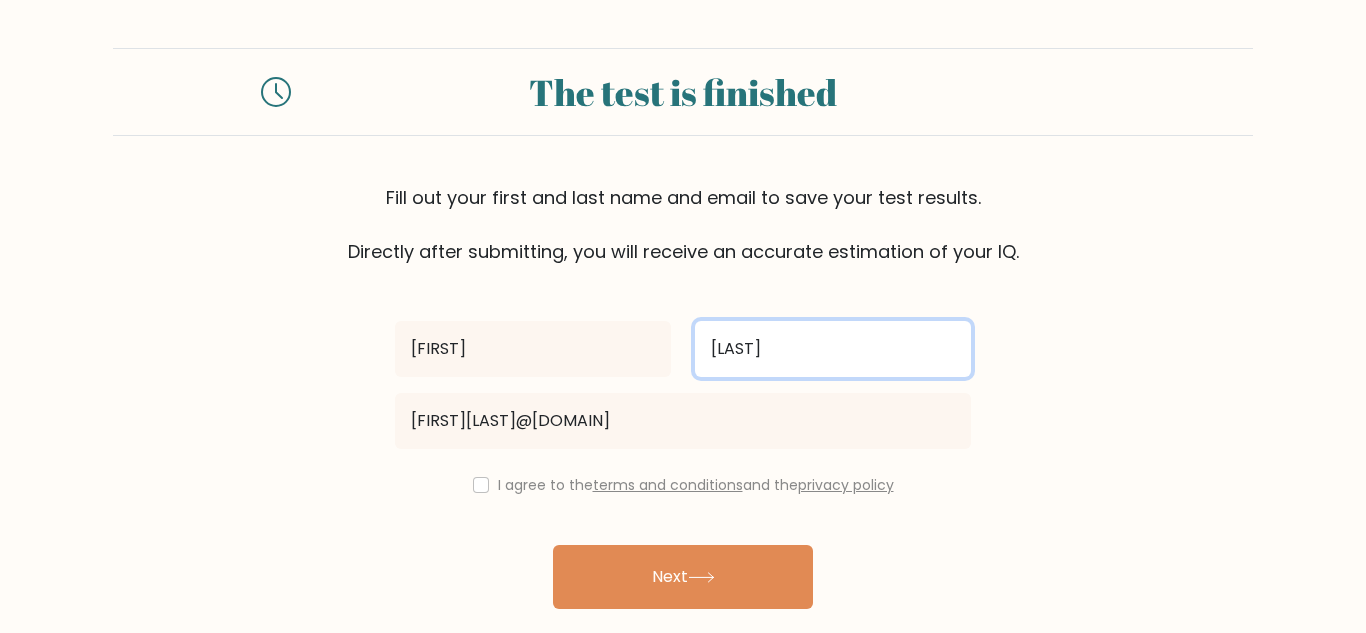 type on "johnson" 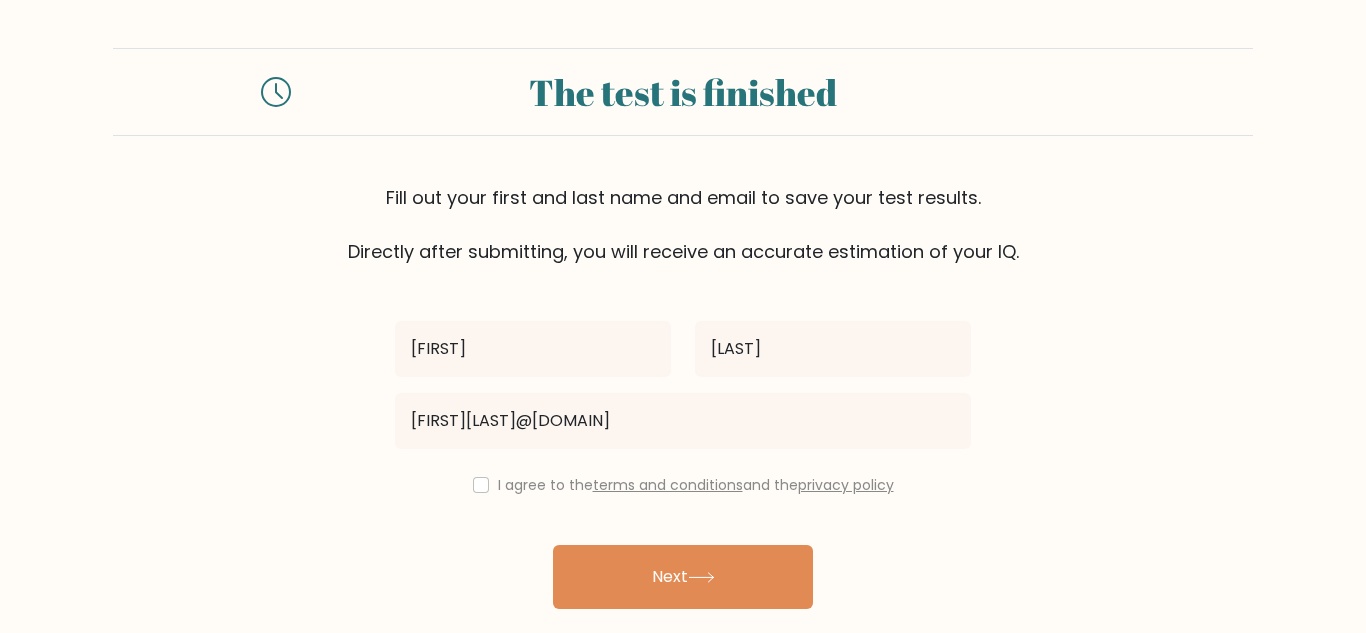 click on "I agree to the  terms and conditions  and the  privacy policy" at bounding box center (683, 485) 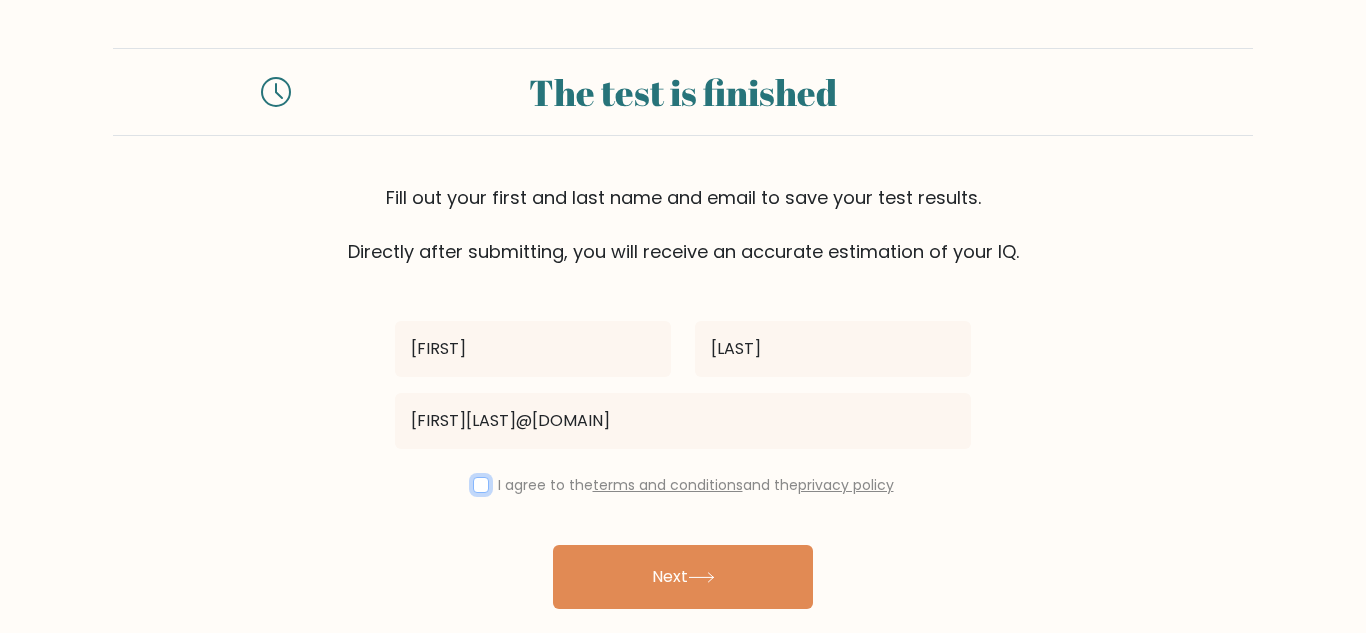 click at bounding box center [481, 485] 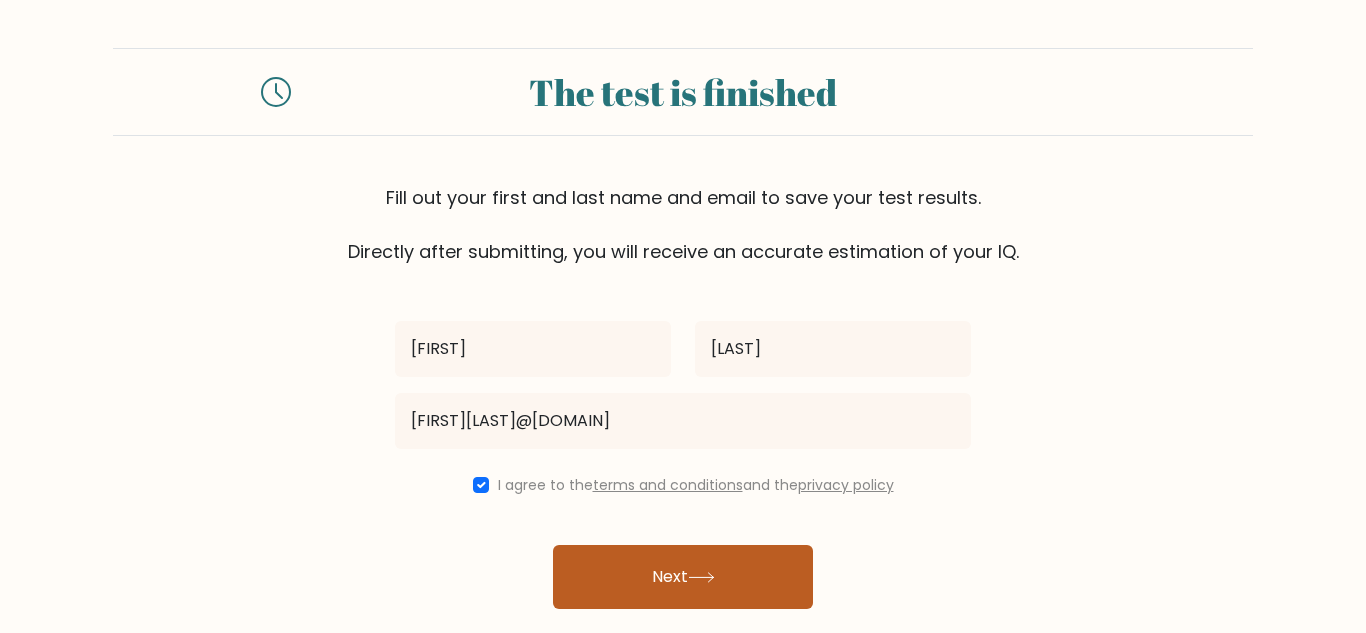 click on "Next" at bounding box center (683, 577) 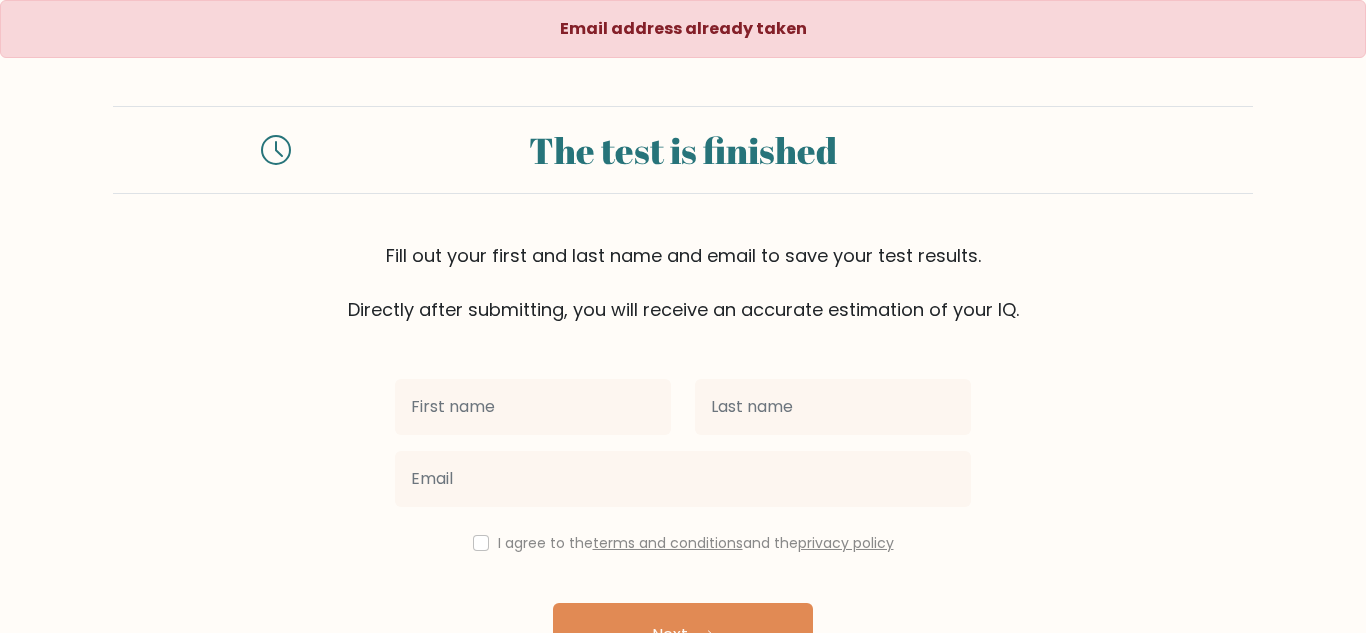 scroll, scrollTop: 0, scrollLeft: 0, axis: both 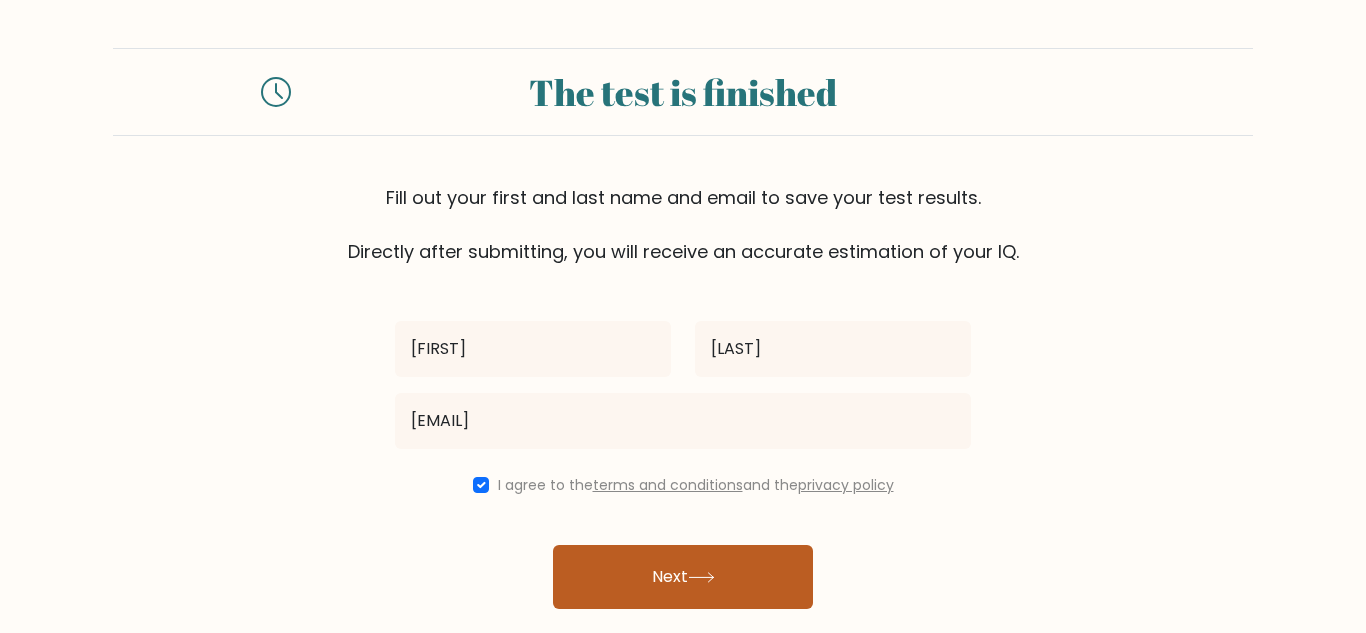 click on "Next" at bounding box center [683, 577] 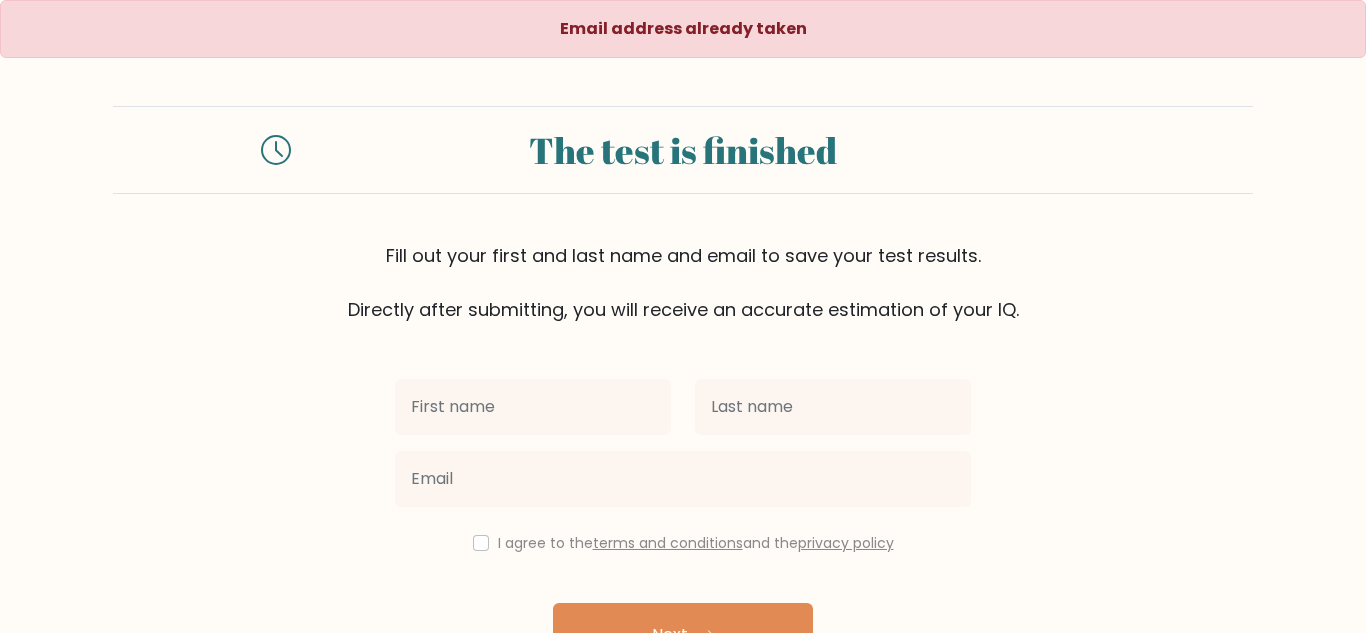 scroll, scrollTop: 0, scrollLeft: 0, axis: both 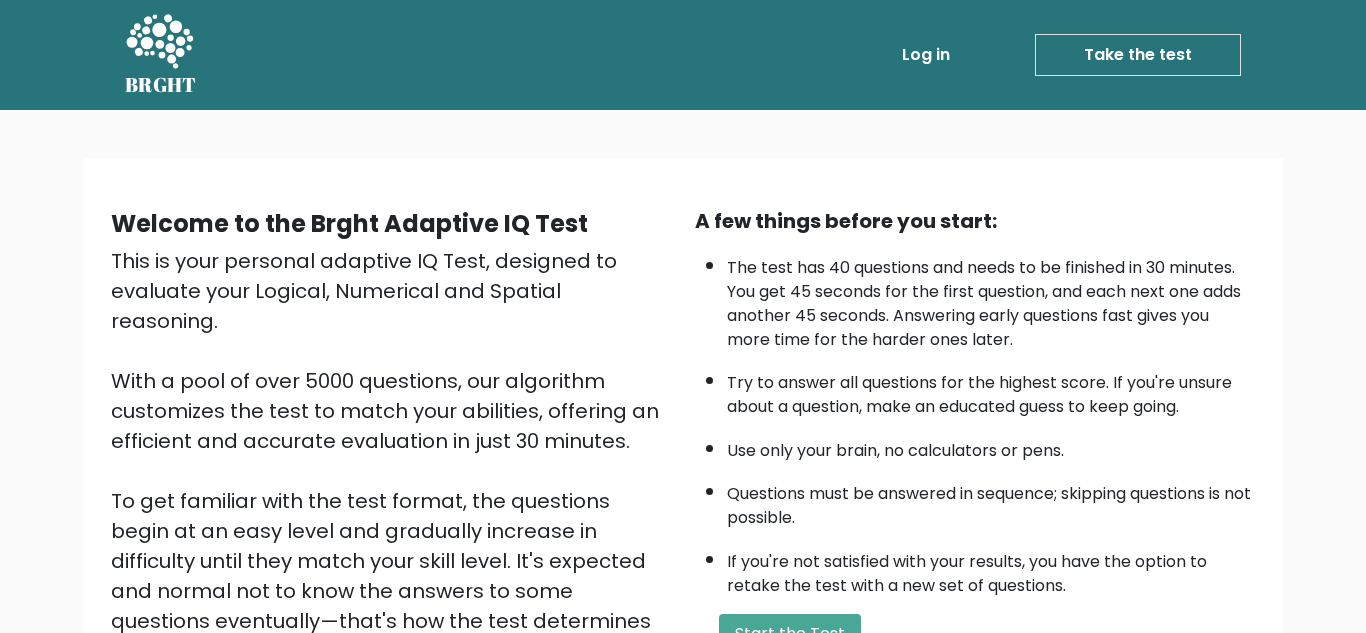 click on "A few things before you start:
The test has 40 questions and needs to be finished in 30 minutes. You get 45 seconds for the first question, and each next one adds another 45 seconds. Answering early questions fast gives you more time for the harder ones later.
Try to answer all questions for the highest score. If you're unsure about a question, make an educated guess to keep going.
Use only your brain, no calculators or pens.
Questions must be answered in sequence; skipping questions is not possible.
If you're not satisfied with your results, you have the option to retake the test with a new set of questions.
Start the Test" at bounding box center [975, 466] 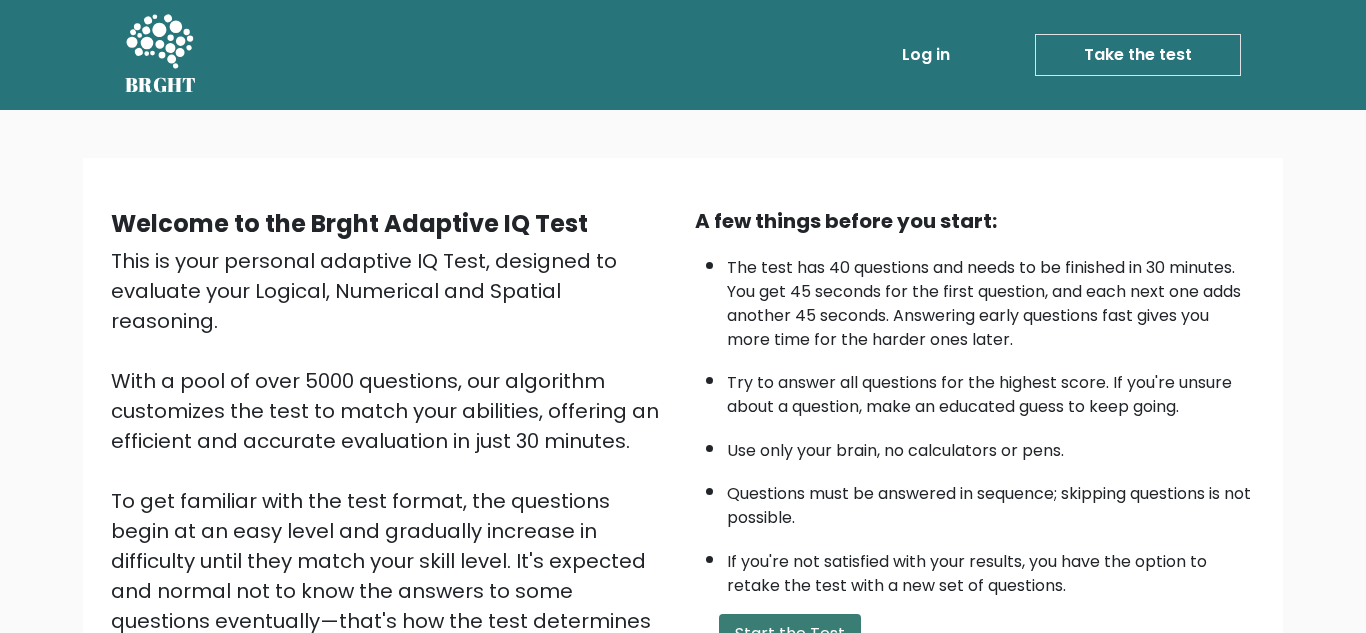 click on "Start the Test" at bounding box center (790, 634) 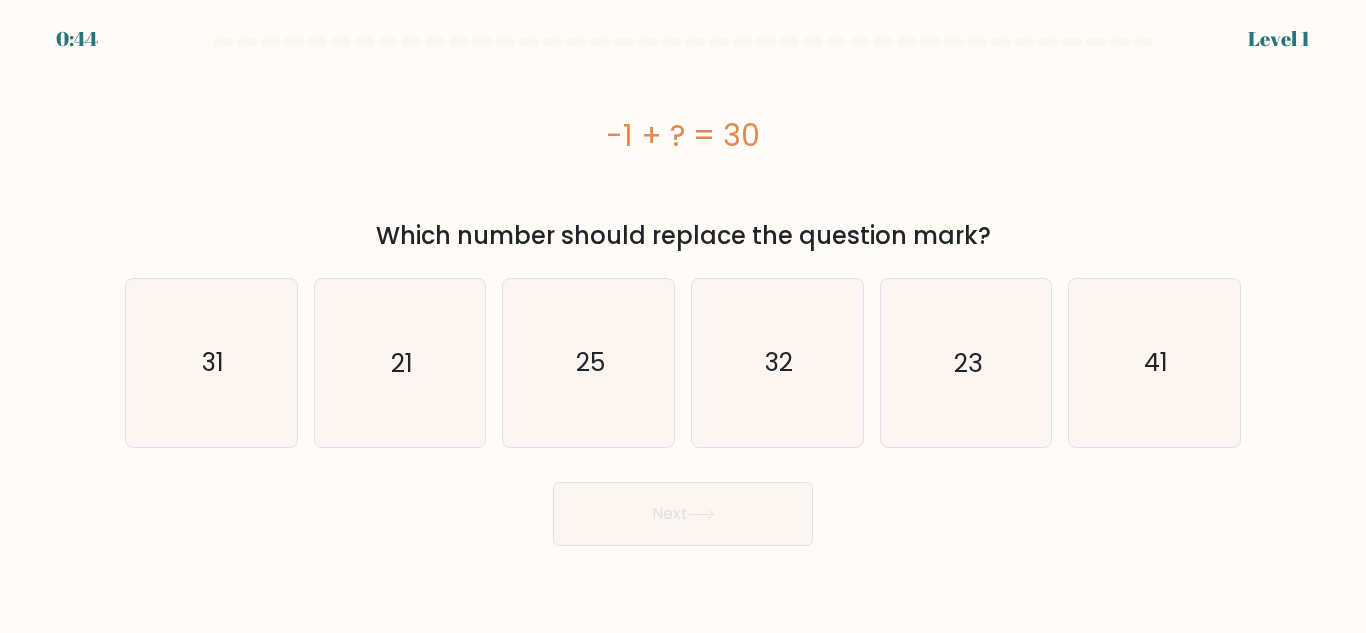 scroll, scrollTop: 0, scrollLeft: 0, axis: both 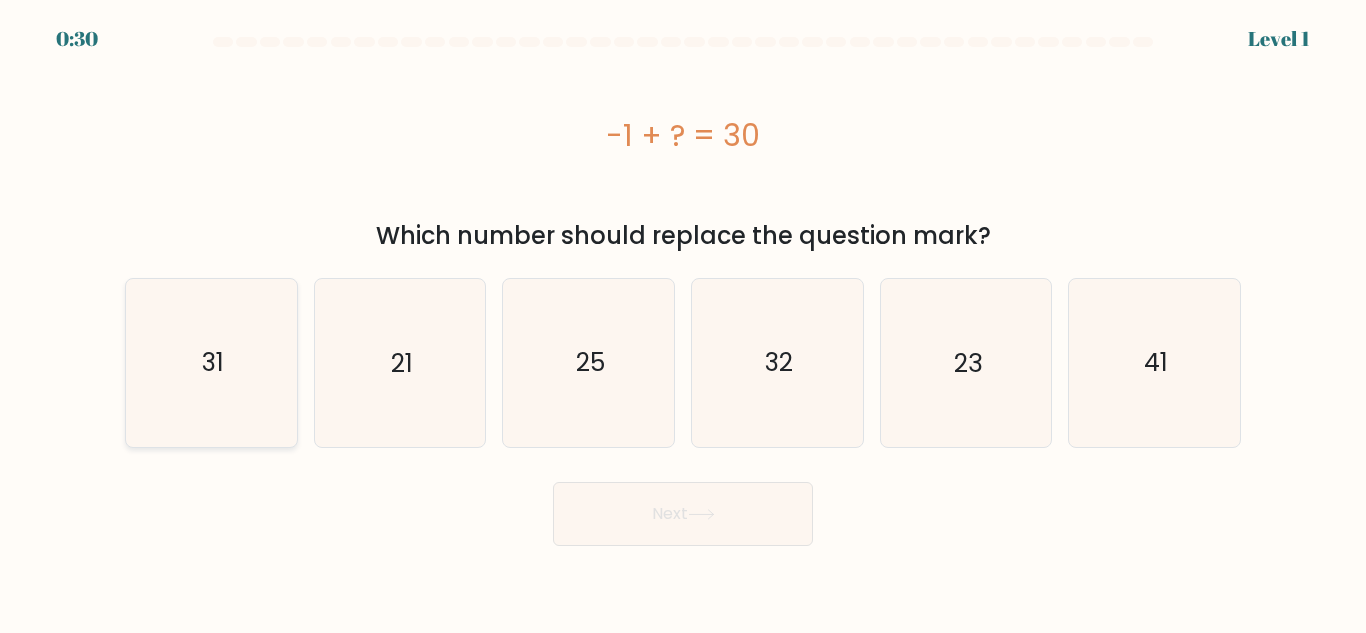 click on "31" 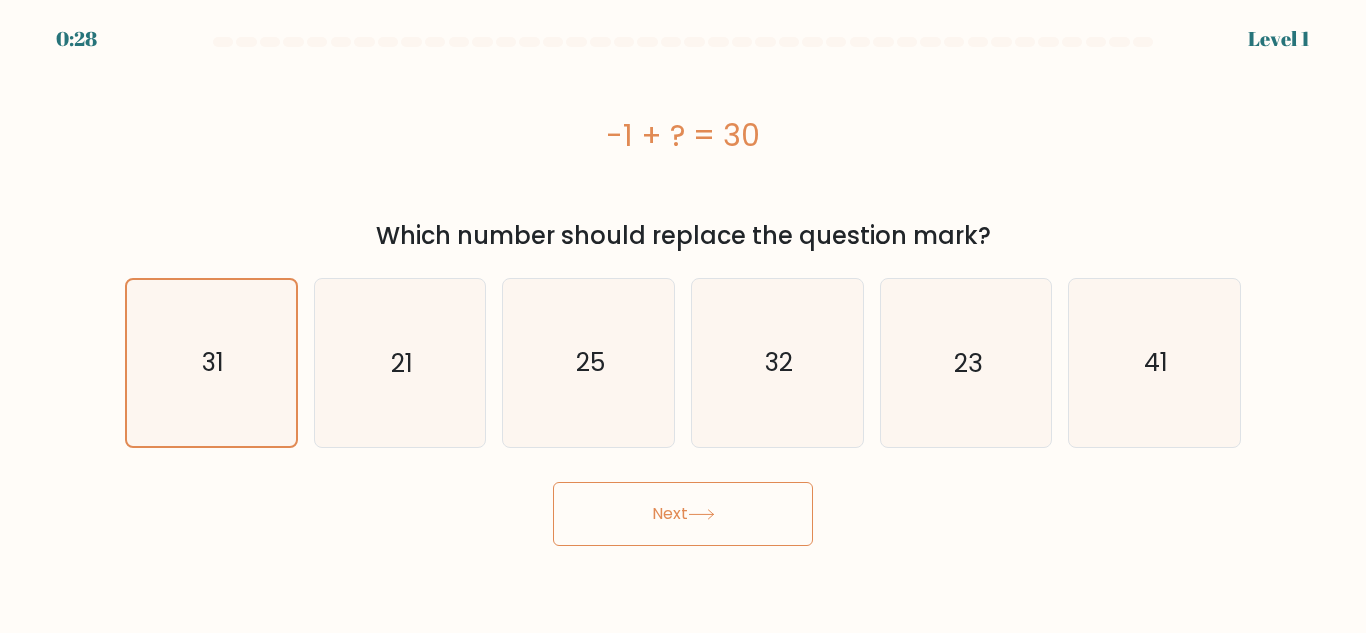 click on "Next" at bounding box center [683, 514] 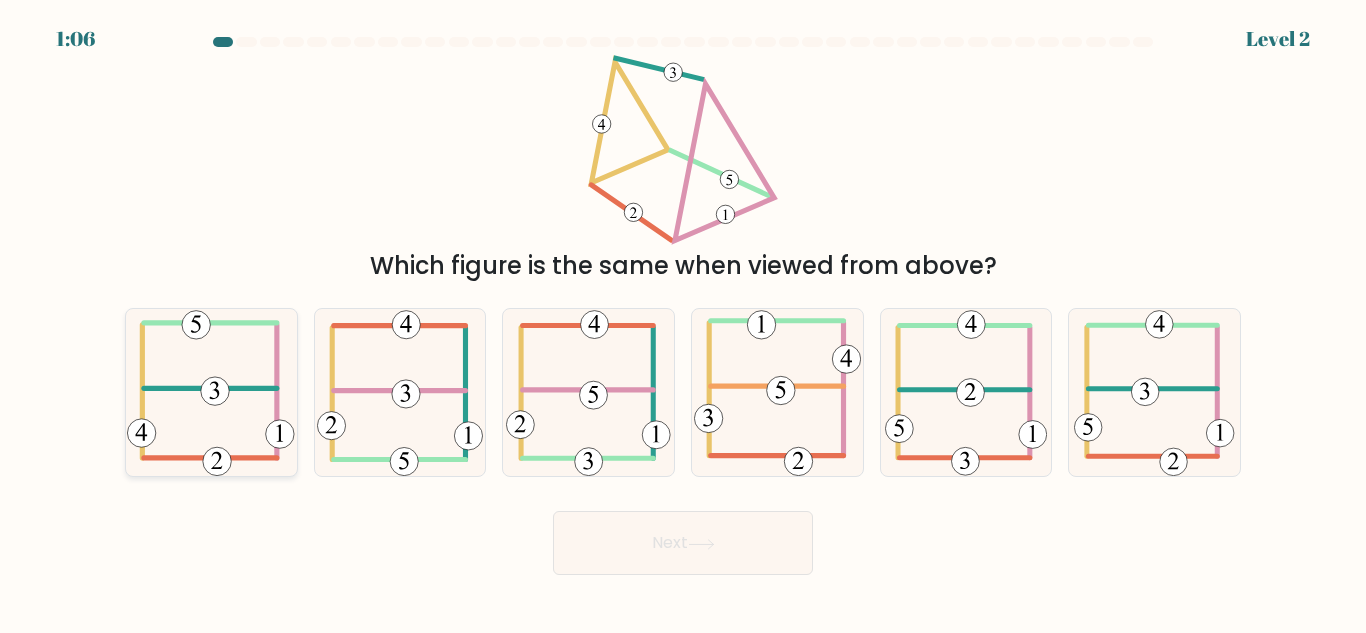 click 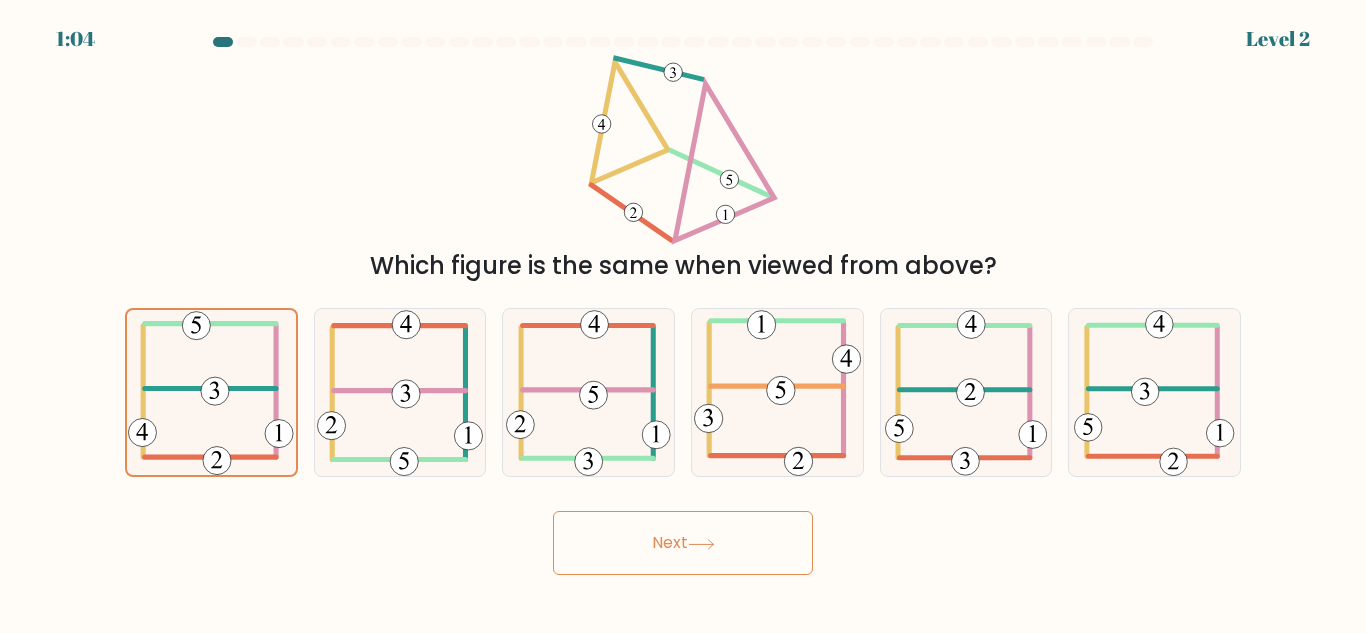 click on "Next" at bounding box center (683, 543) 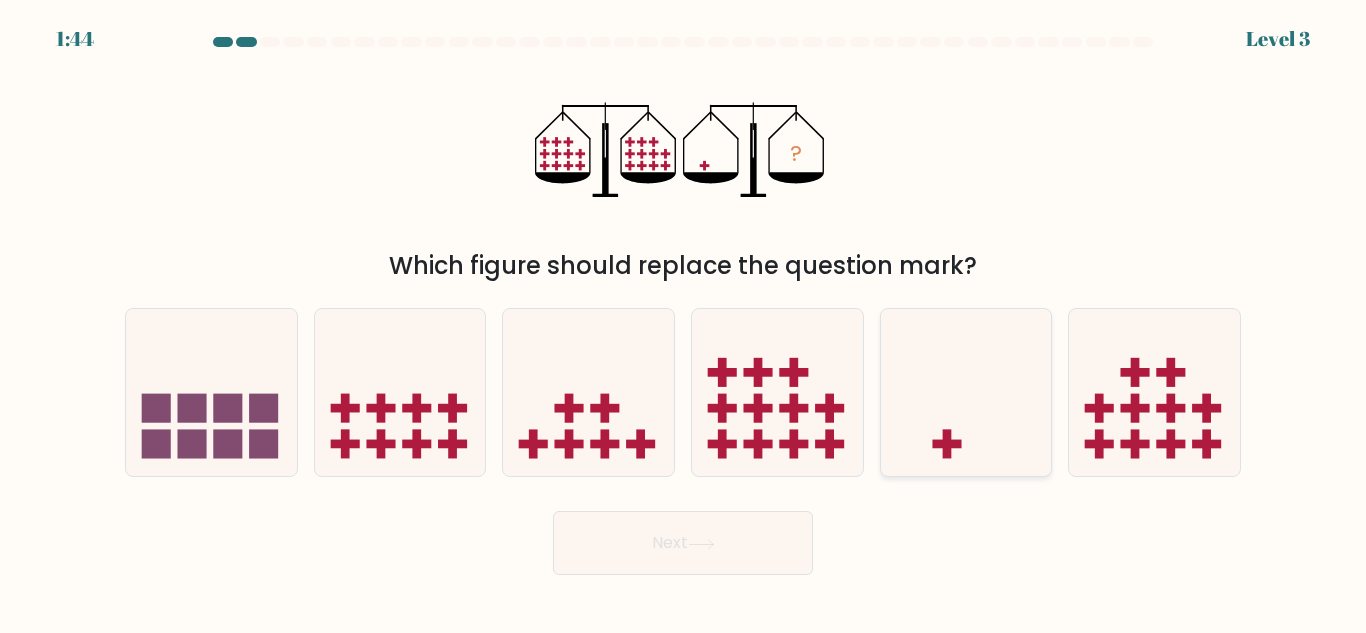 click 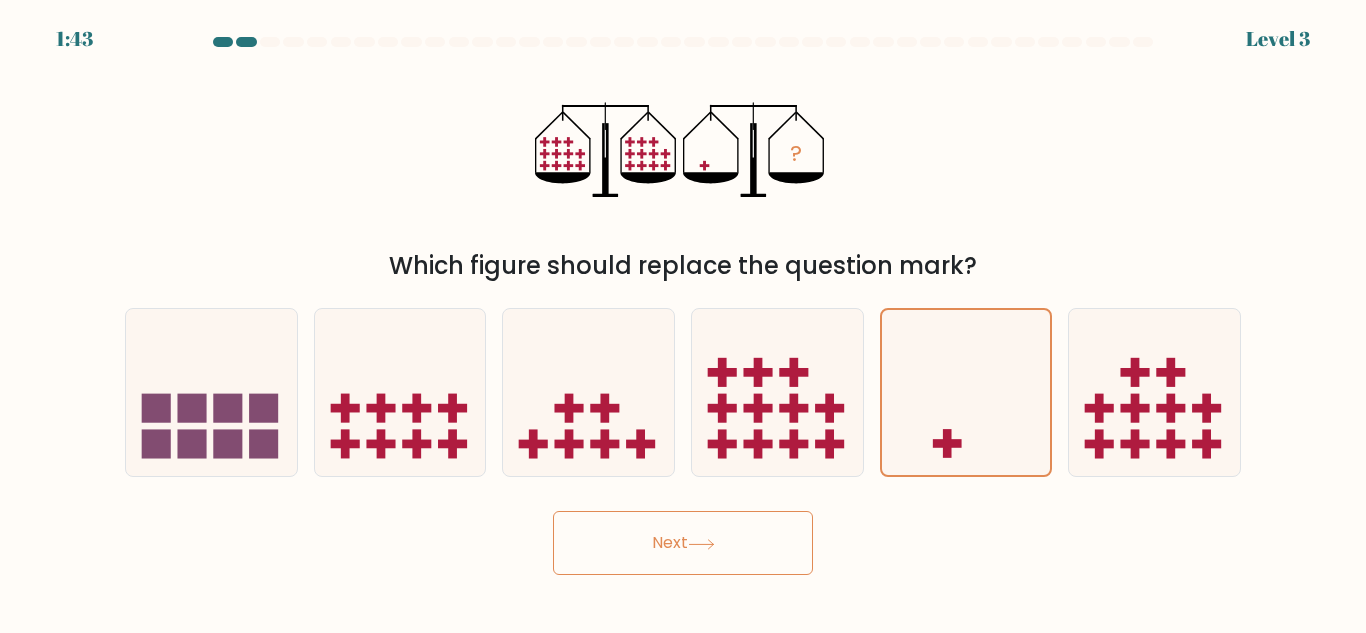 click on "Next" at bounding box center (683, 543) 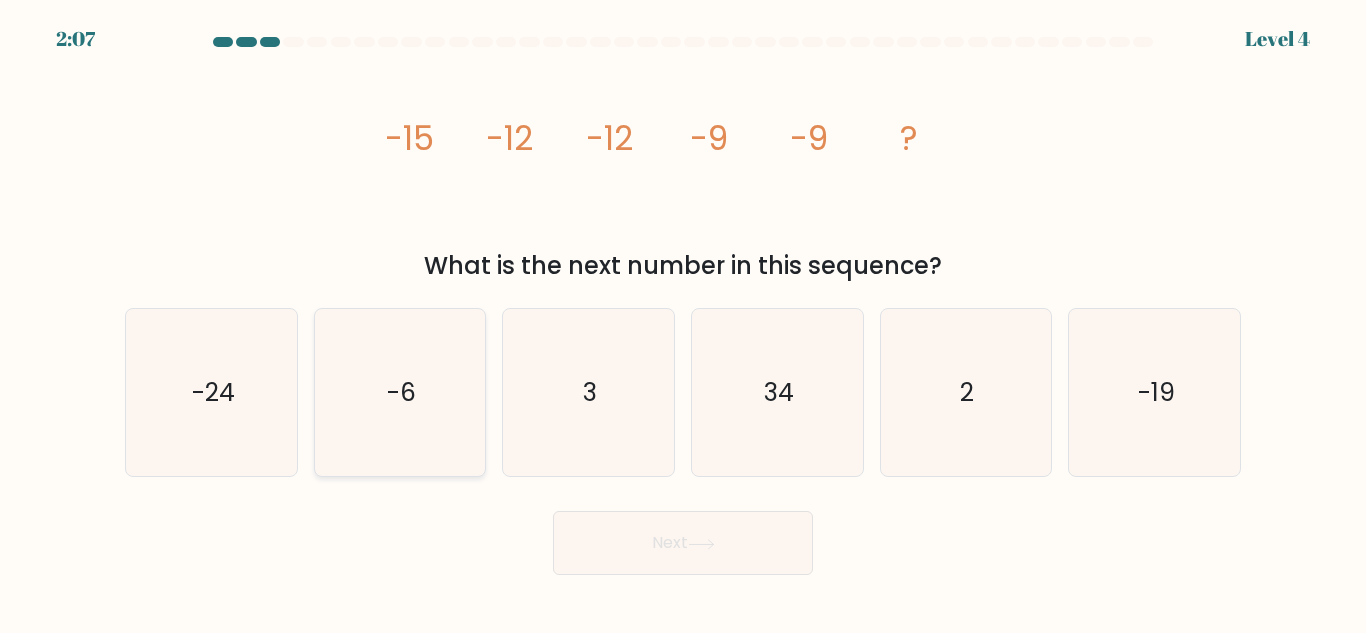 click on "-6" 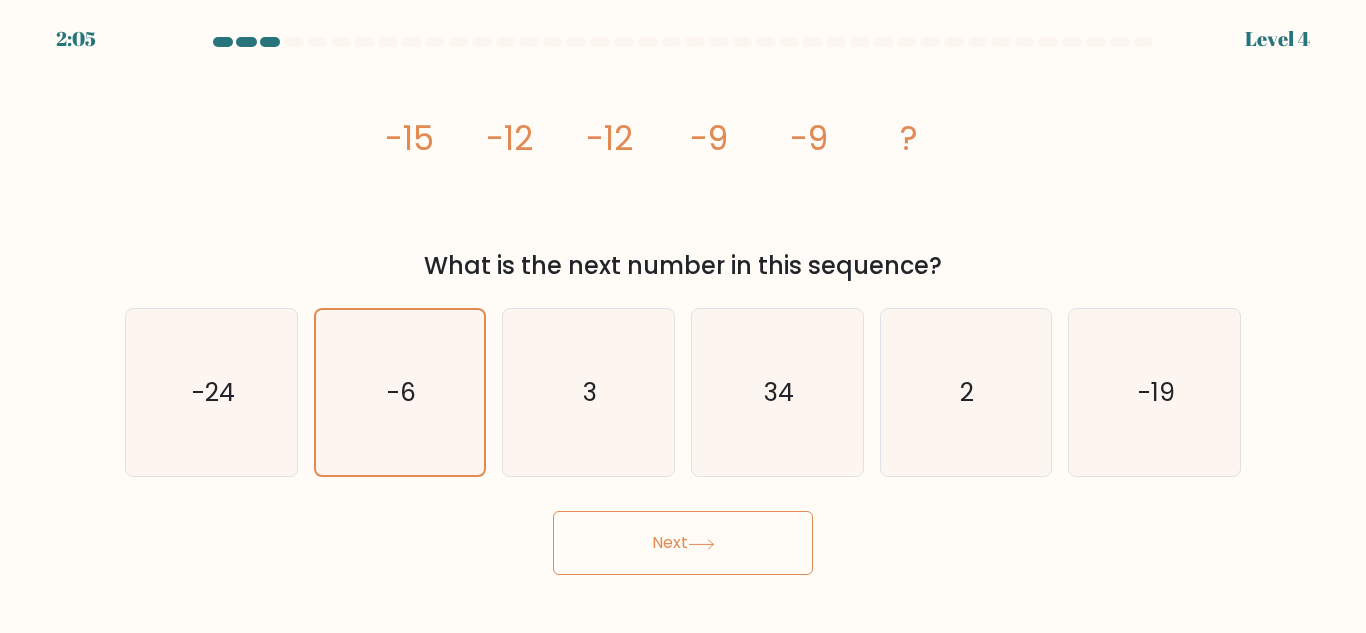 click on "Next" at bounding box center (683, 543) 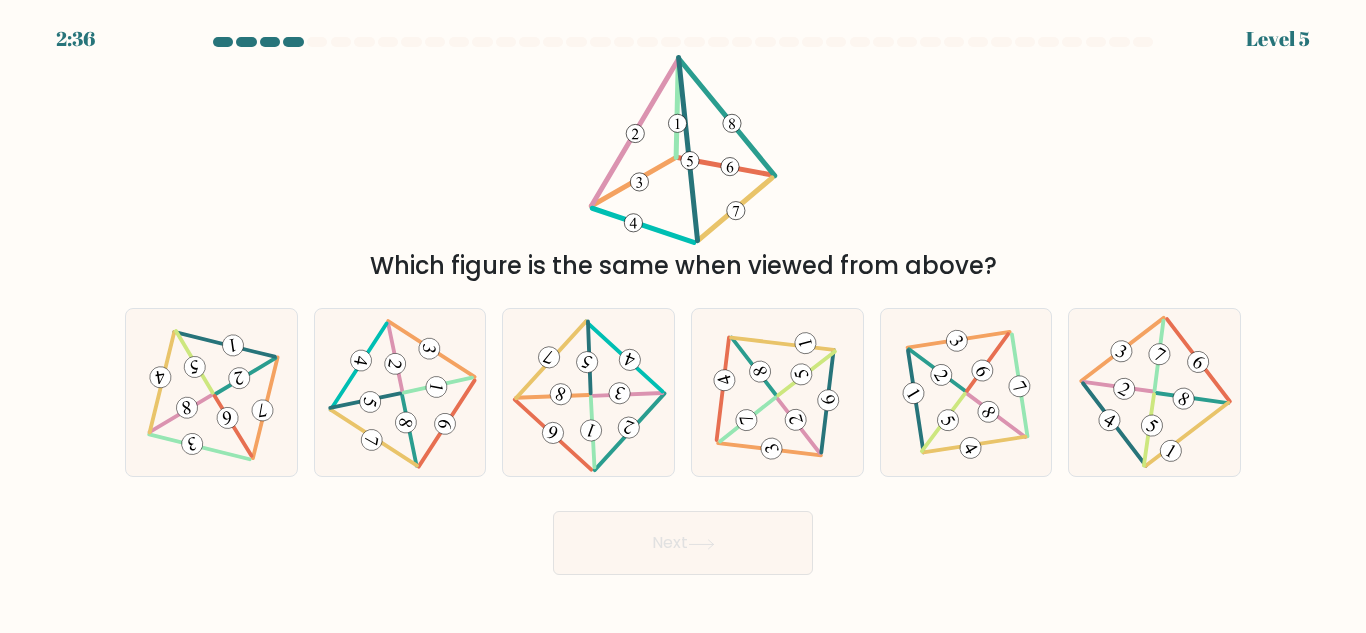 click at bounding box center (683, 306) 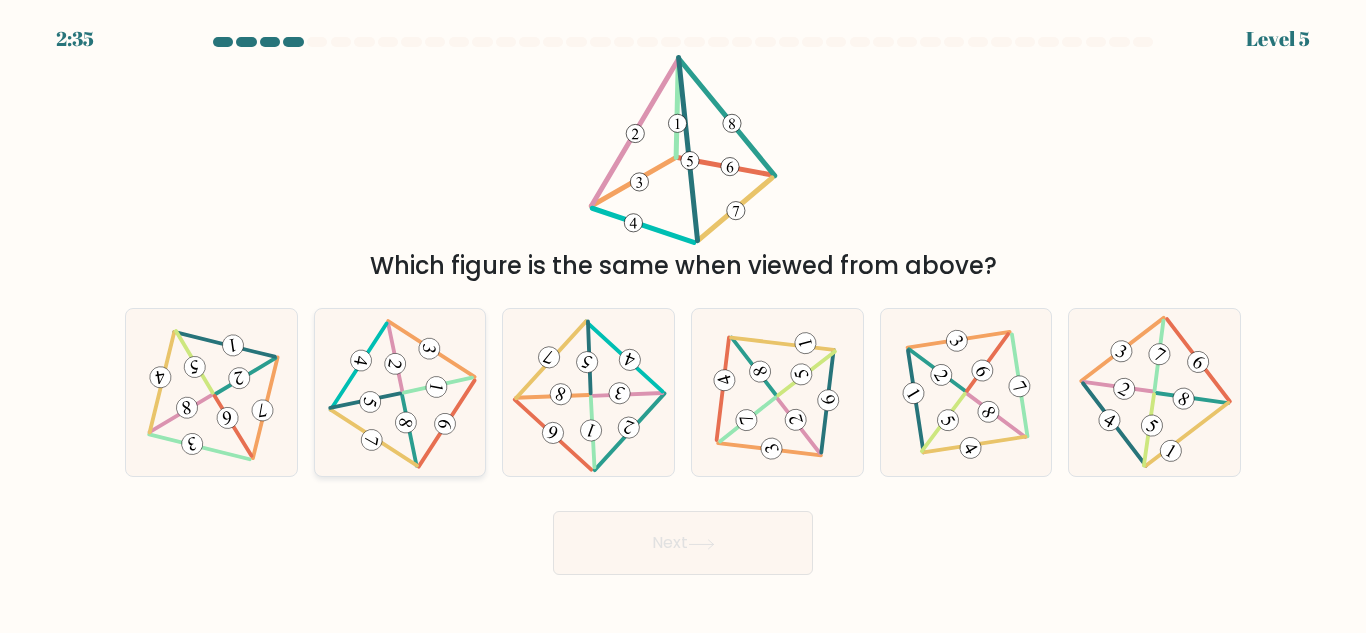 click 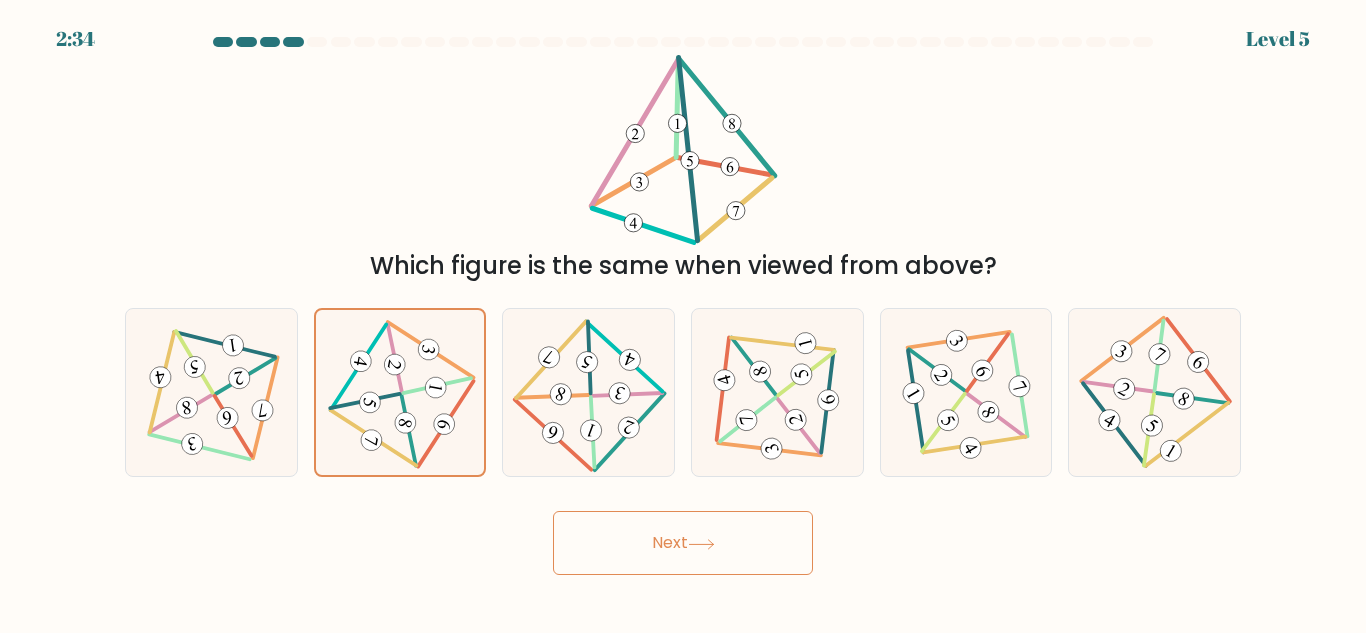click on "Next" at bounding box center (683, 543) 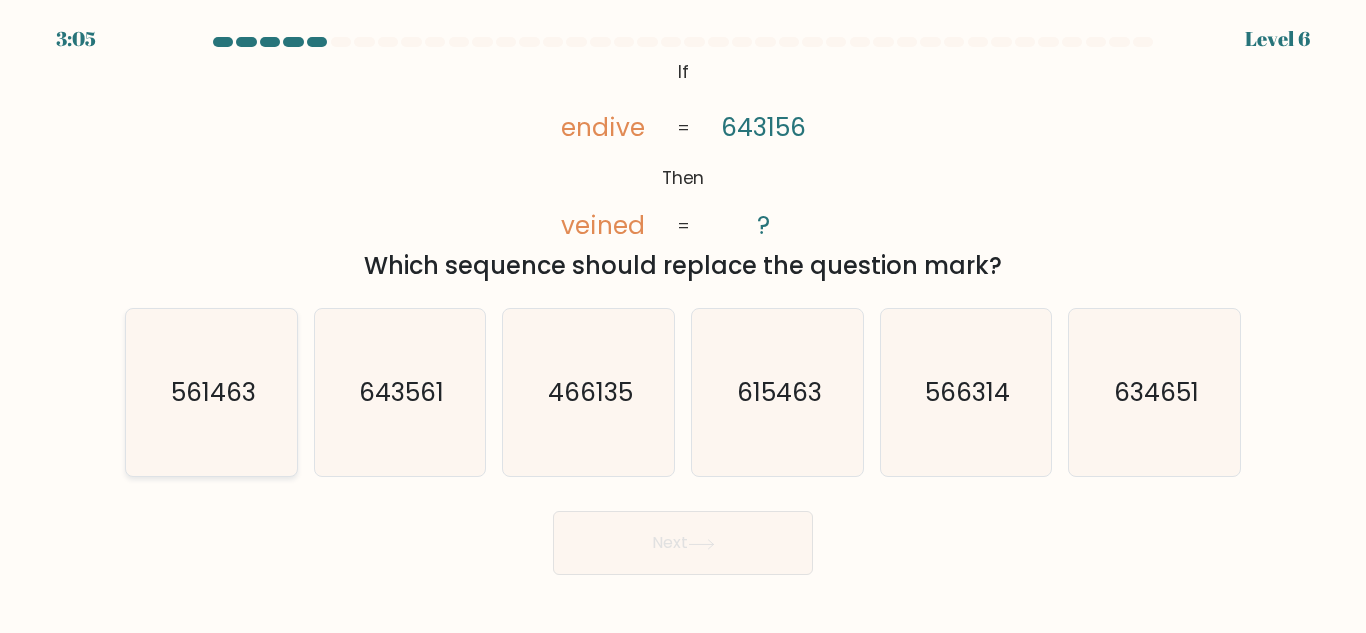 click on "561463" 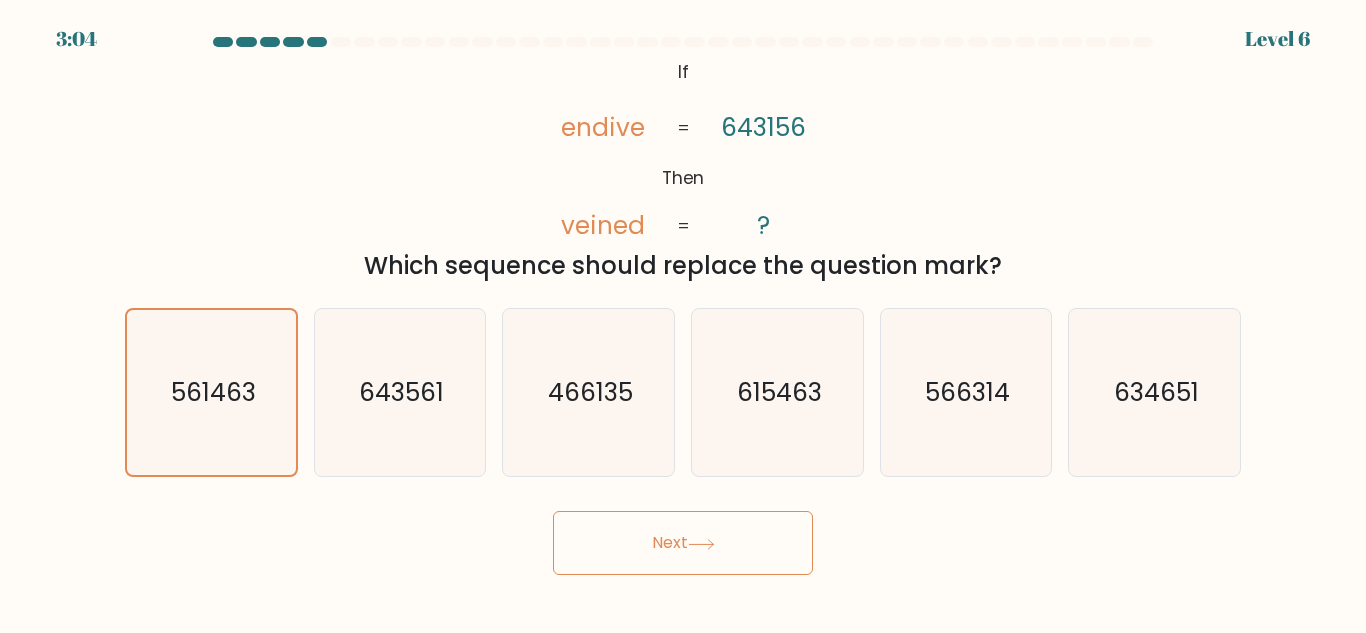 click on "Next" at bounding box center (683, 543) 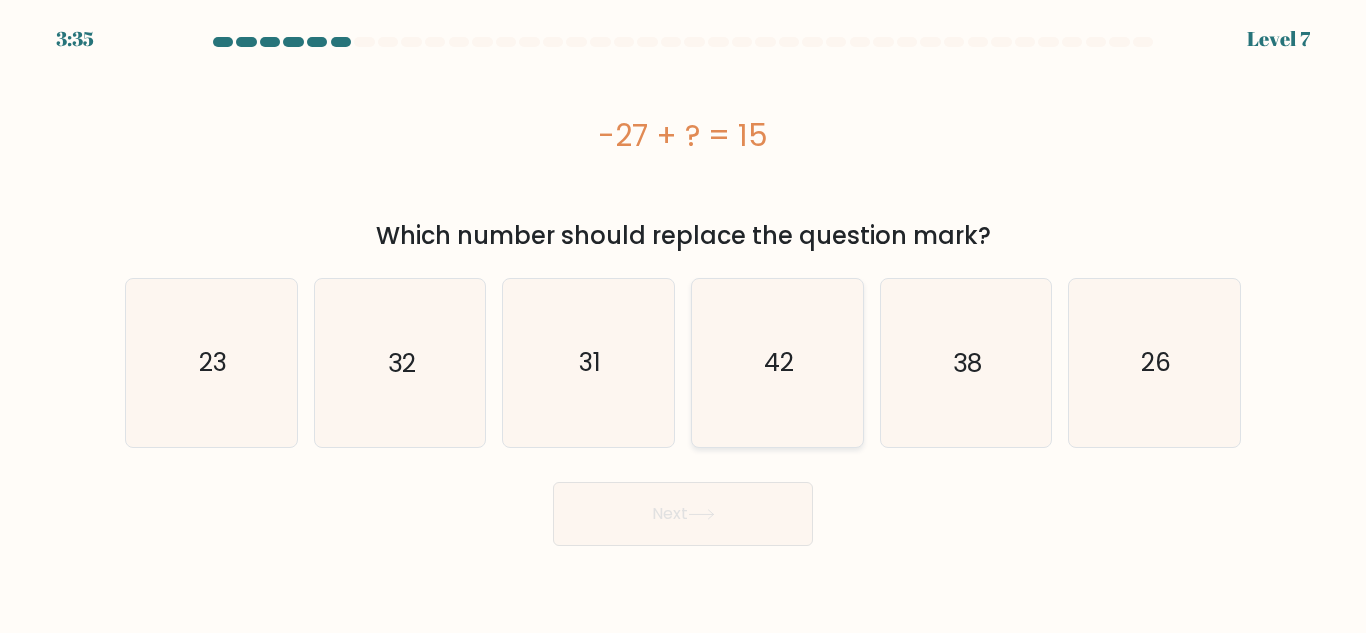 click on "42" 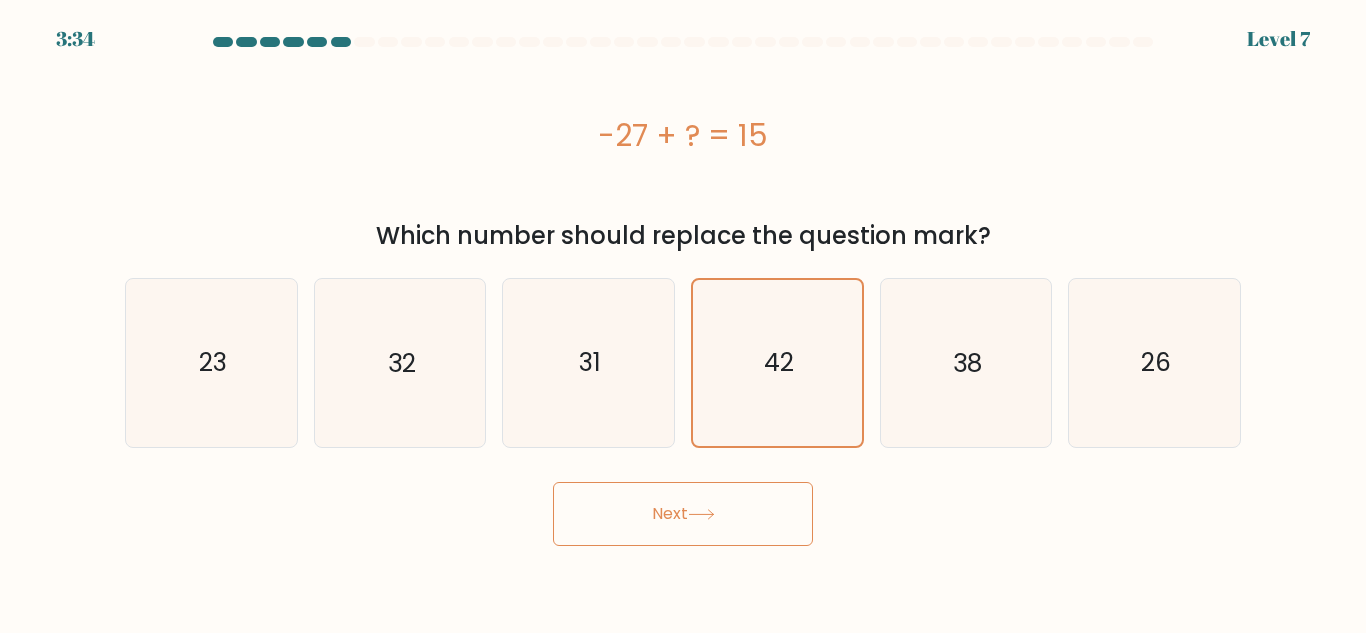 click 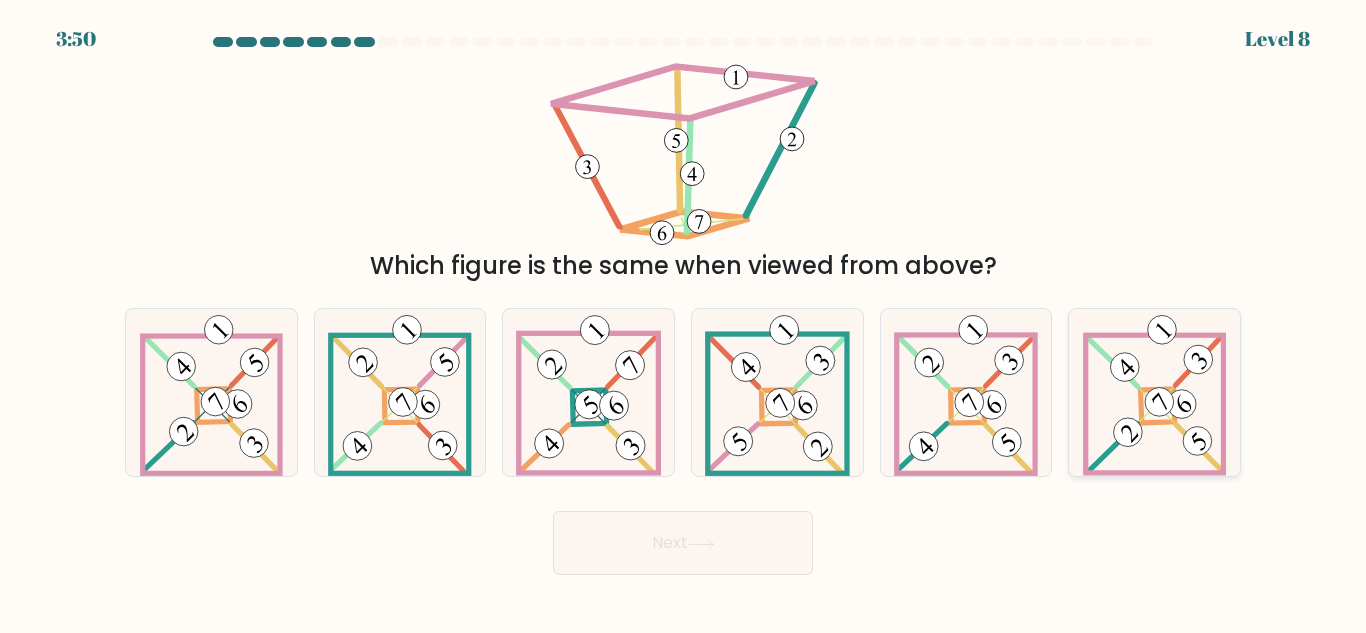 click 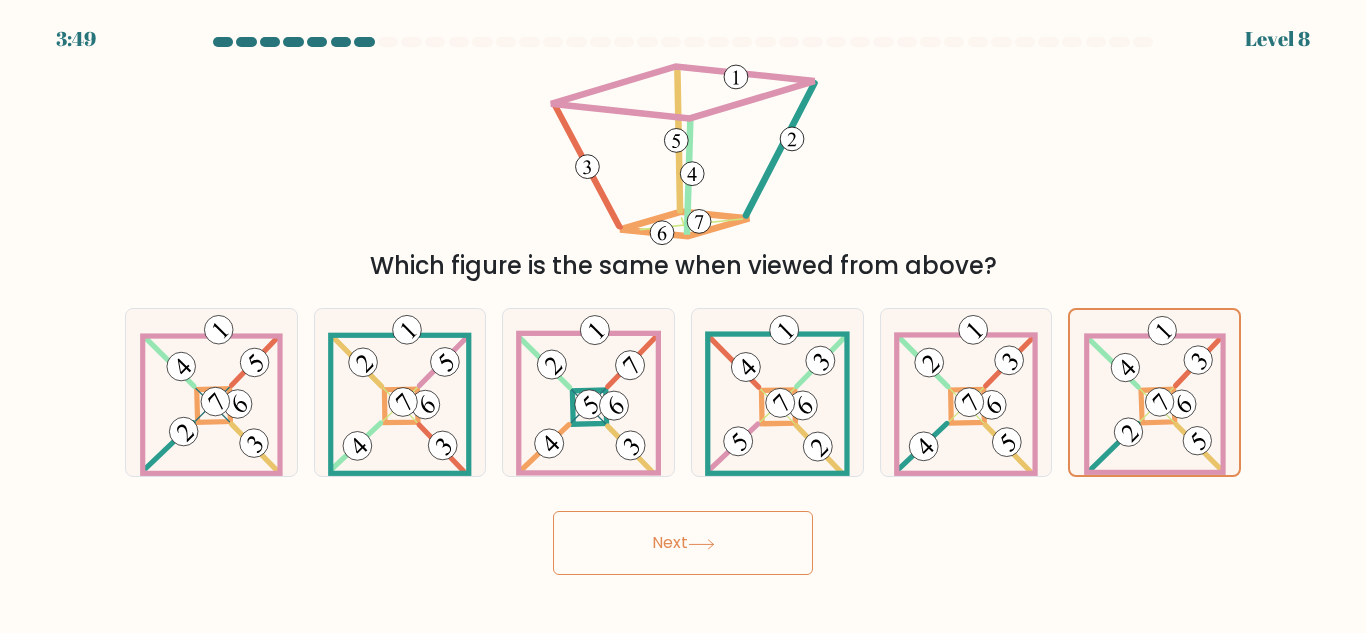 click on "Next" at bounding box center (683, 543) 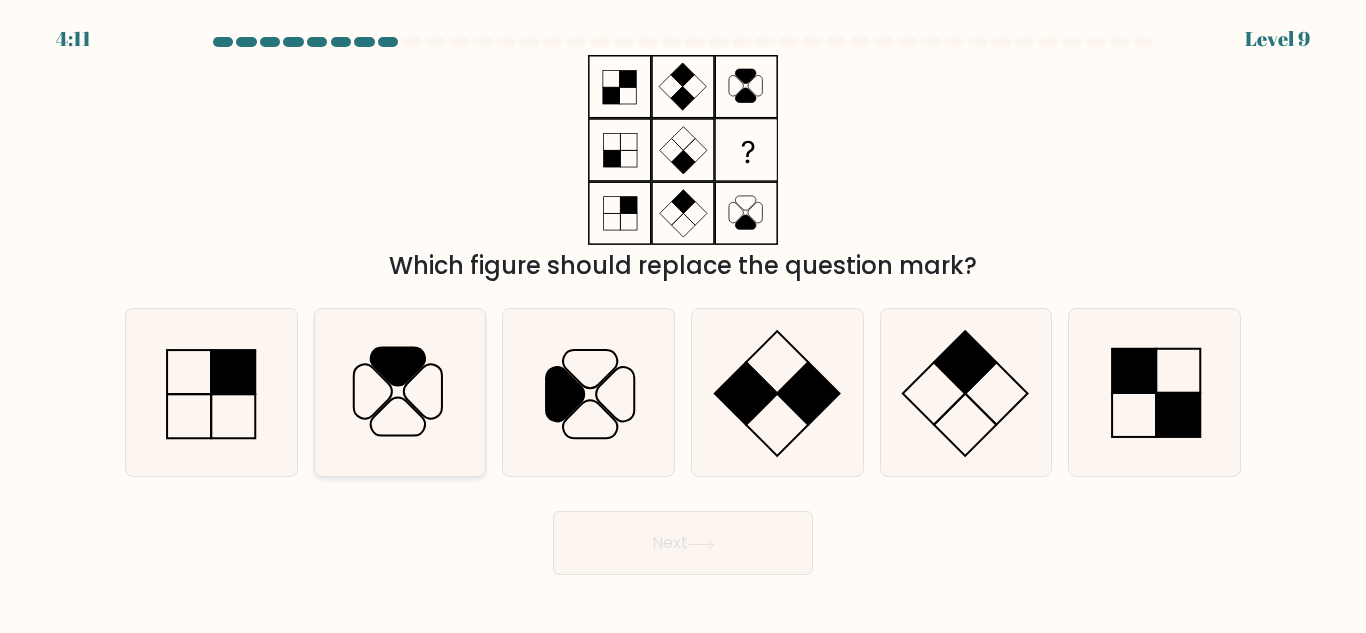 click 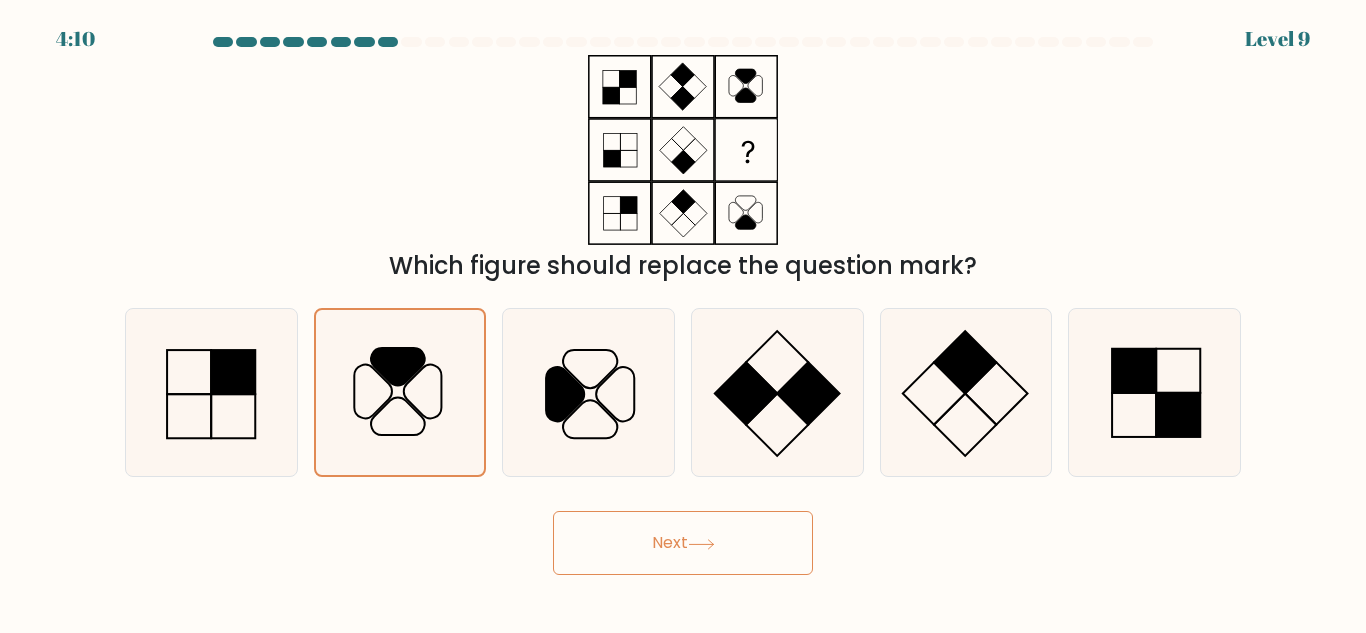 click on "Next" at bounding box center [683, 543] 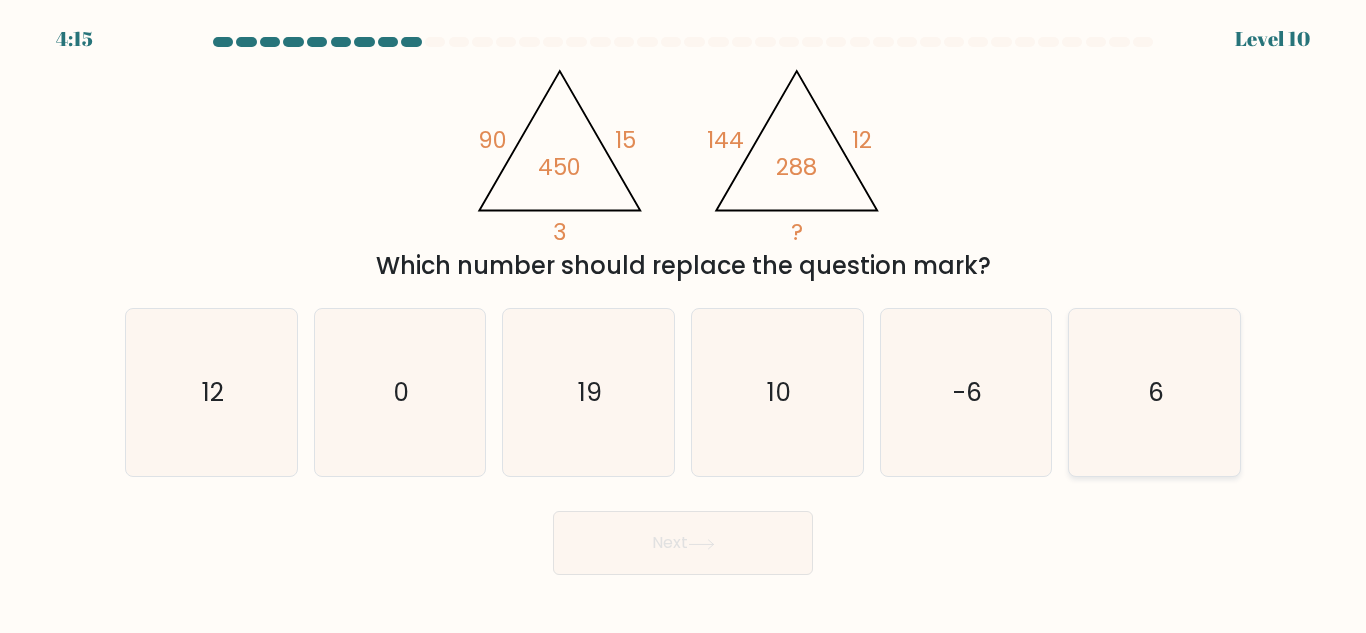 click on "6" 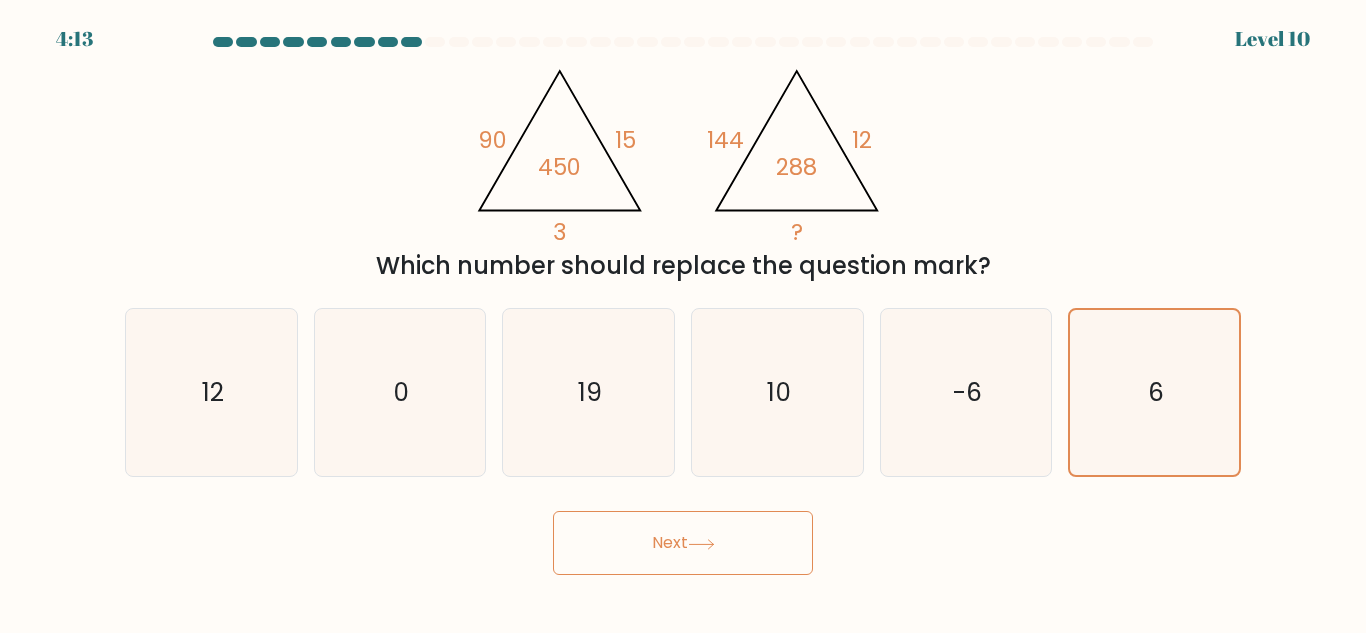 click on "Next" at bounding box center [683, 543] 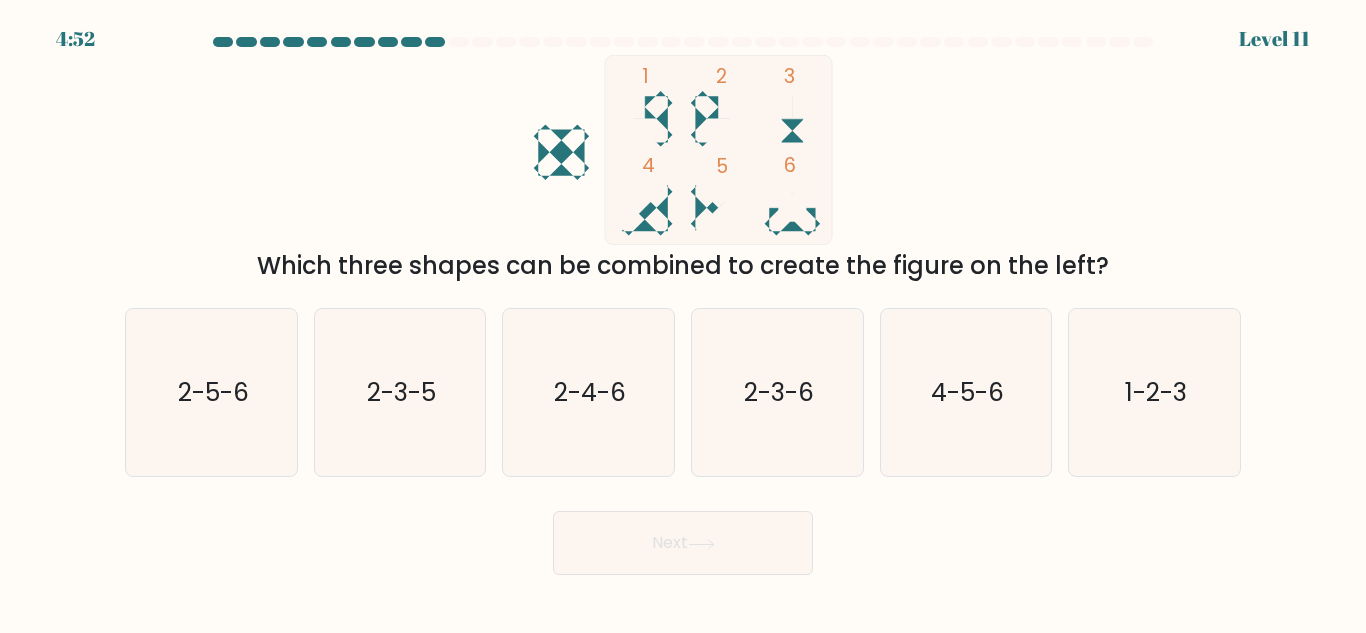 click on "Next" at bounding box center [683, 543] 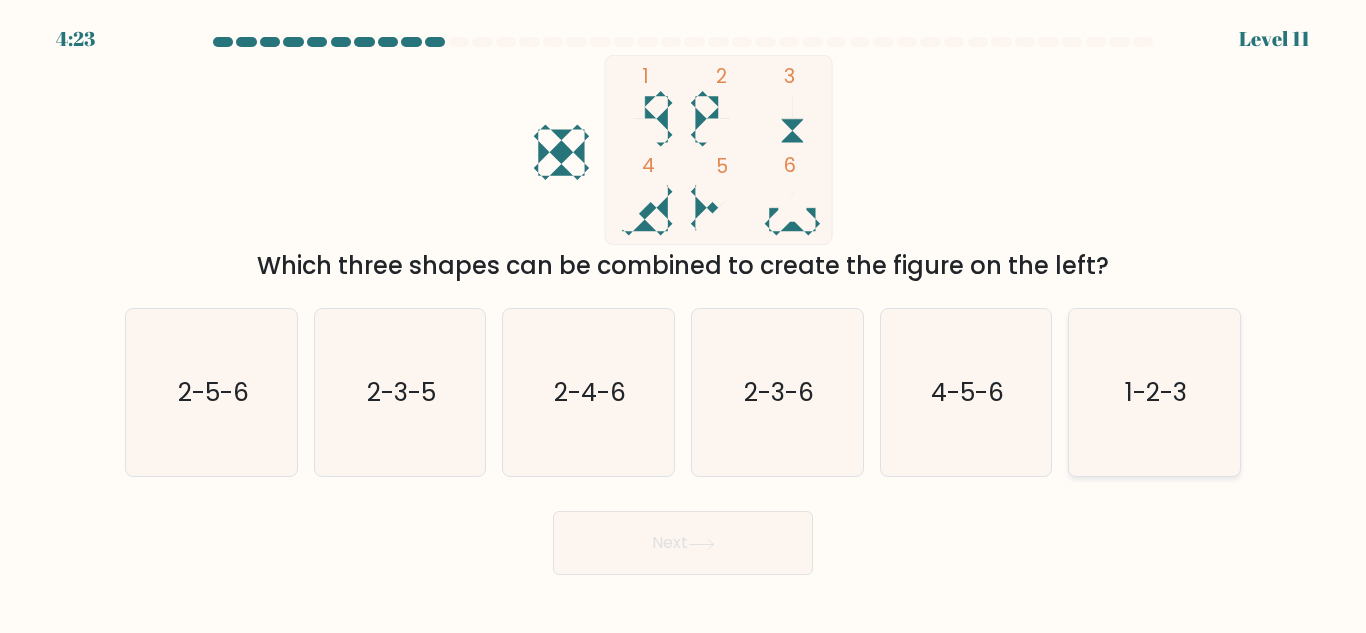 click on "1-2-3" 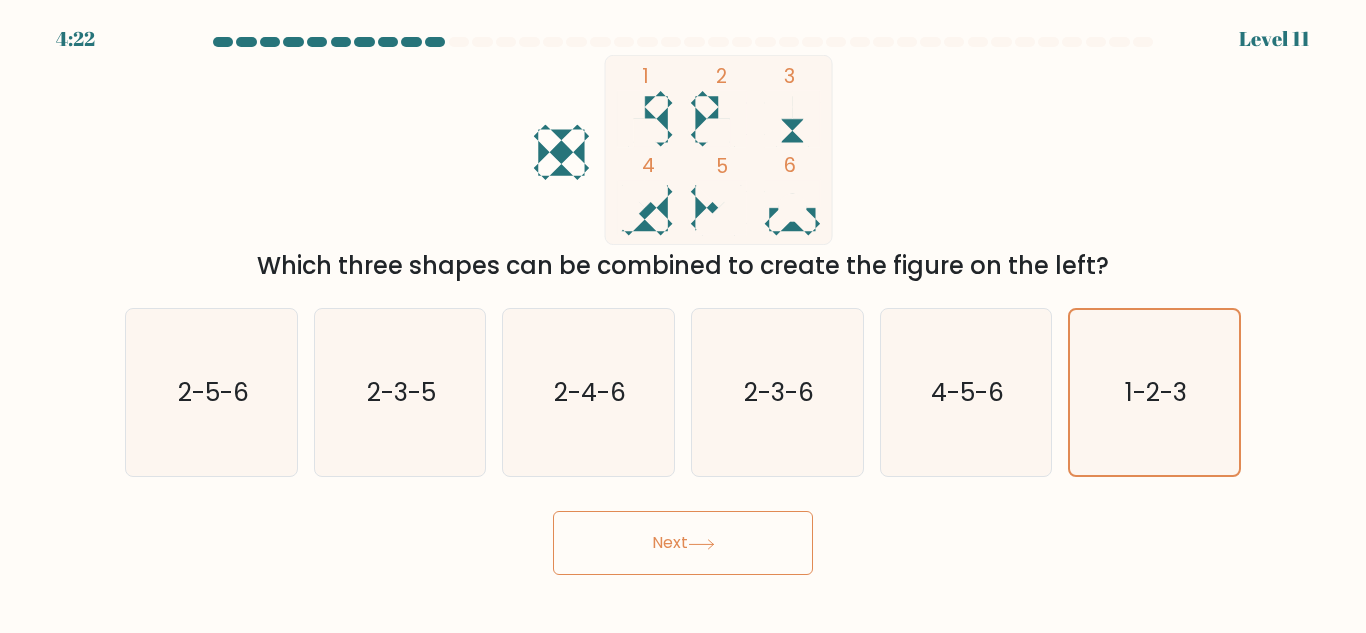click on "Next" at bounding box center (683, 543) 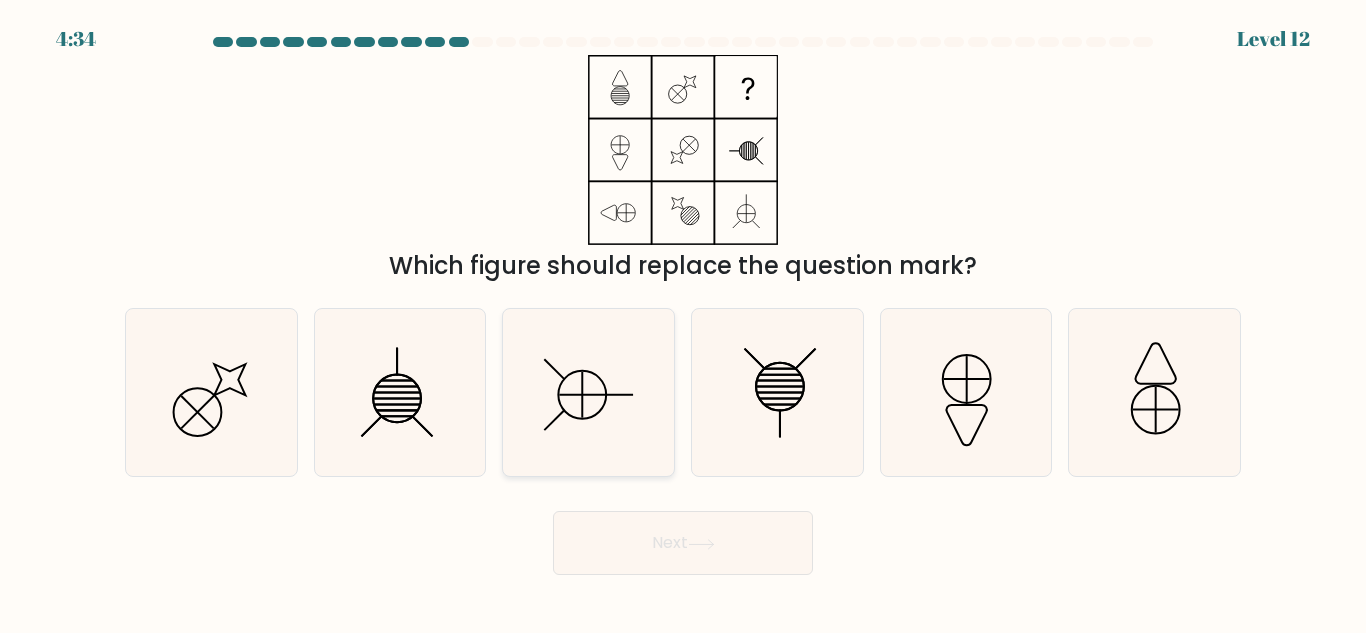 click 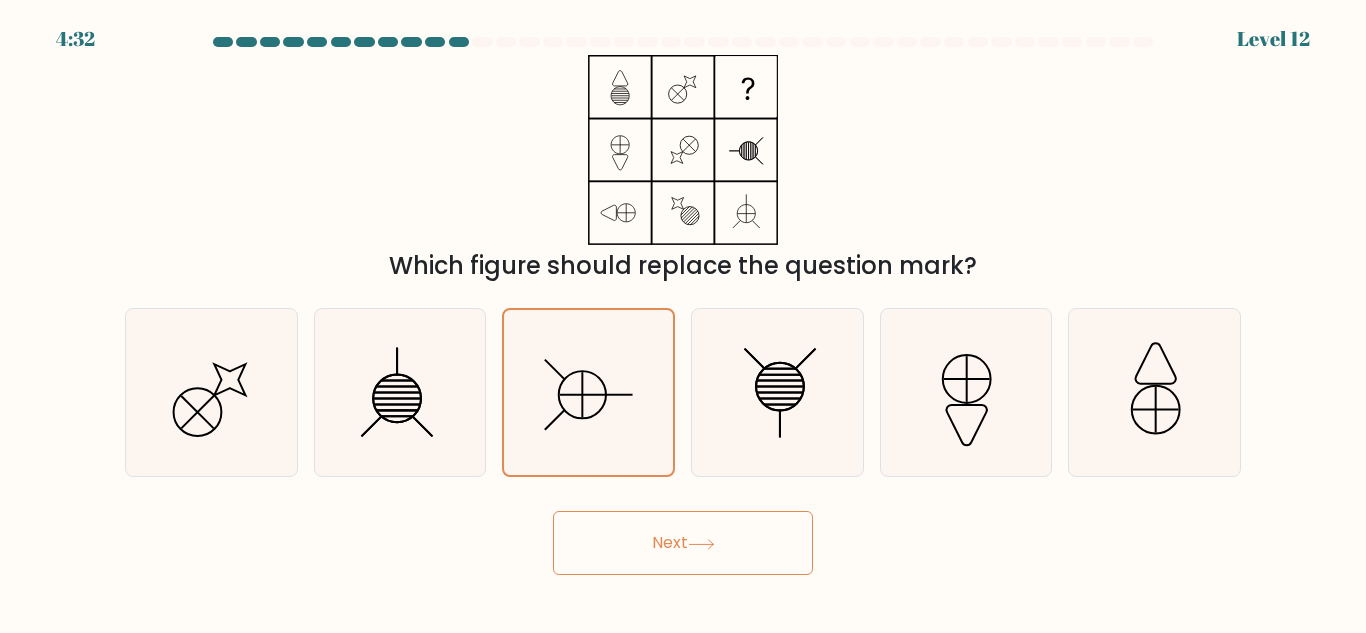 click on "Next" at bounding box center [683, 543] 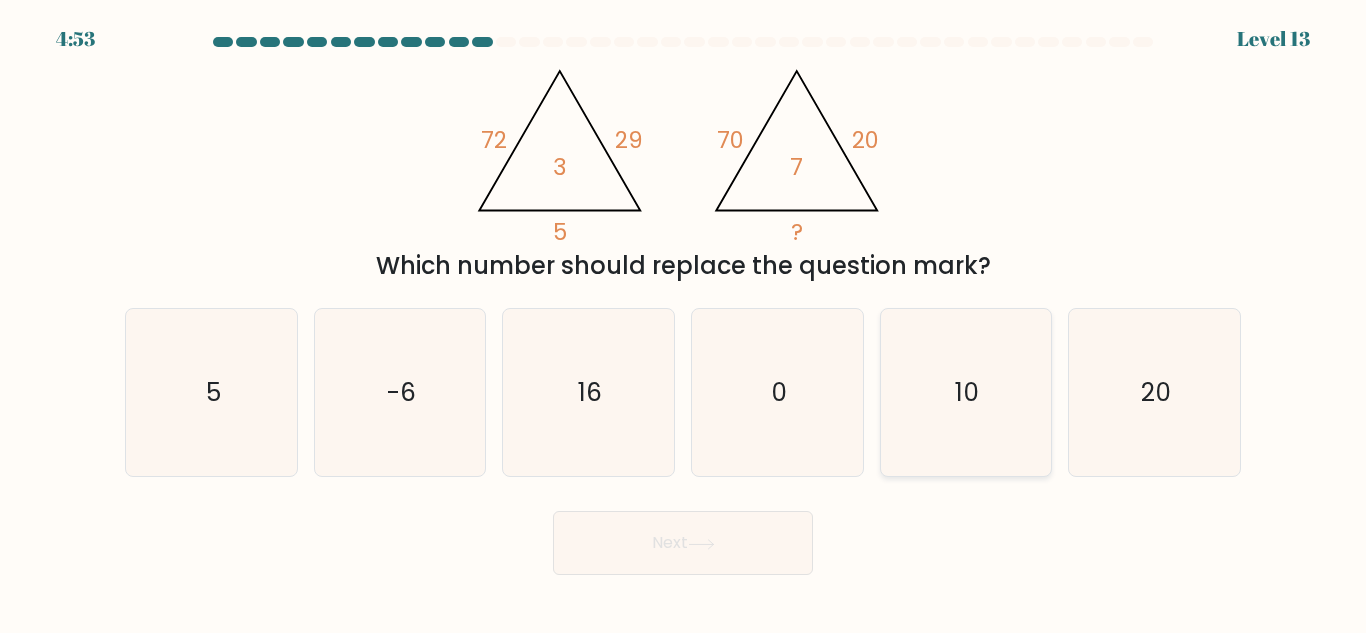 click on "10" 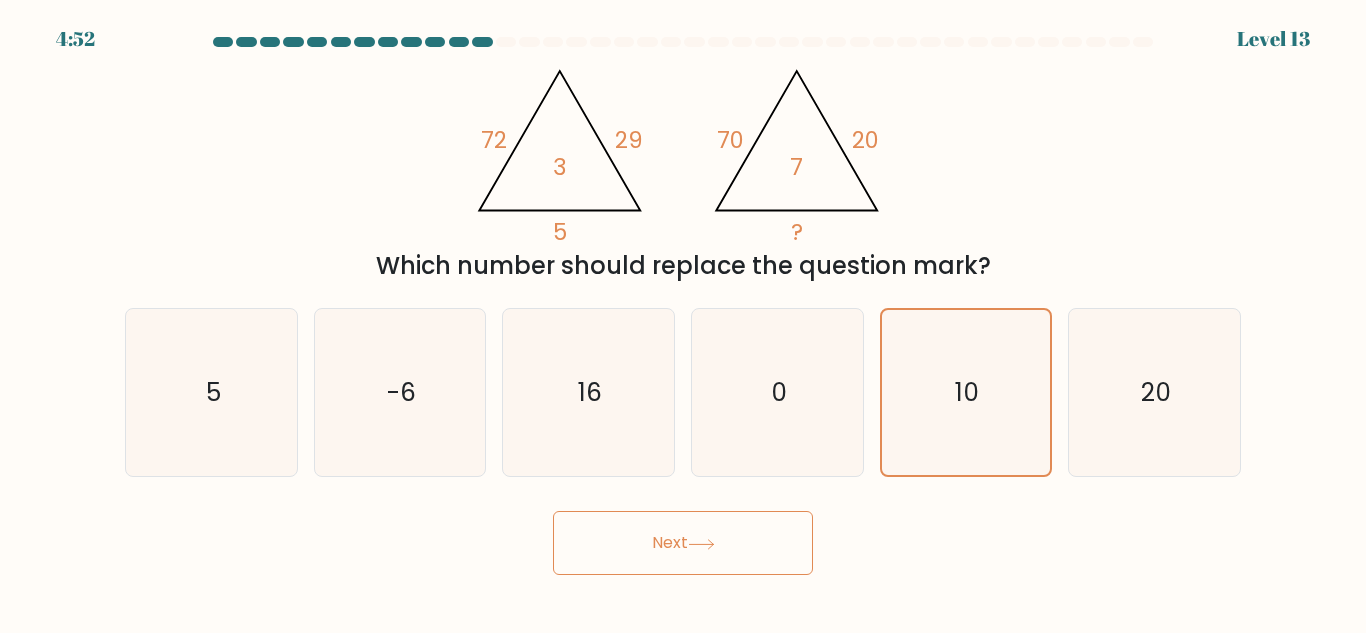 click on "Next" at bounding box center [683, 543] 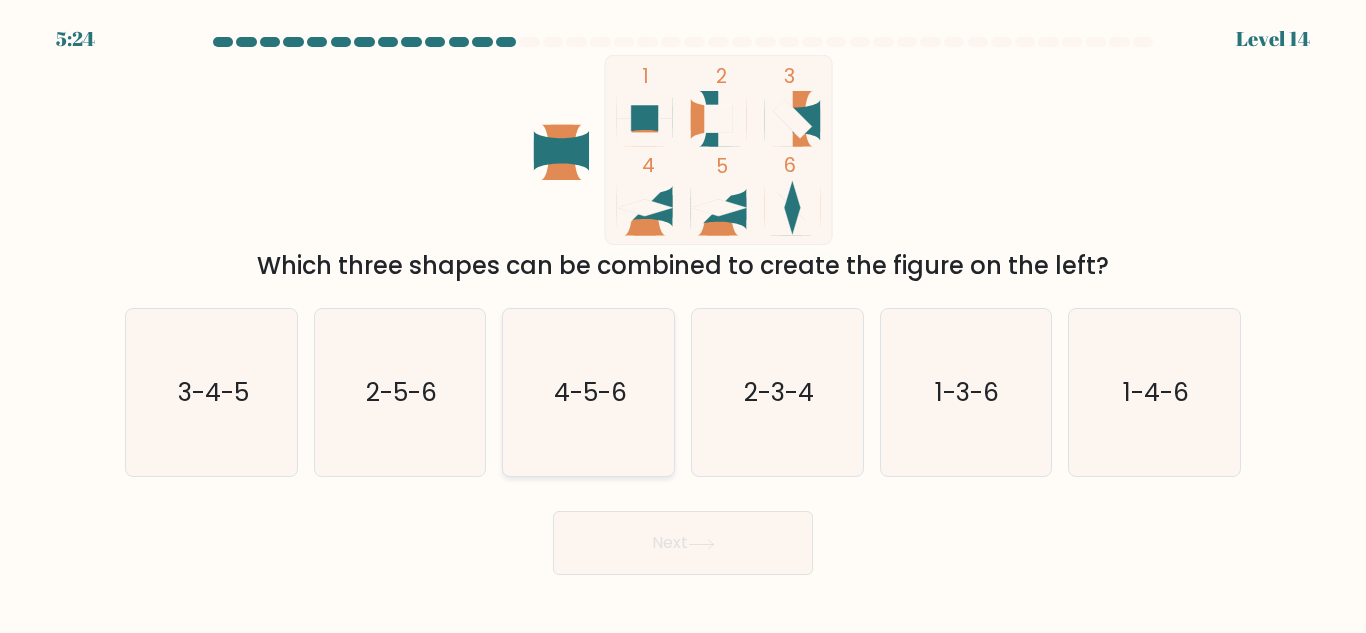 click on "4-5-6" 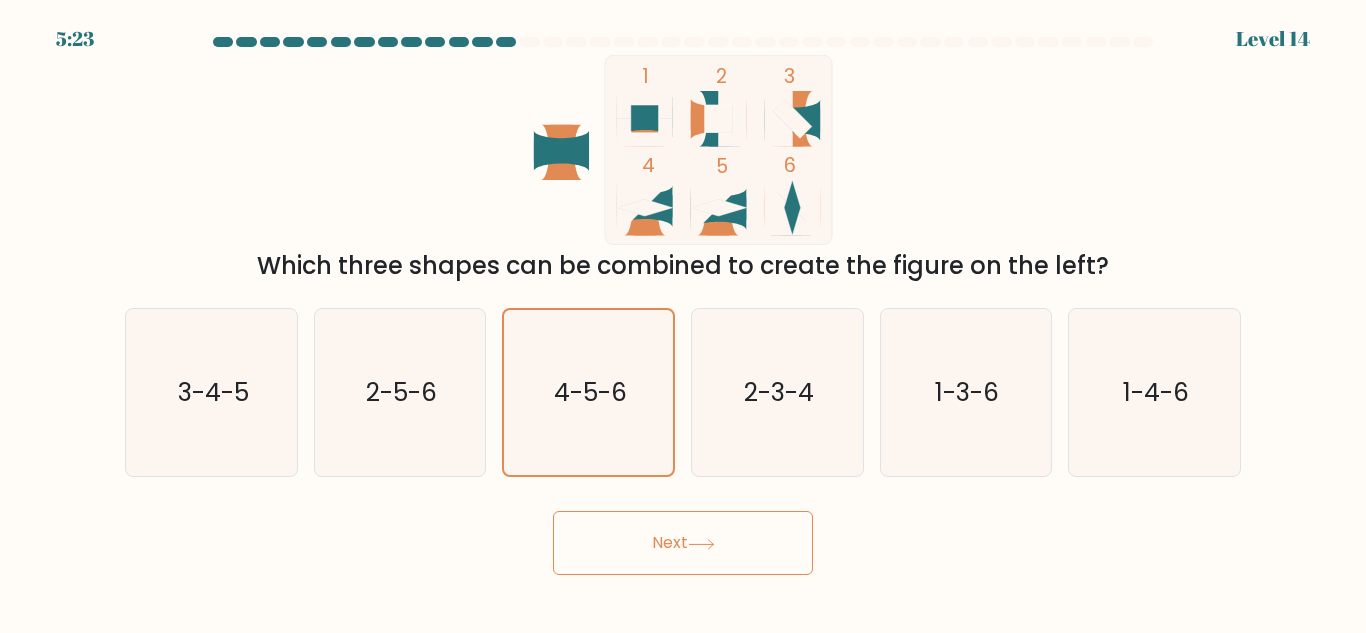 click on "Next" at bounding box center [683, 543] 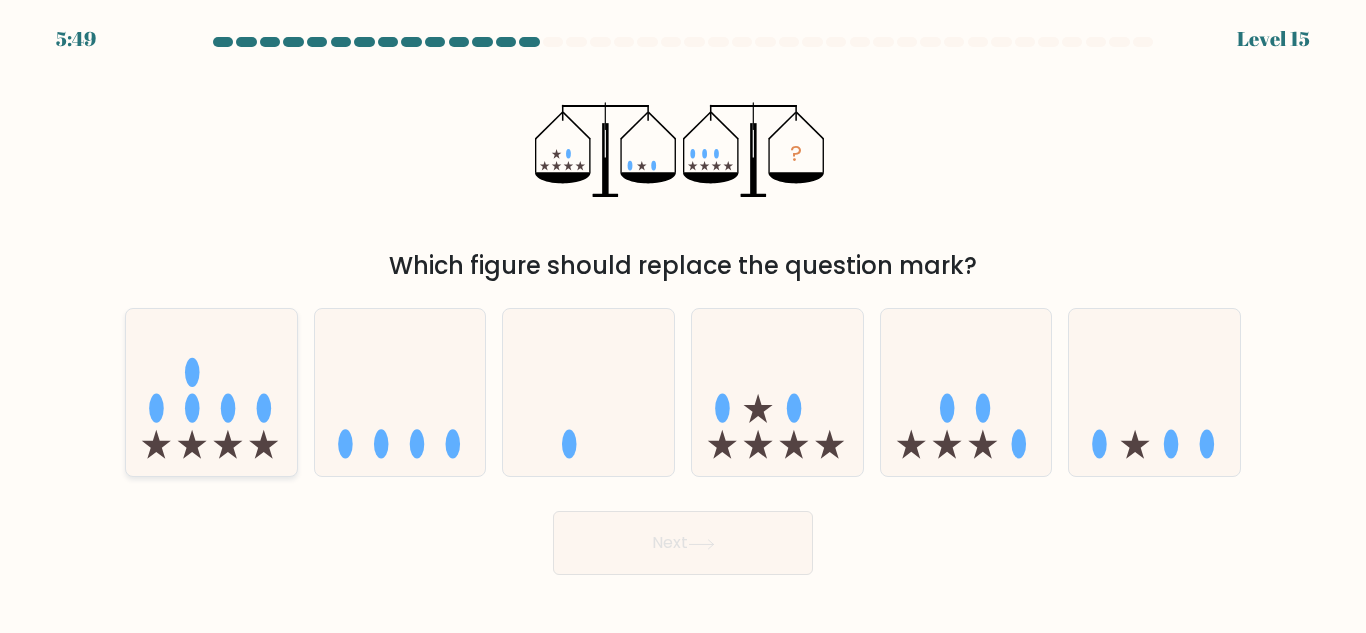 click 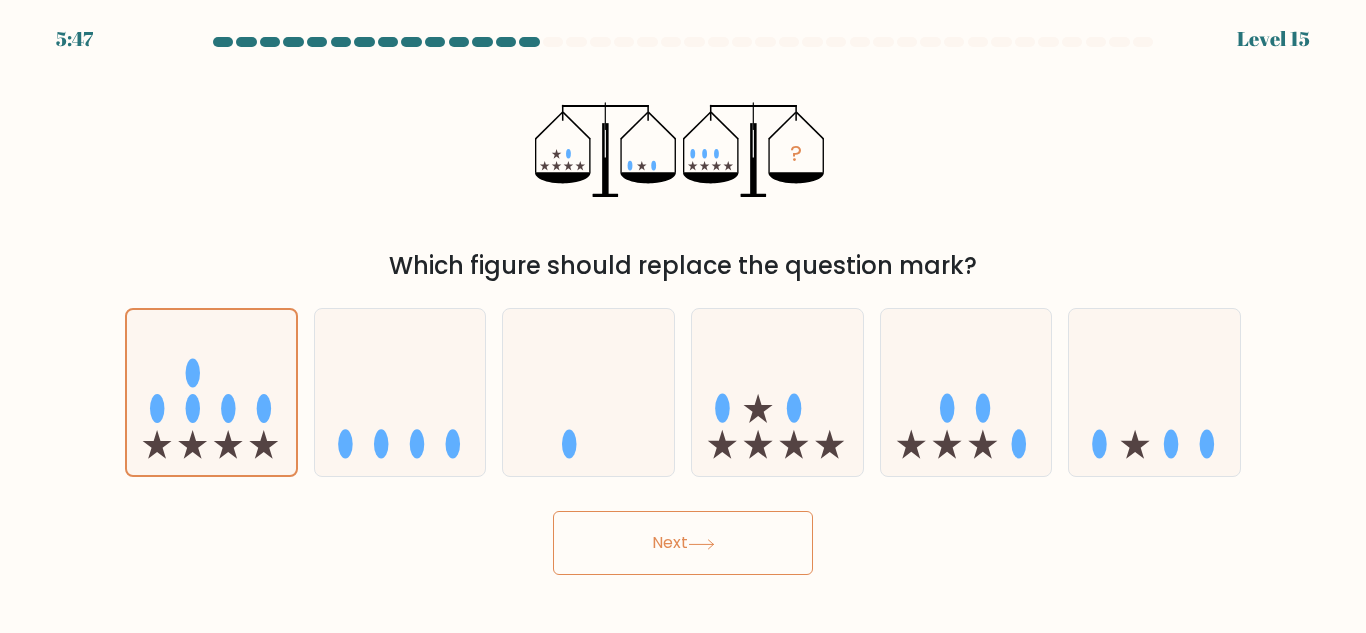 click on "Next" at bounding box center (683, 543) 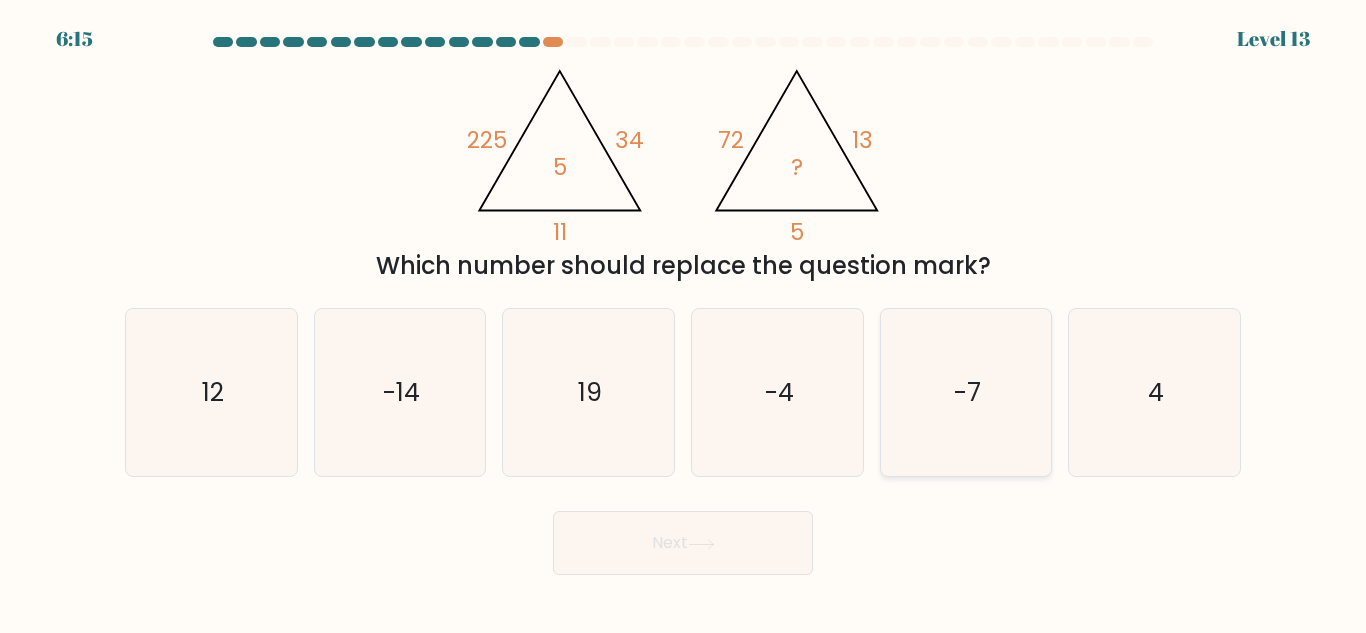 click on "-7" 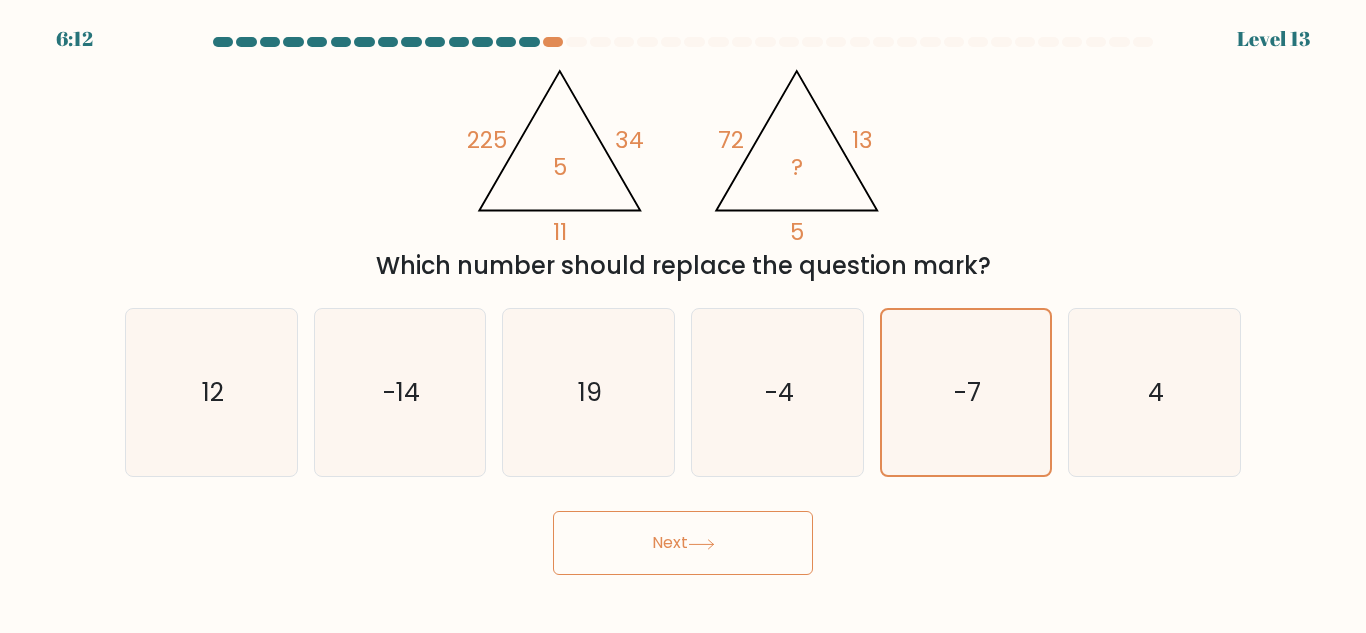 click on "Next" at bounding box center [683, 543] 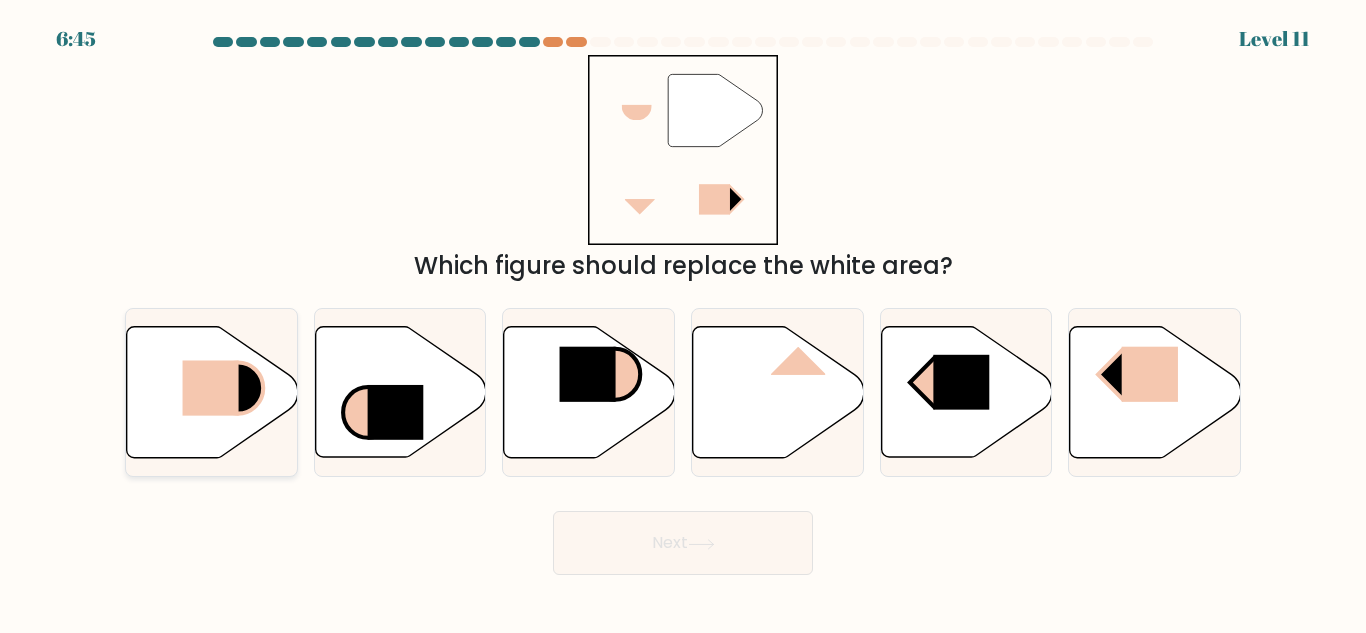 click 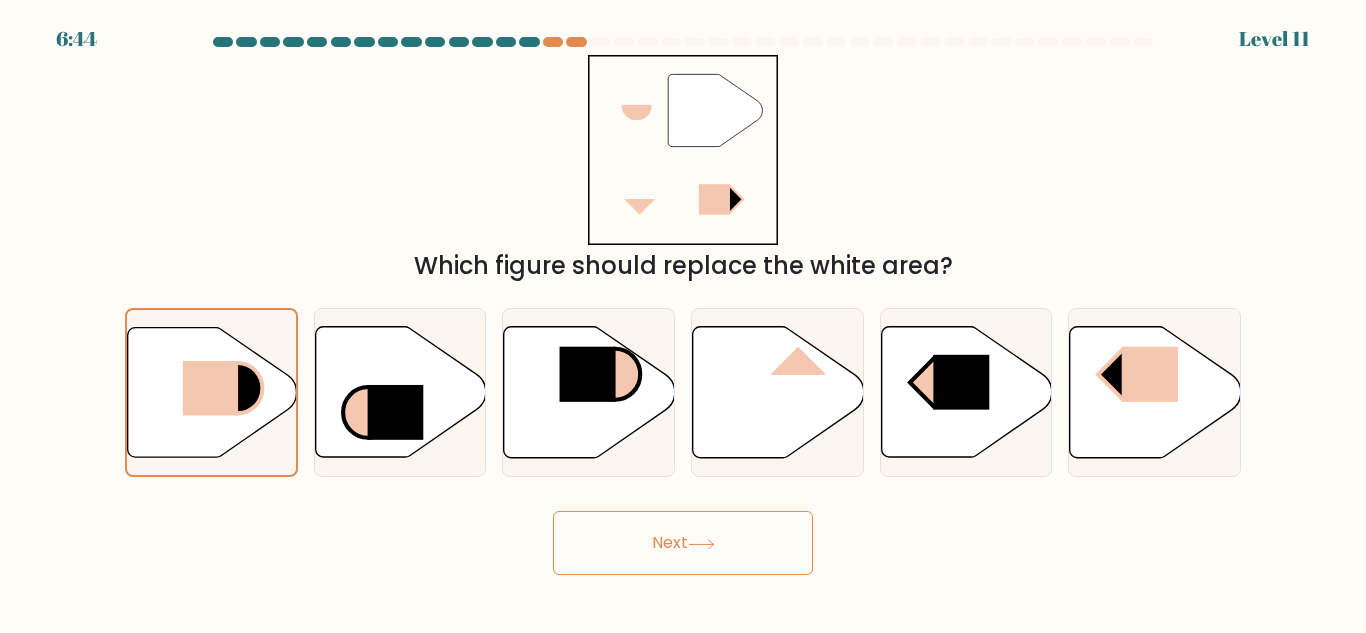 click on "Next" at bounding box center [683, 543] 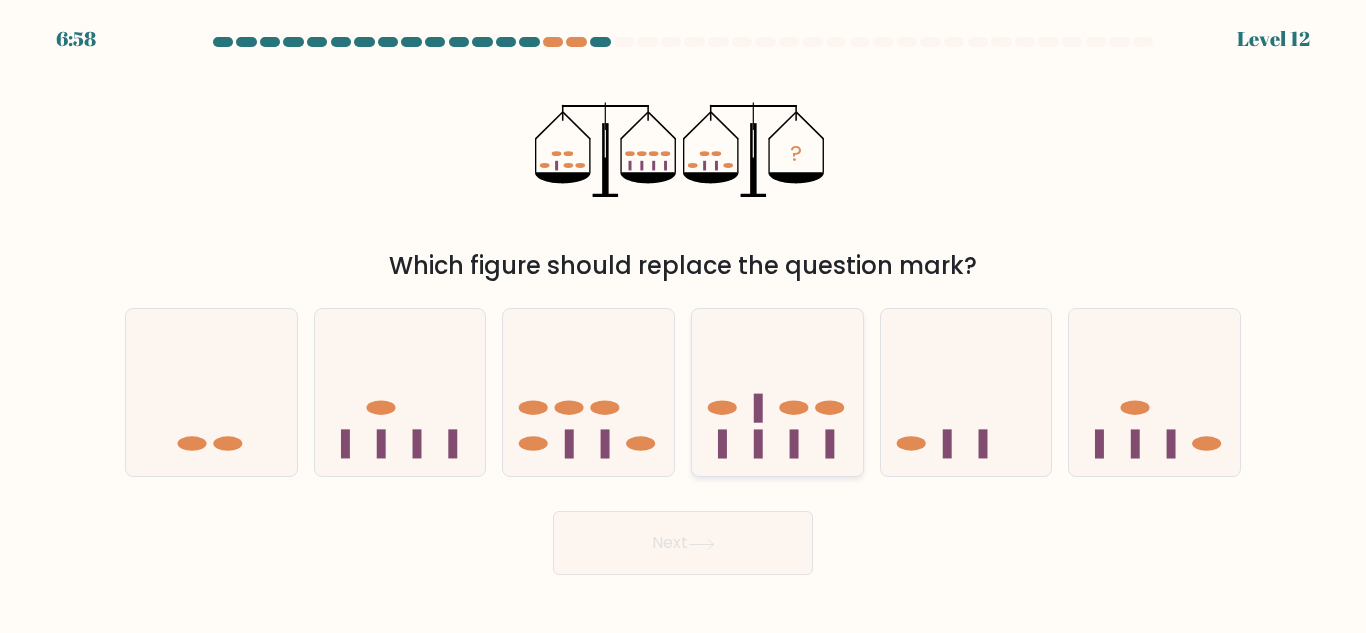 click 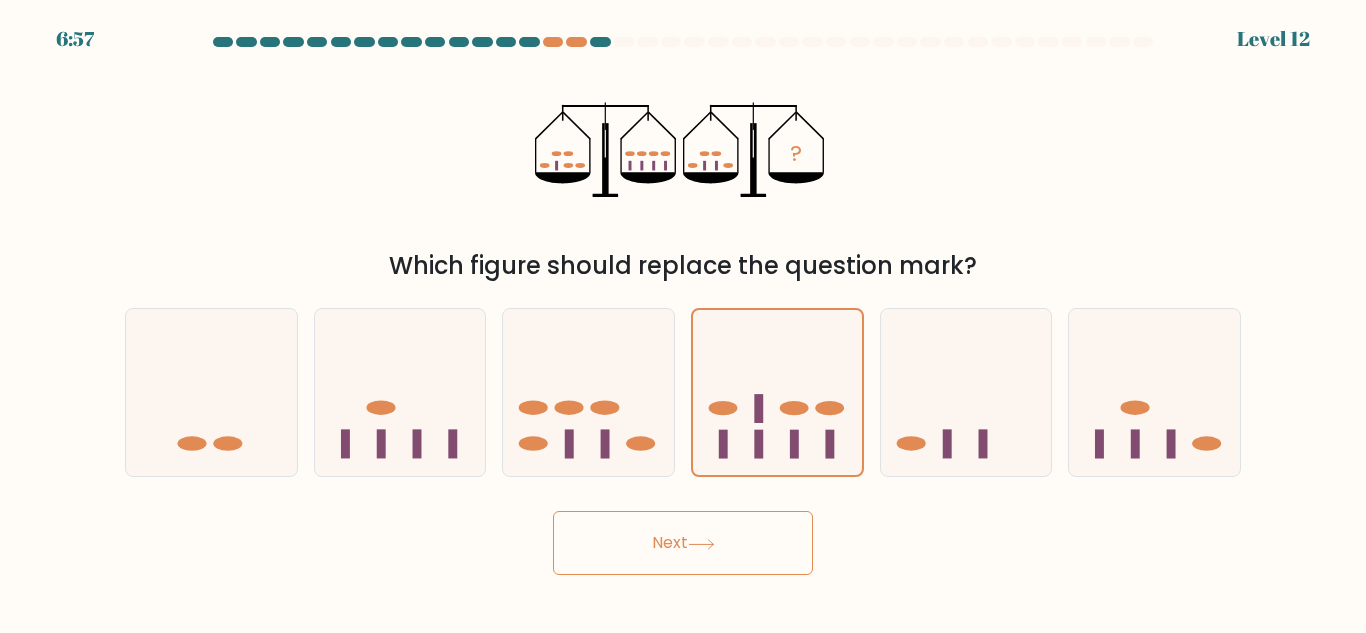 click on "Next" at bounding box center (683, 543) 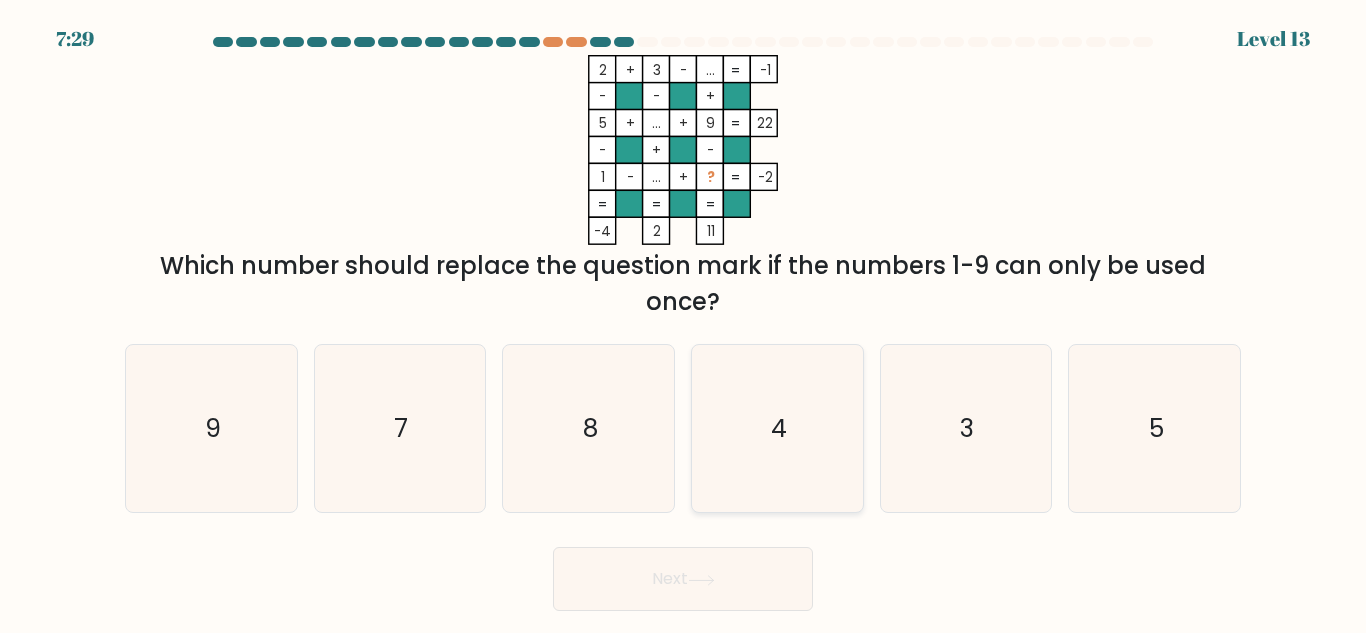 click on "4" 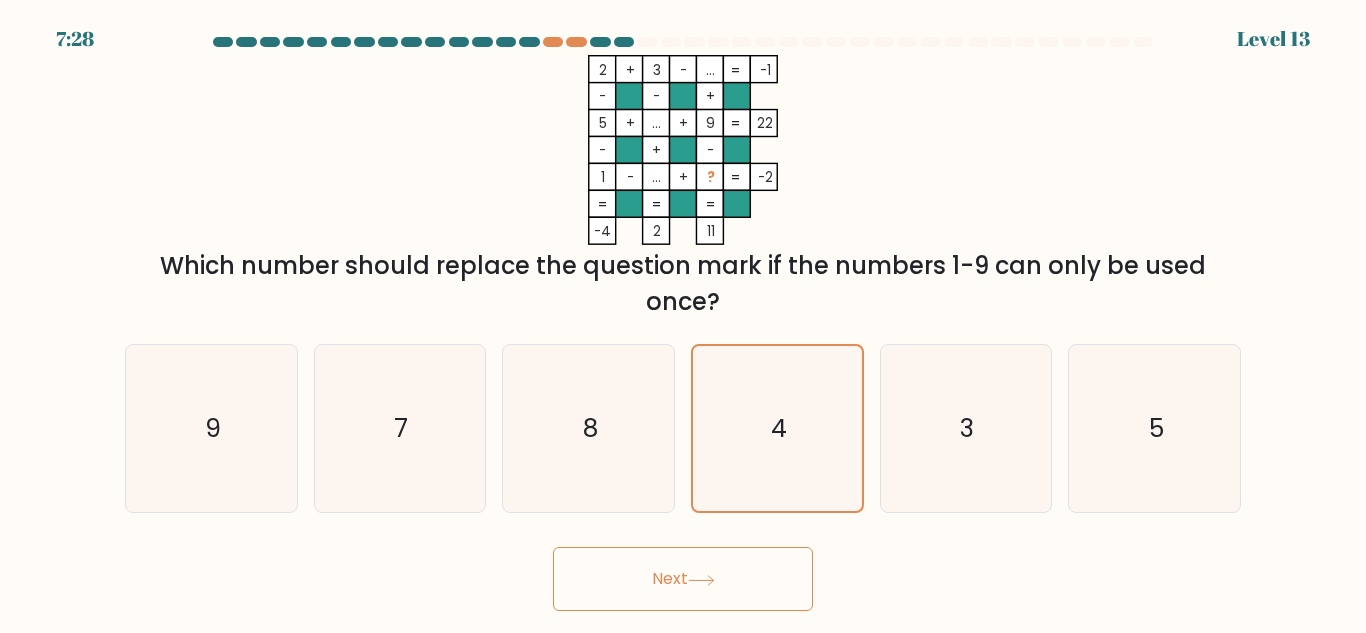 click on "Next" at bounding box center [683, 579] 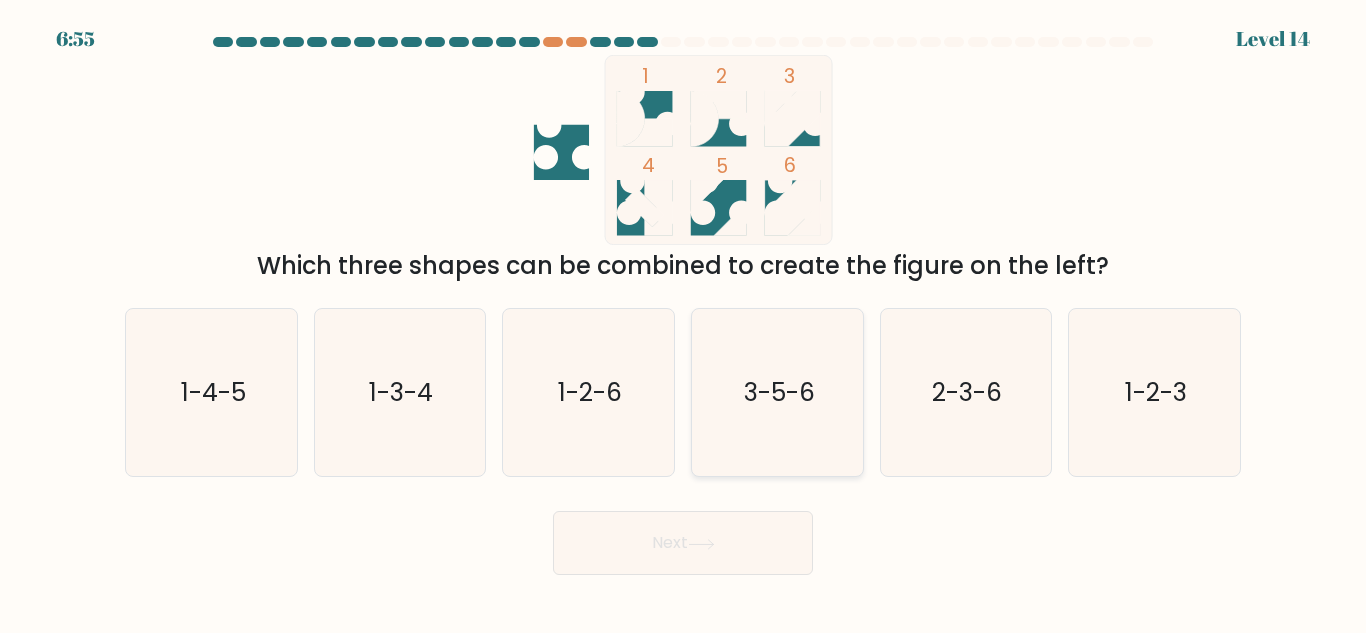 click on "3-5-6" 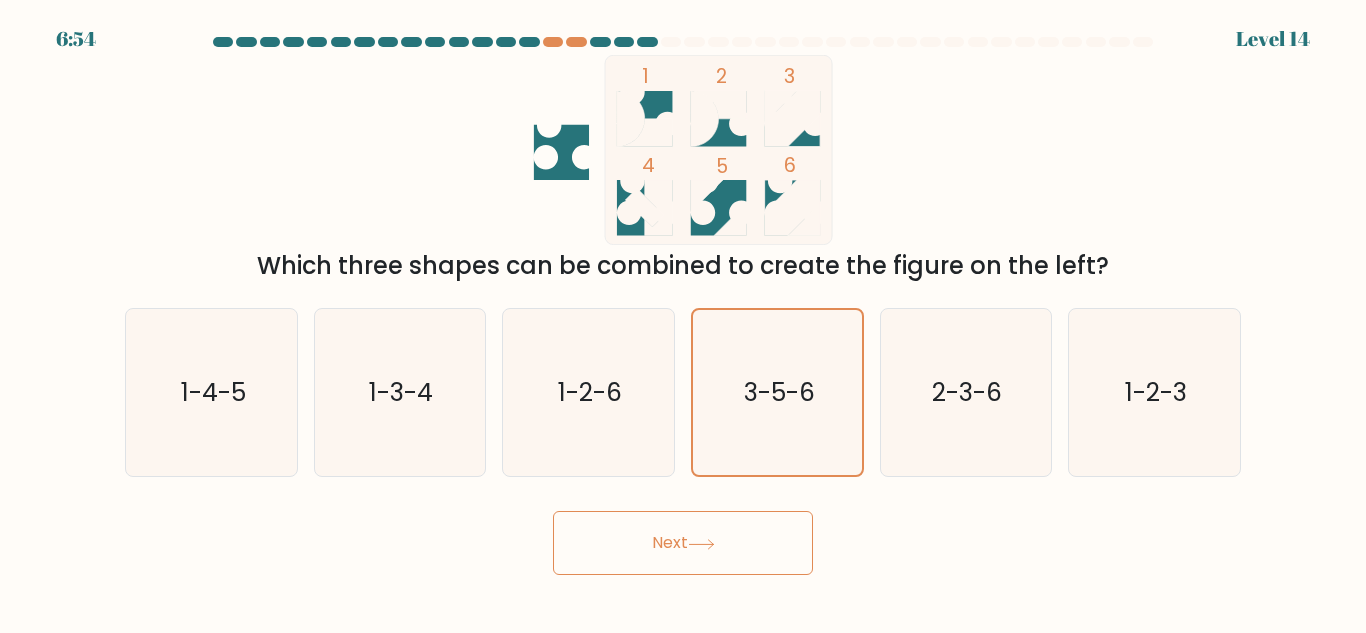 click on "Next" at bounding box center [683, 543] 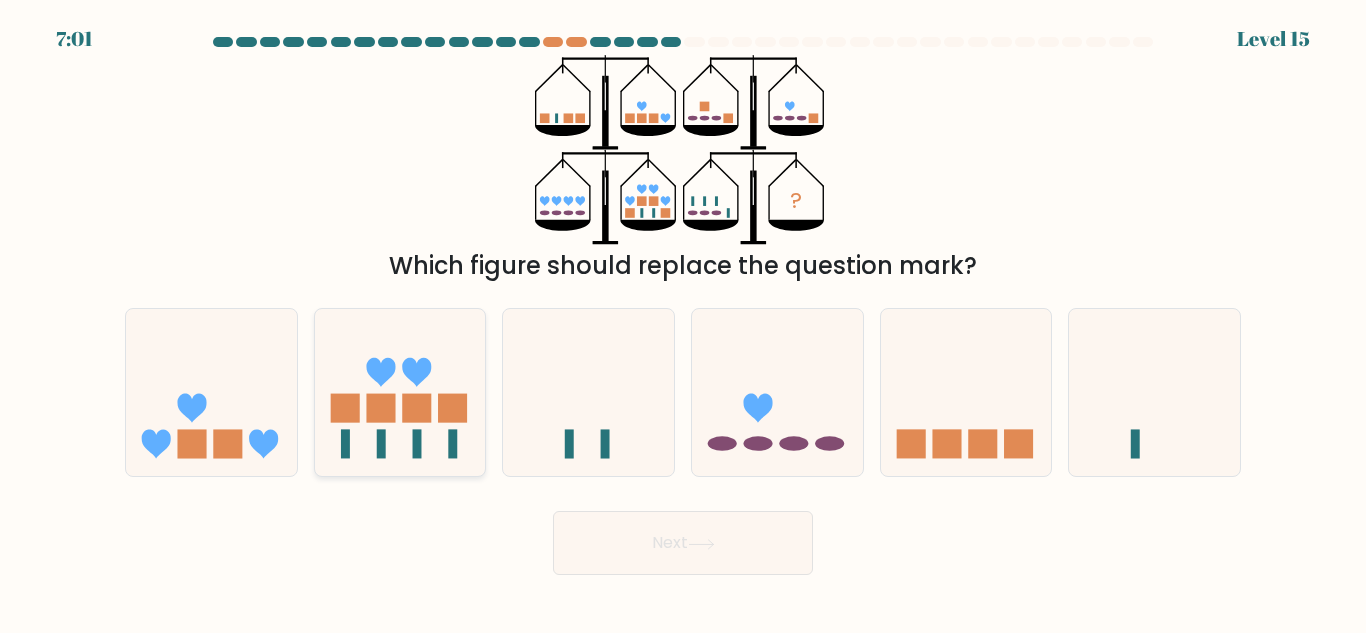 click 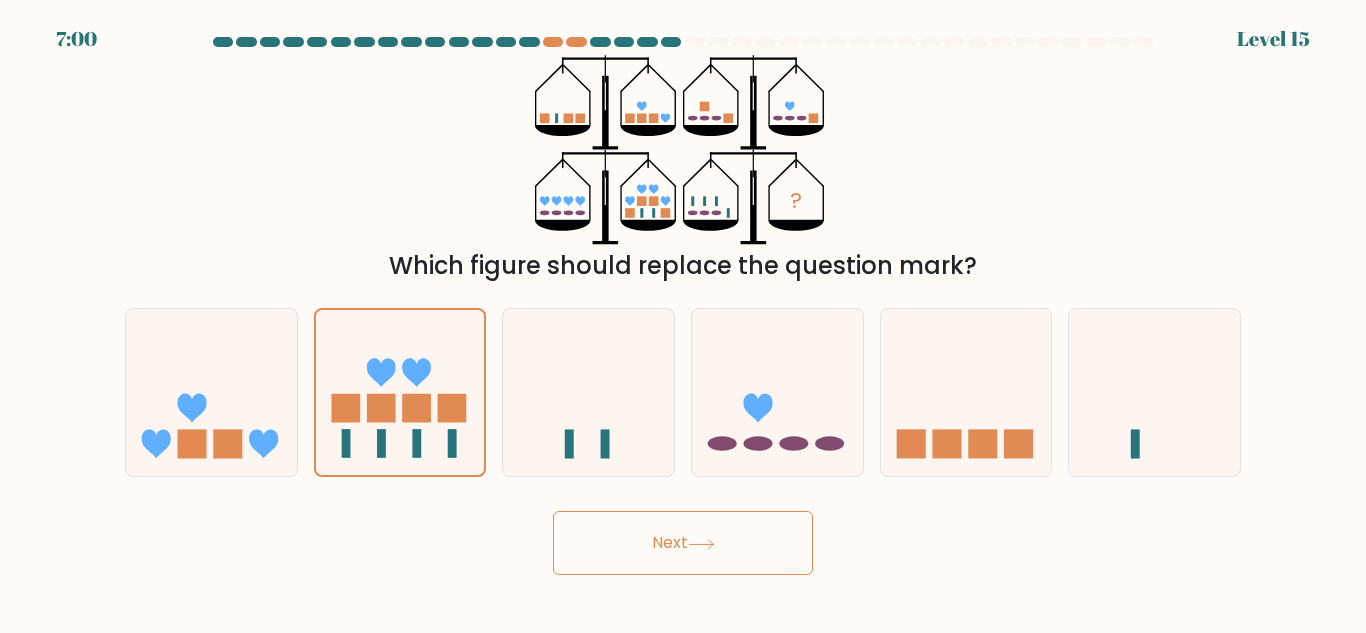 click on "Next" at bounding box center [683, 543] 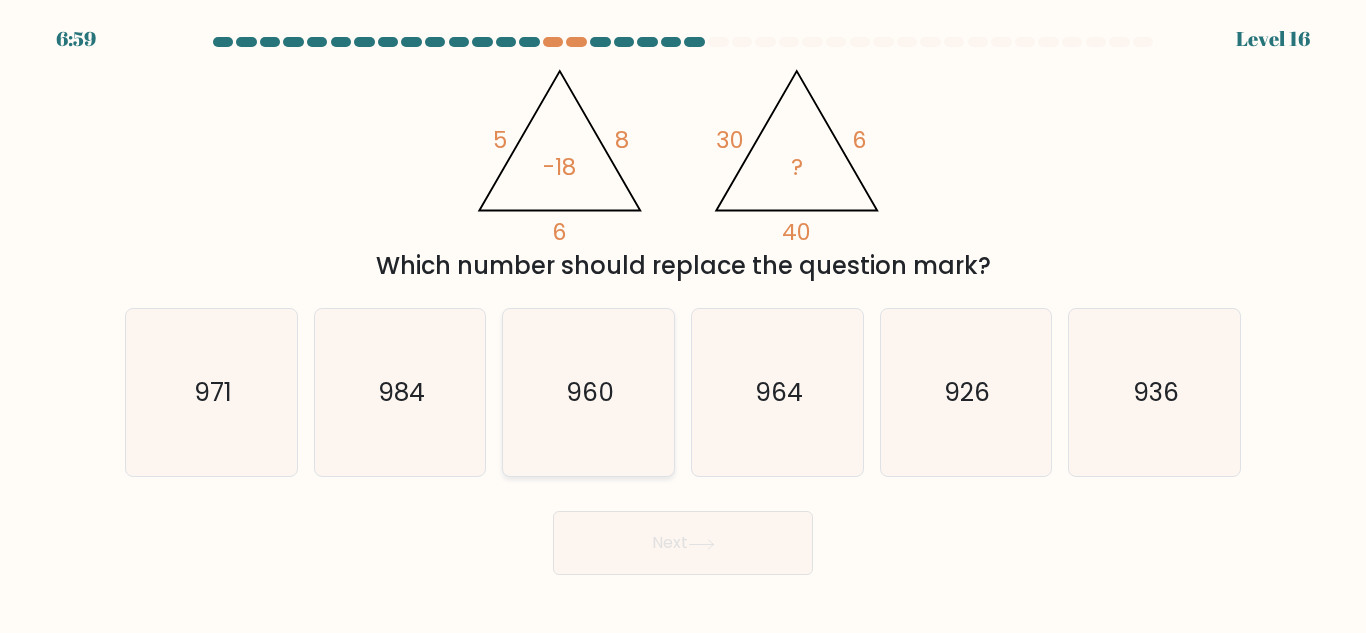click on "960" 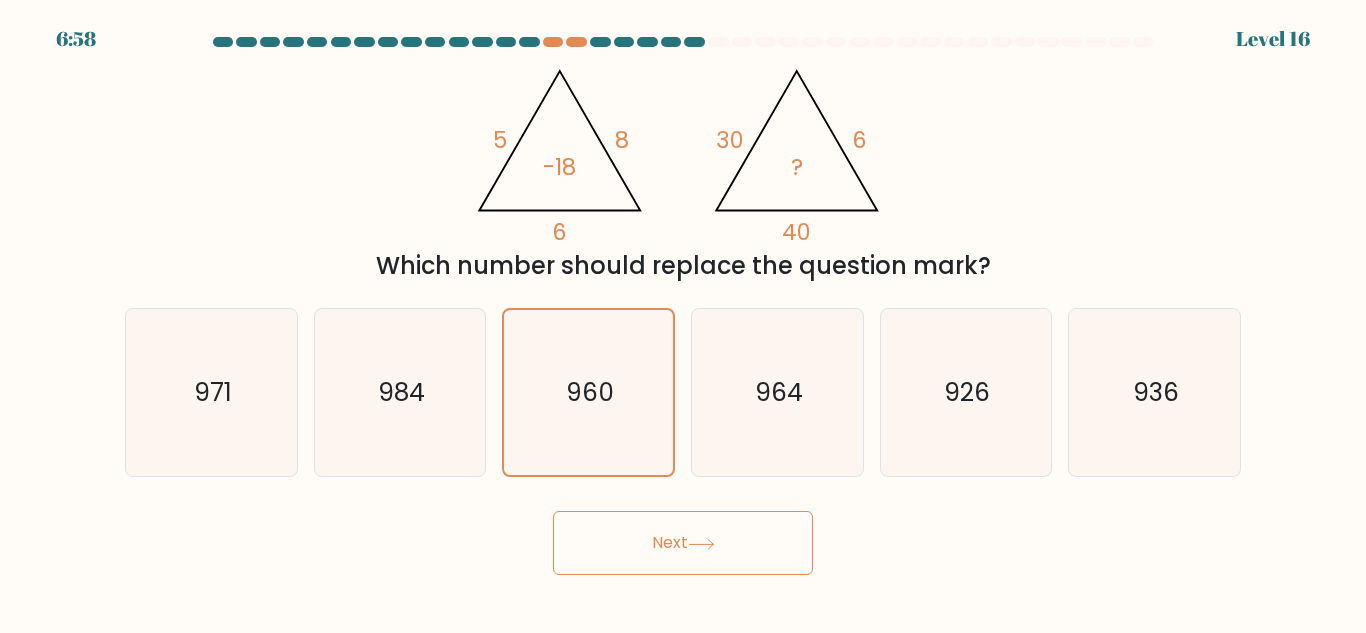 click on "Next" at bounding box center (683, 543) 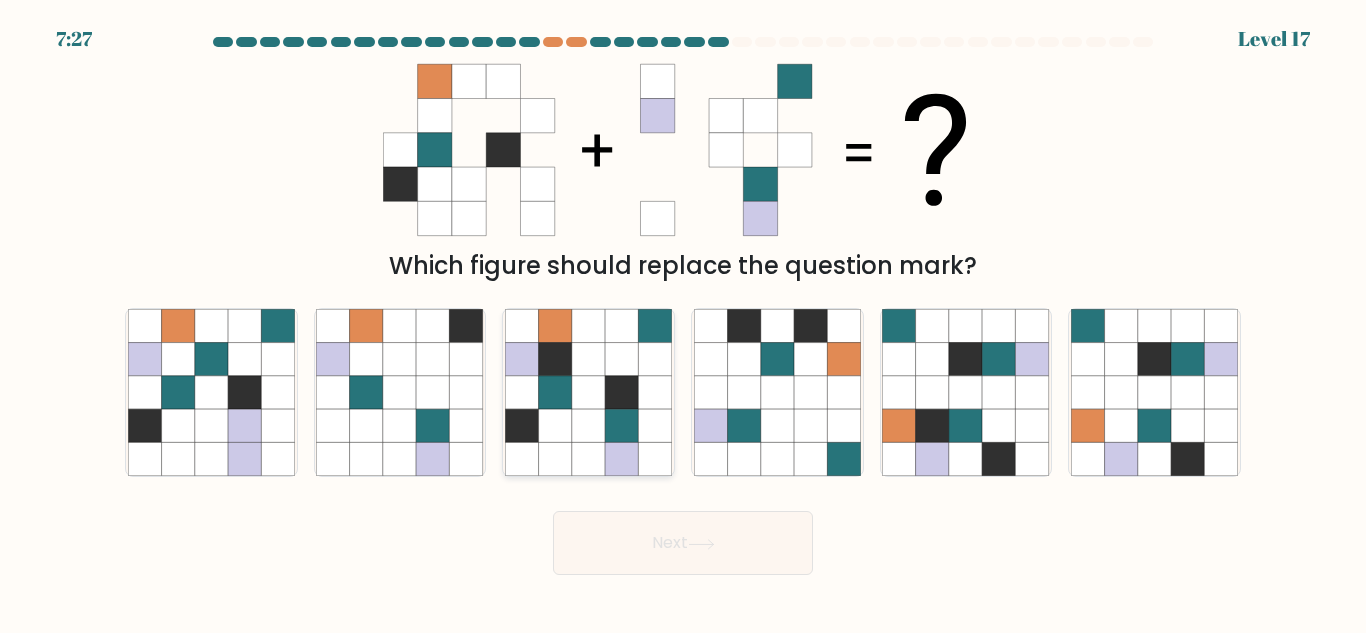 click 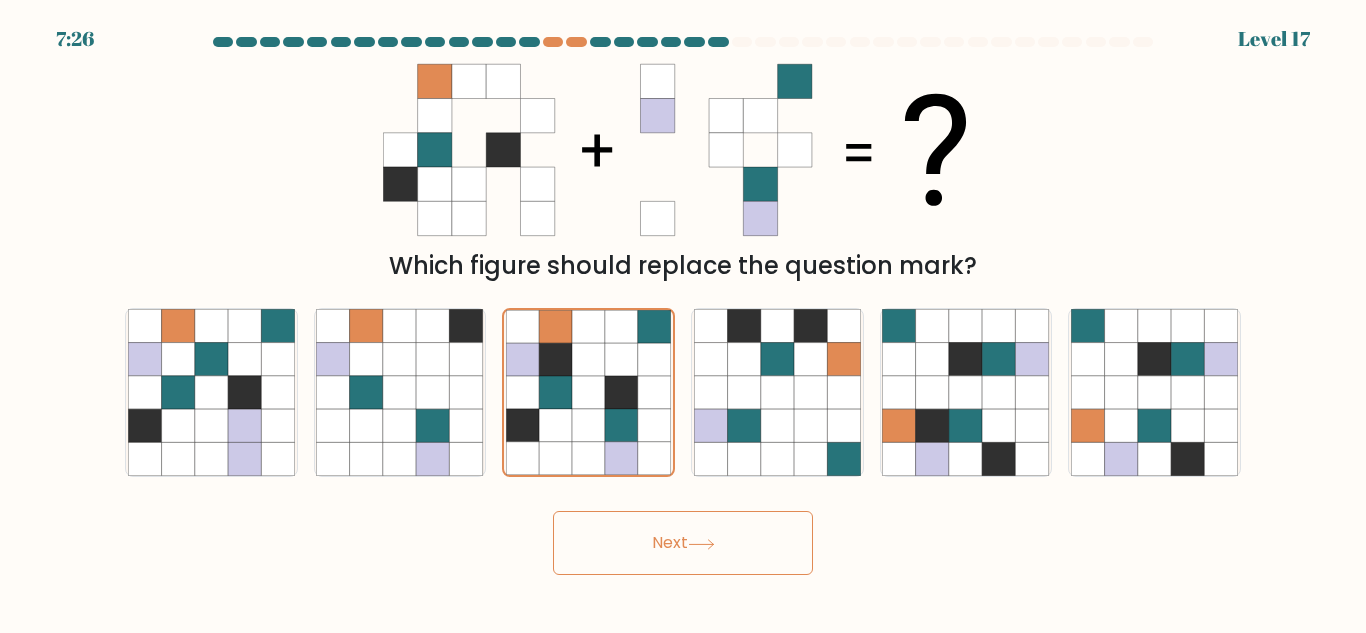 click on "Next" at bounding box center (683, 543) 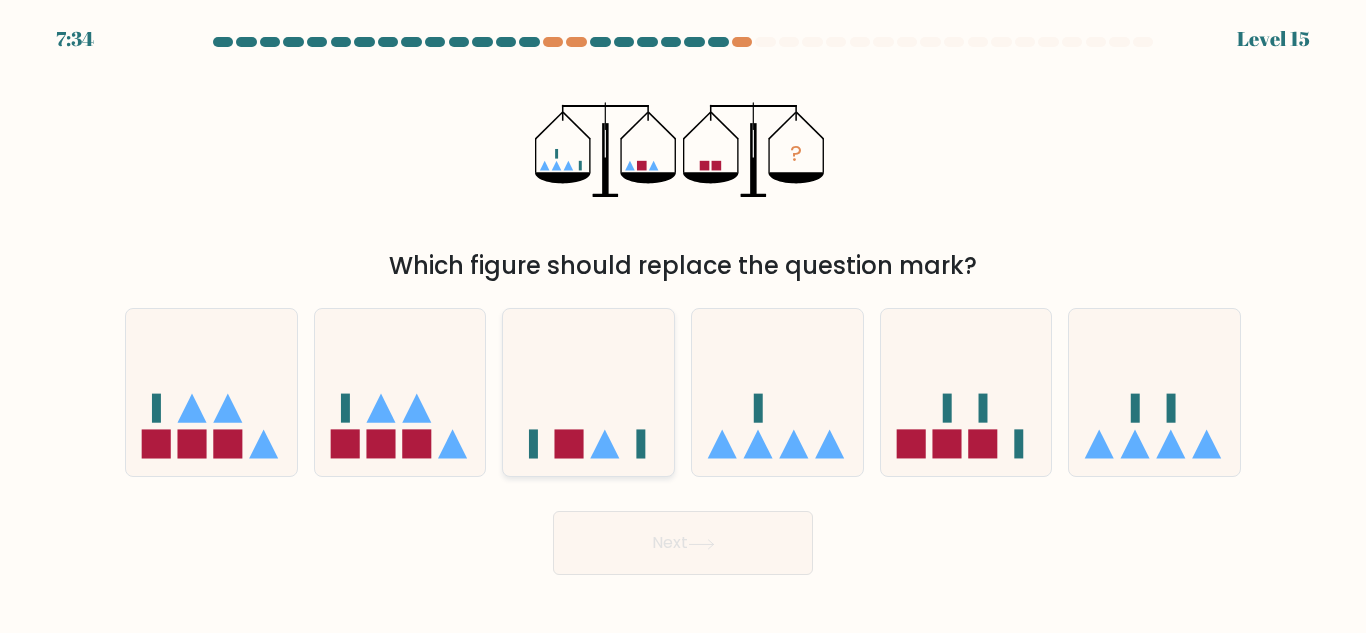 click 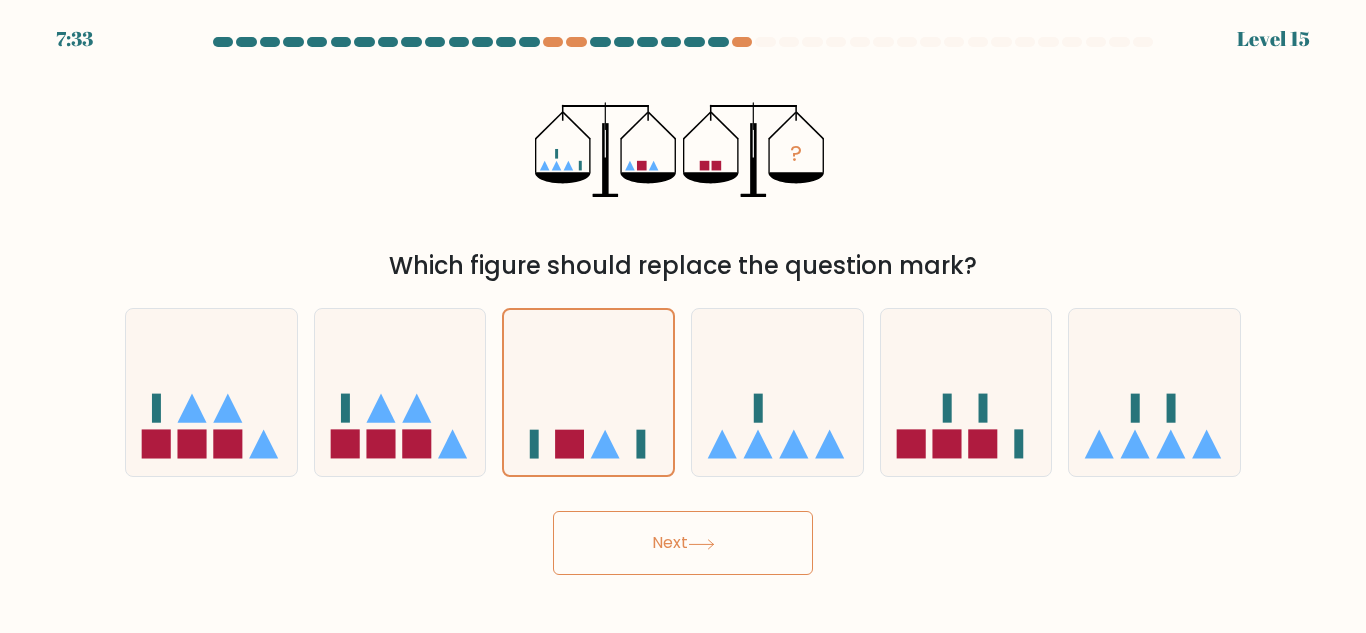 click on "Next" at bounding box center (683, 543) 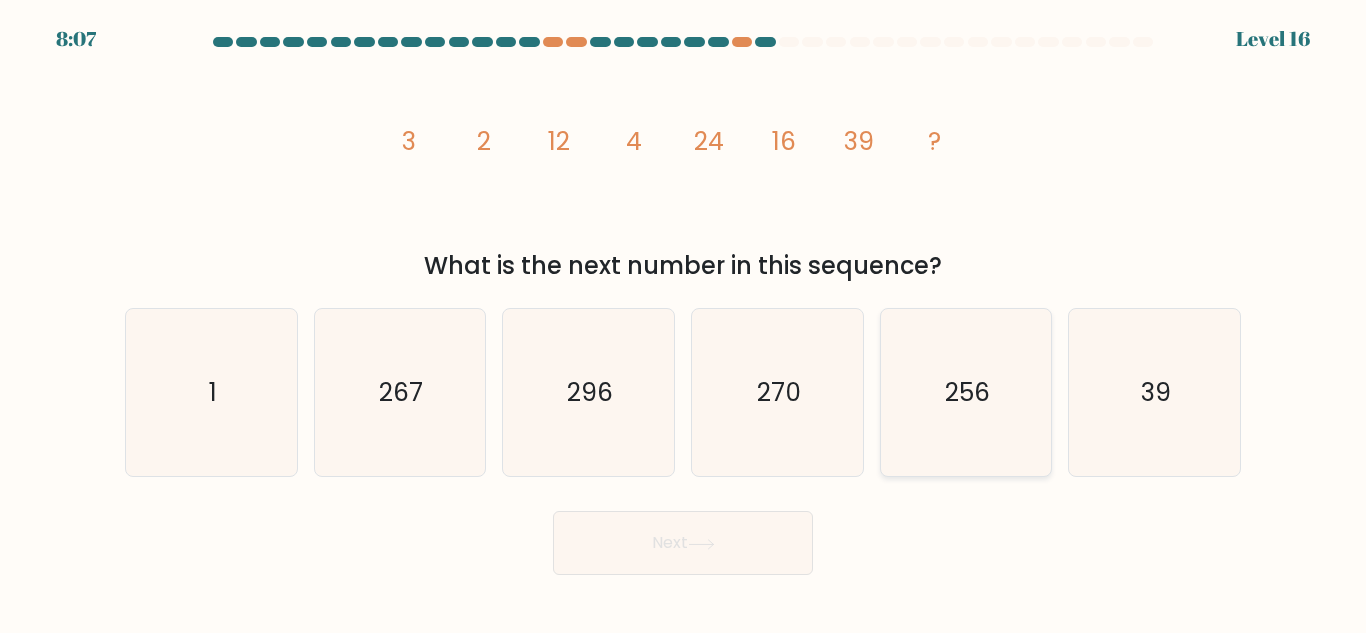 click on "256" 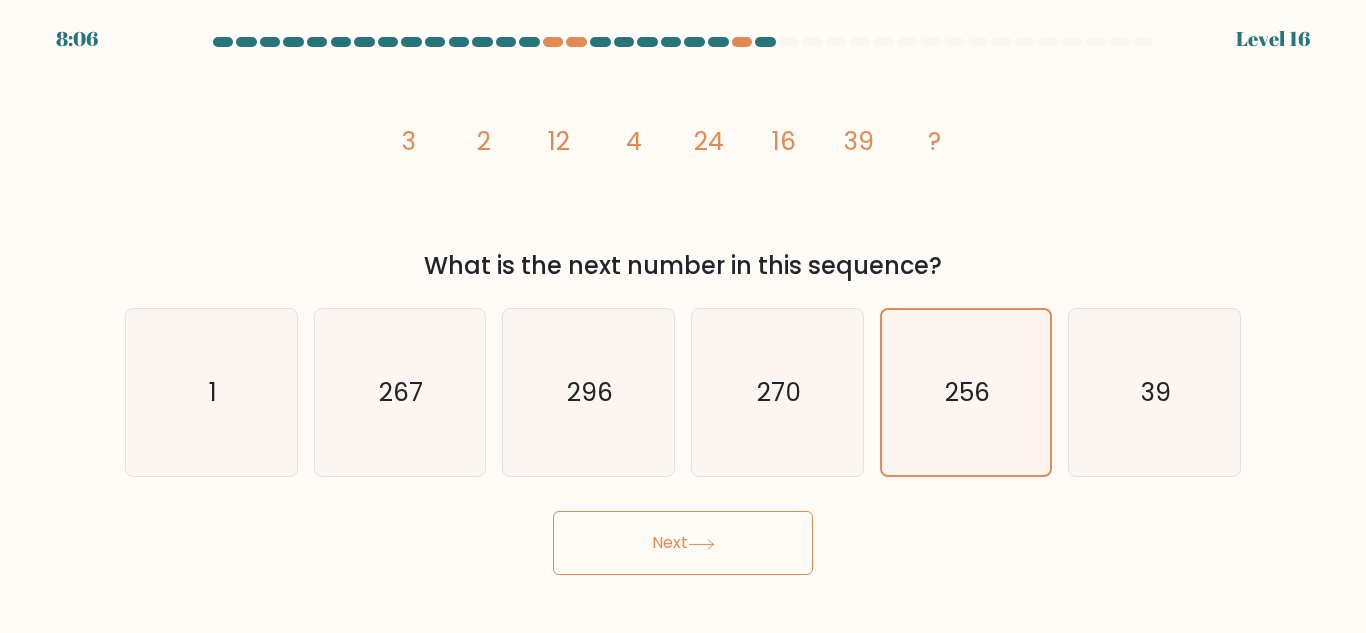 click on "Next" at bounding box center (683, 543) 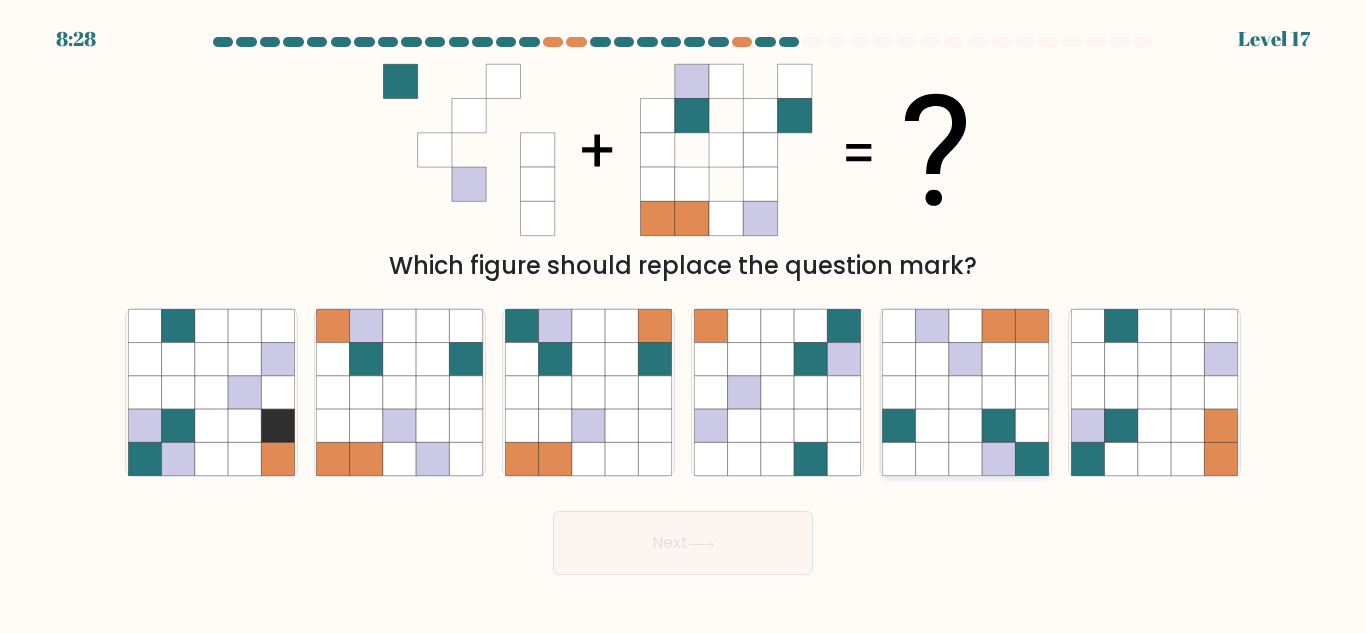 click 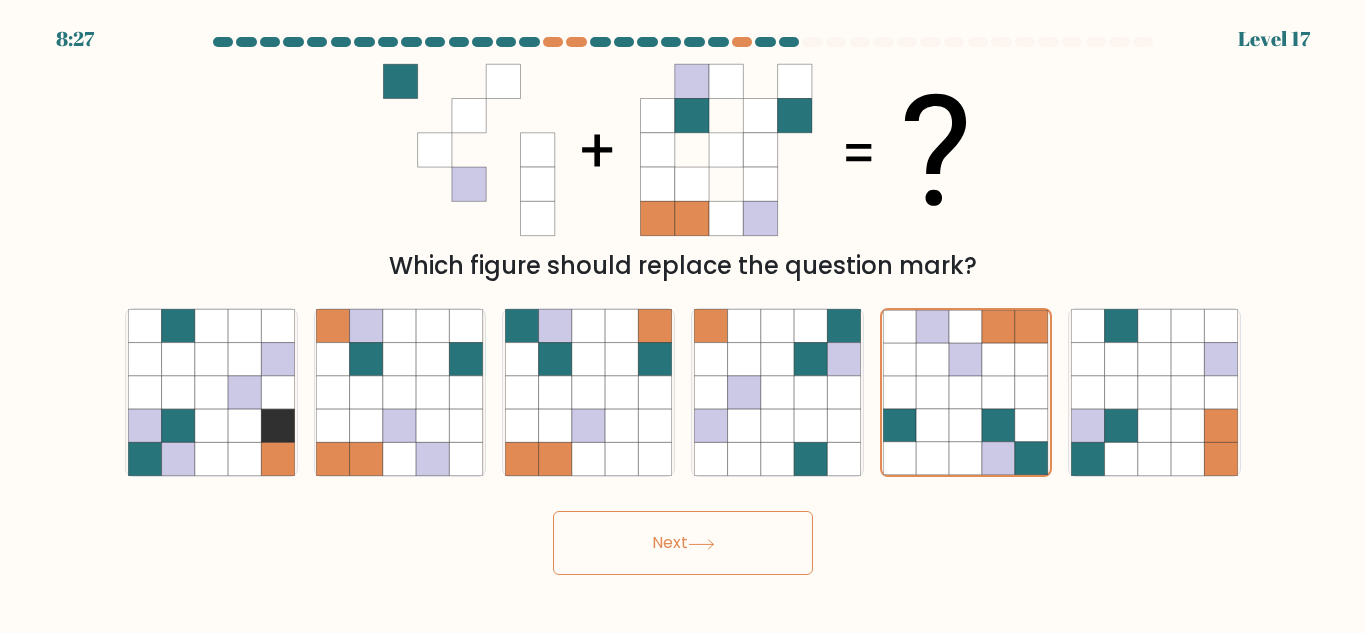 click on "Next" at bounding box center (683, 543) 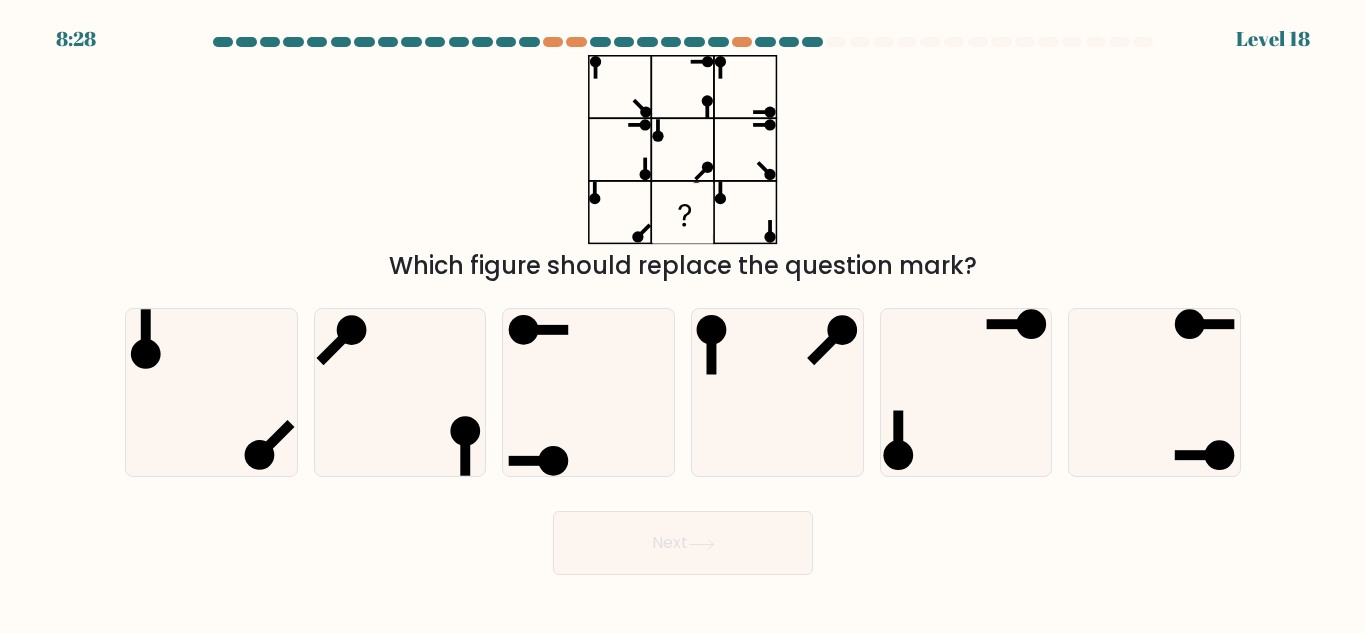 drag, startPoint x: 52, startPoint y: 623, endPoint x: 60, endPoint y: 652, distance: 30.083218 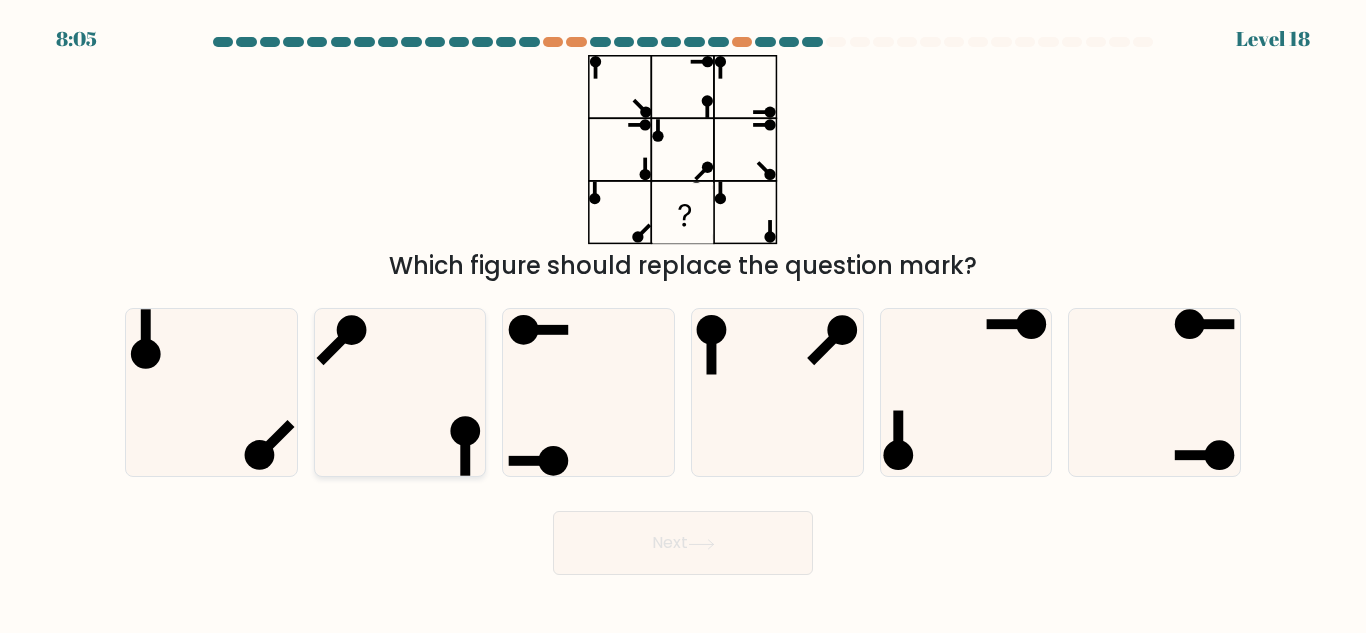 click 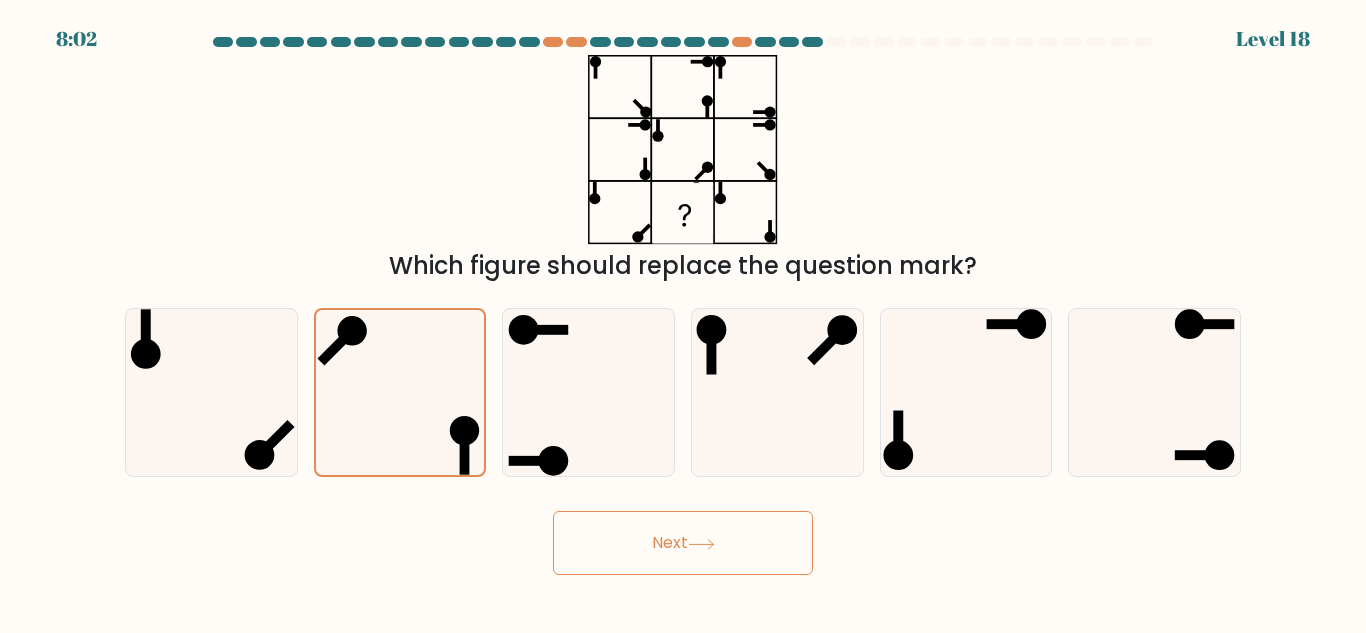 click on "Next" at bounding box center (683, 543) 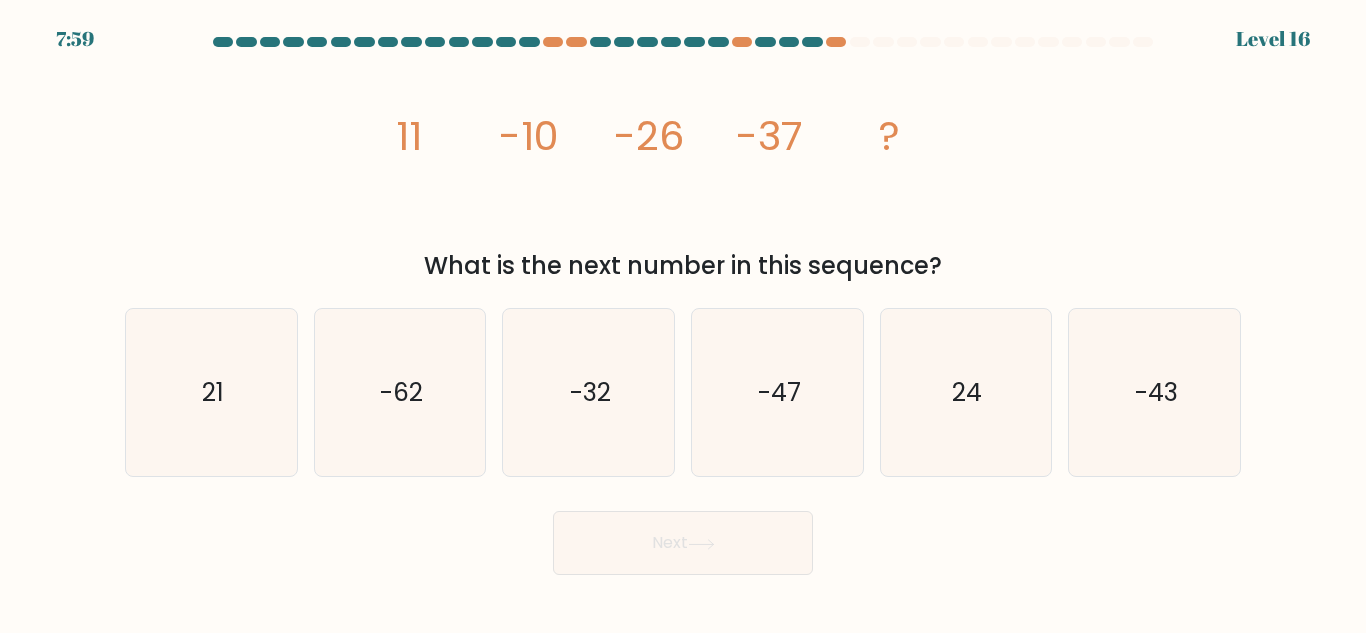 drag, startPoint x: 336, startPoint y: 614, endPoint x: 318, endPoint y: 670, distance: 58.821766 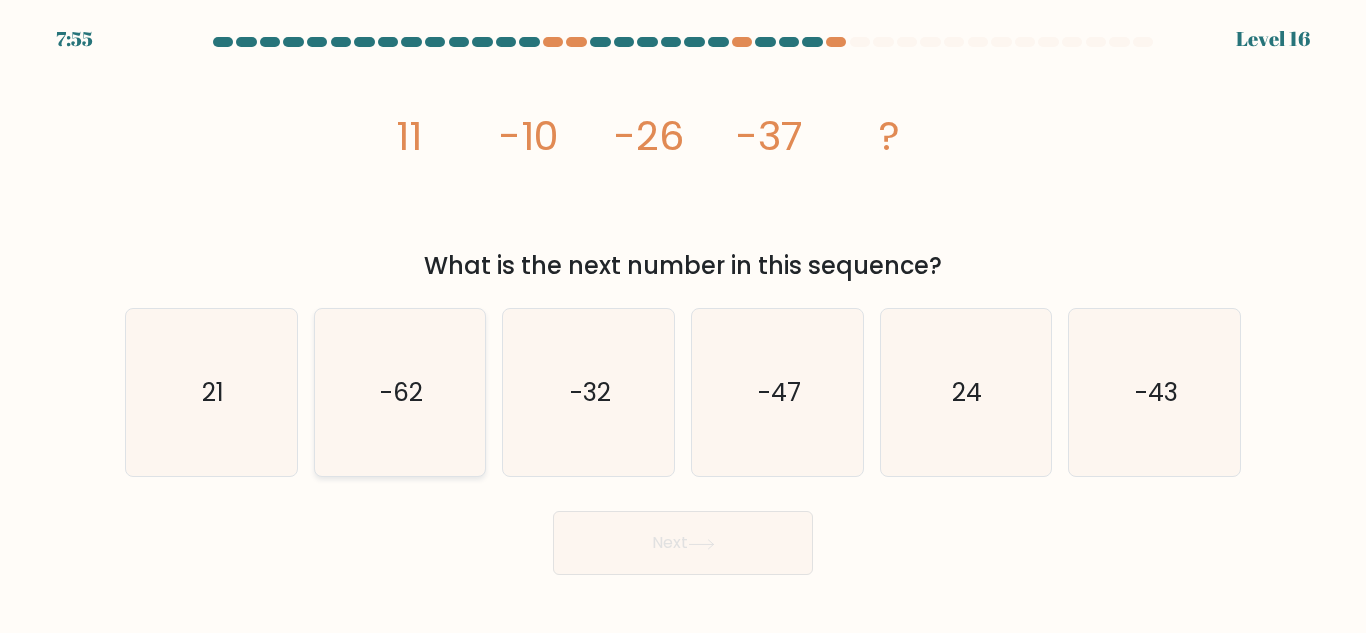click on "-62" 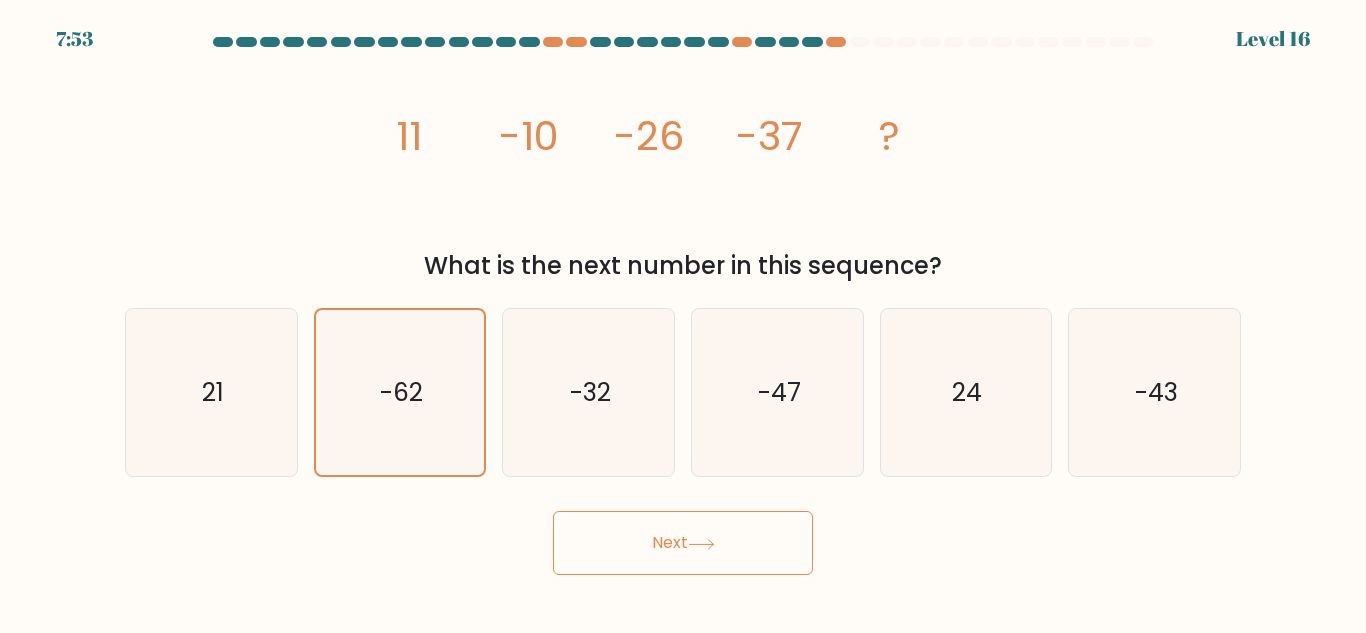 click on "Next" at bounding box center (683, 543) 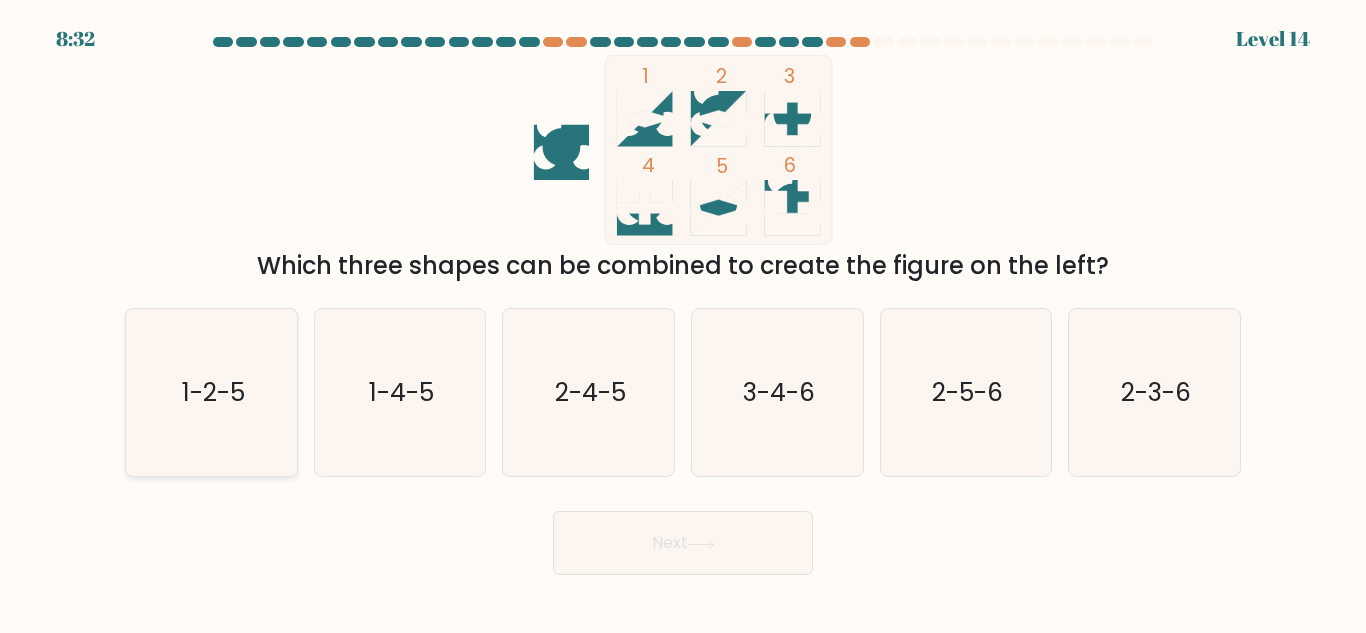 click on "1-2-5" 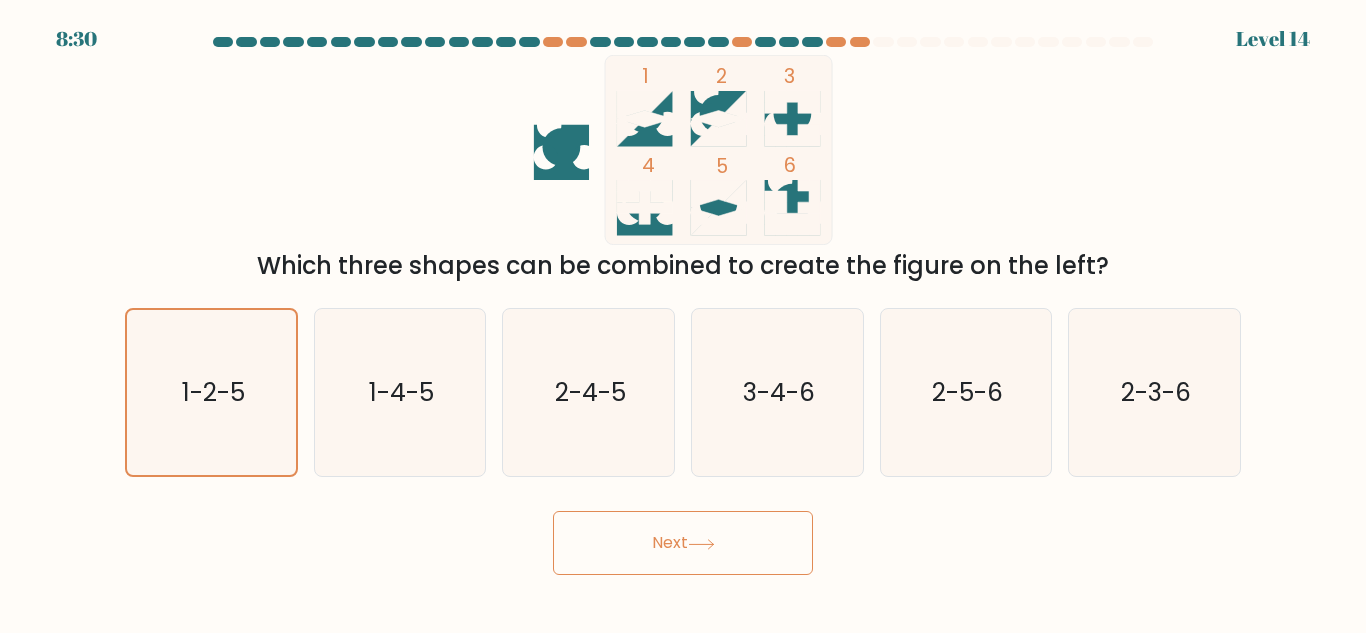 click on "Next" at bounding box center [683, 538] 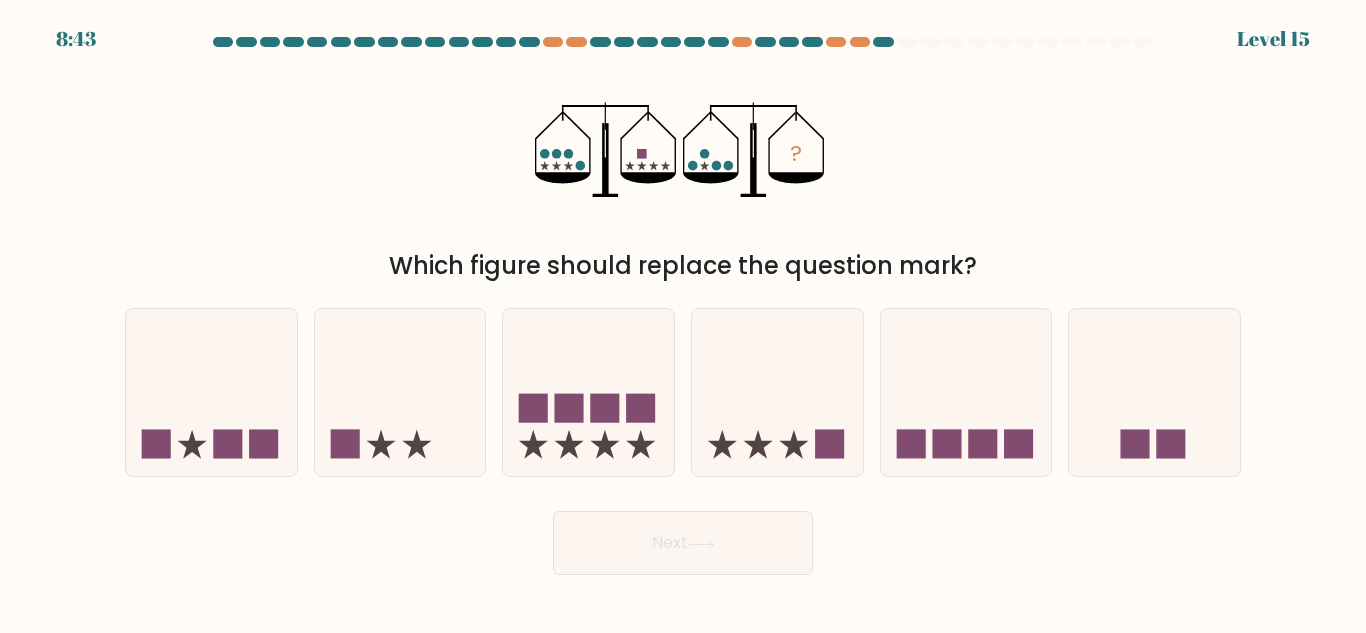 click on "Next" at bounding box center [683, 543] 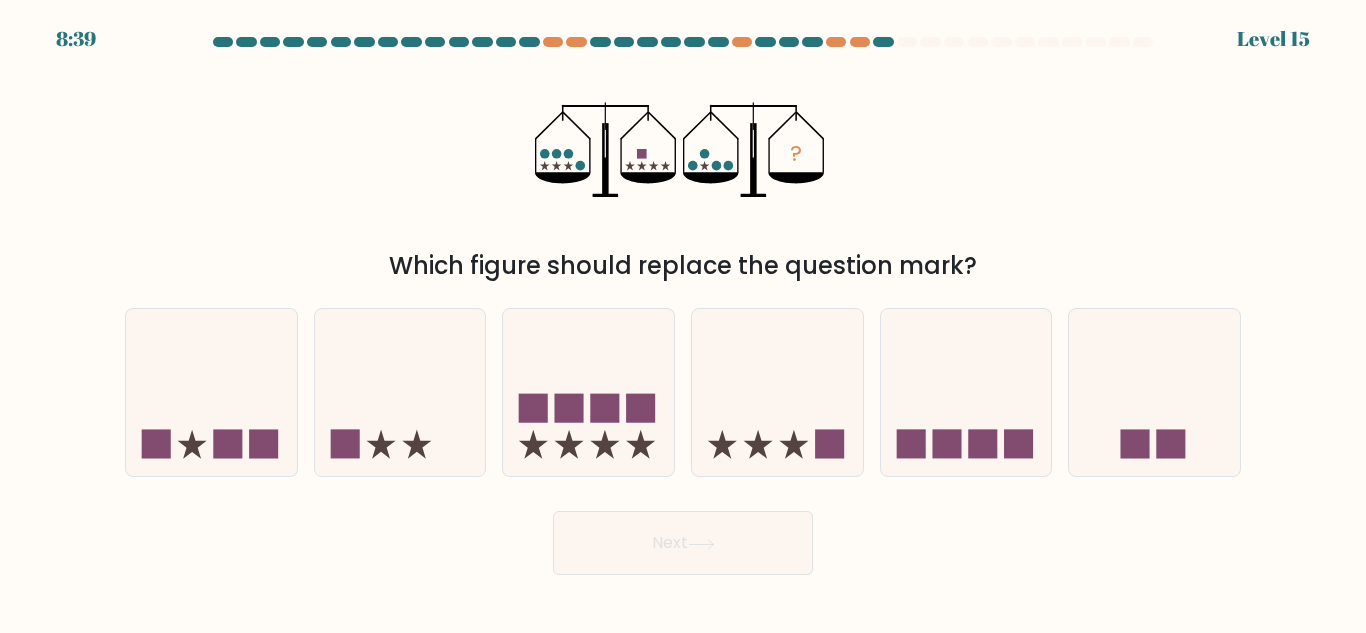click at bounding box center [683, 306] 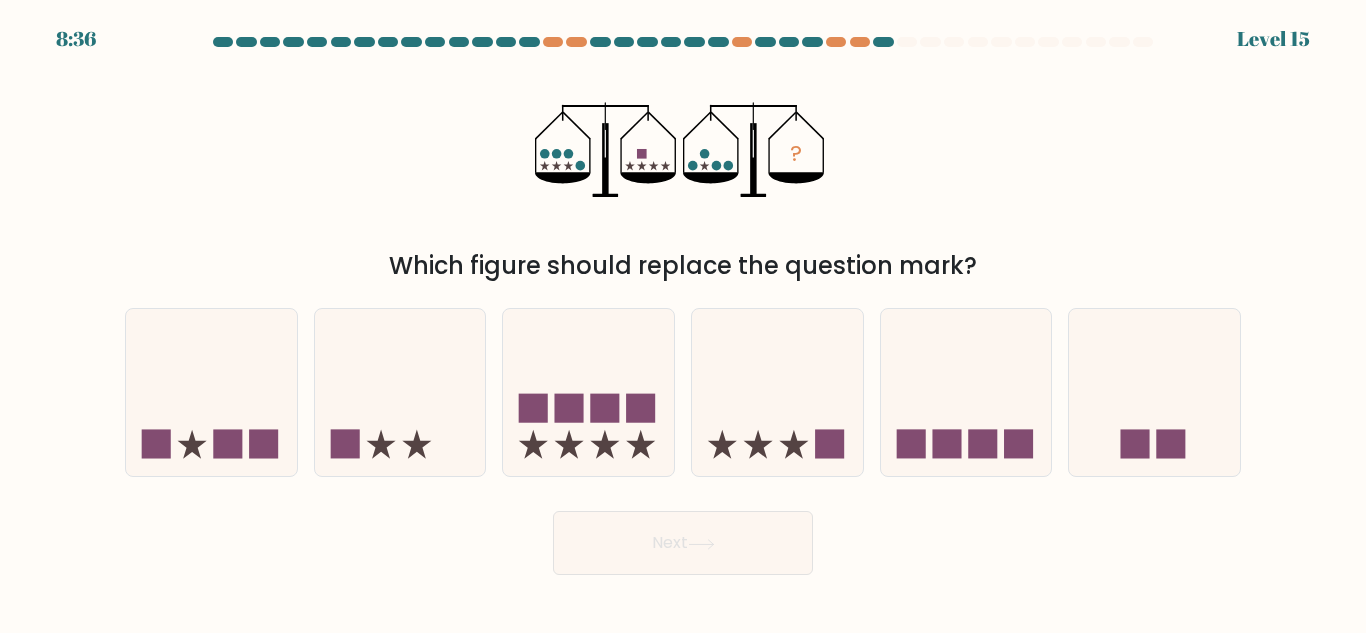 click at bounding box center [683, 306] 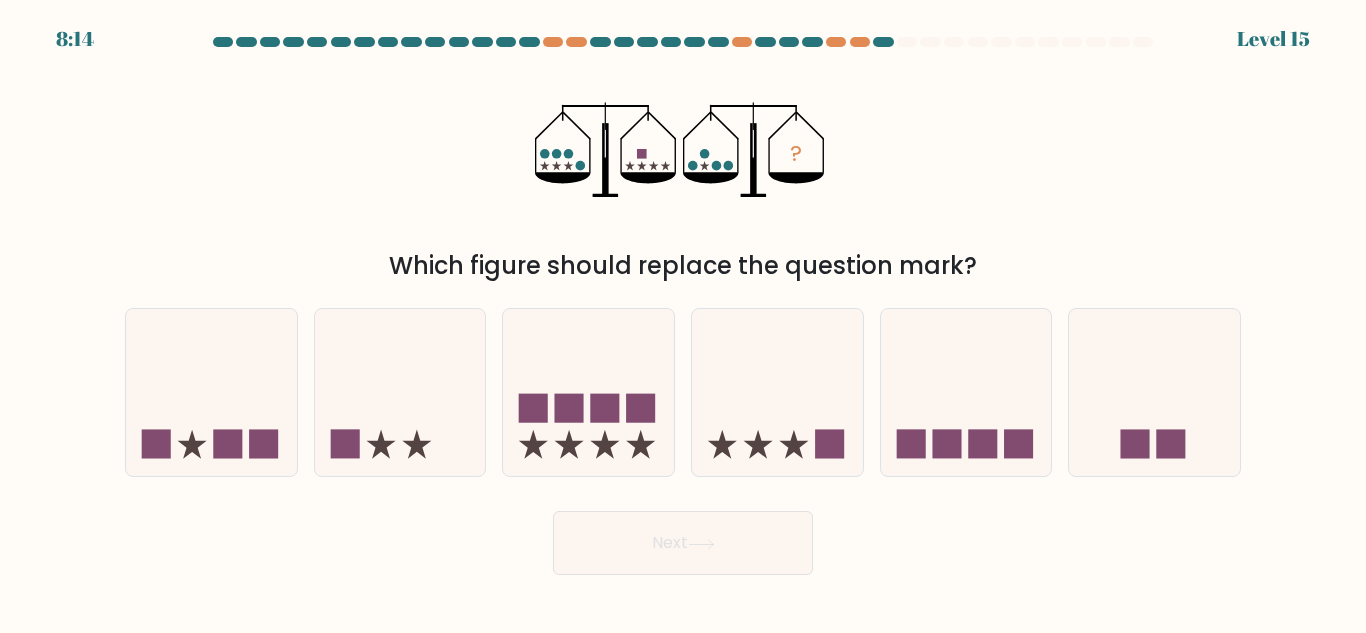 click at bounding box center (683, 306) 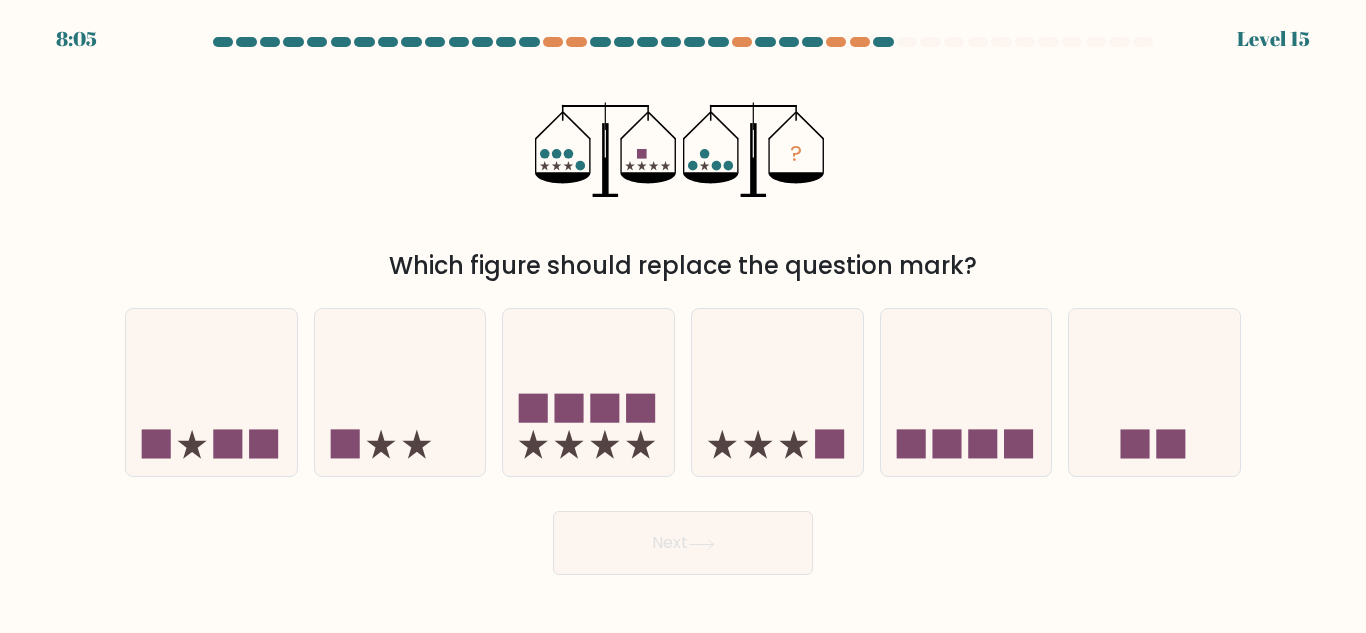 click at bounding box center [683, 306] 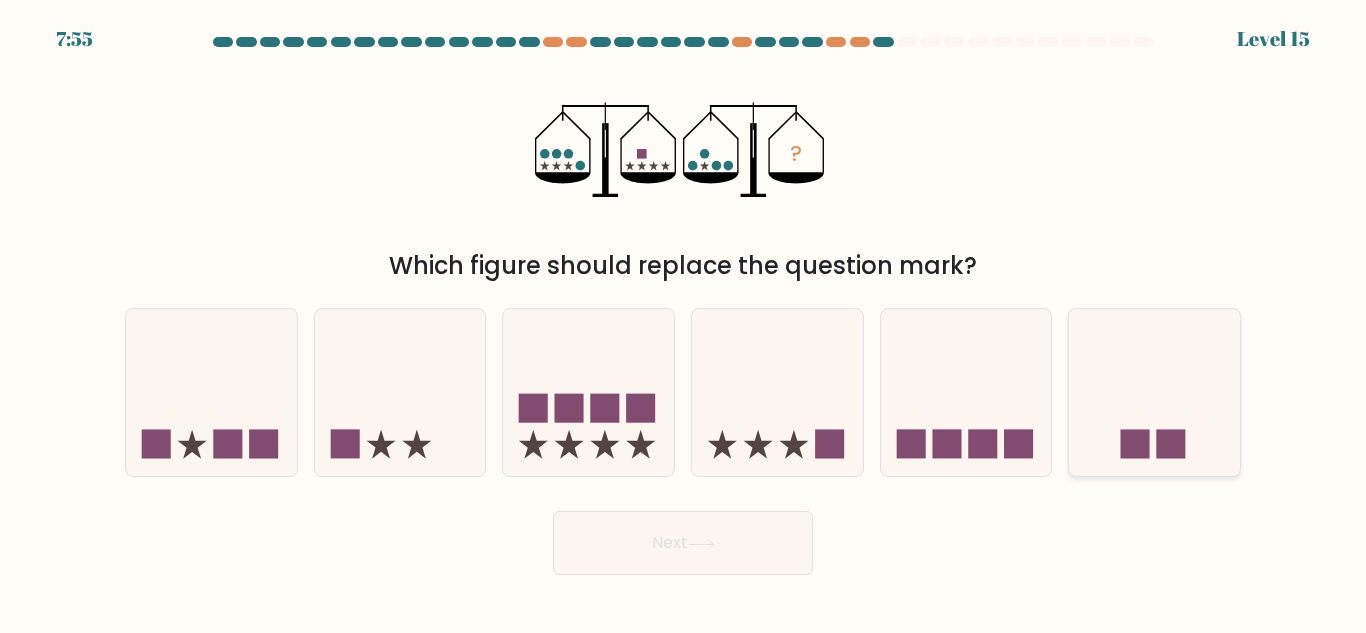 click at bounding box center [1154, 392] 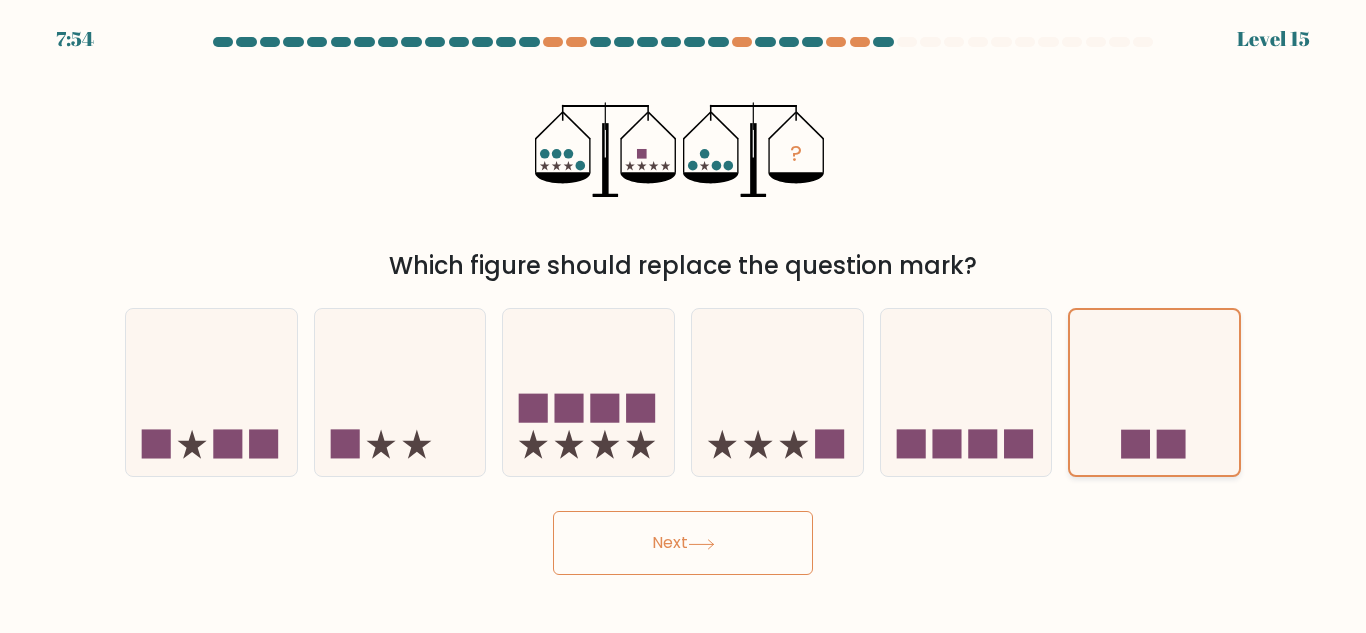 click at bounding box center [1154, 392] 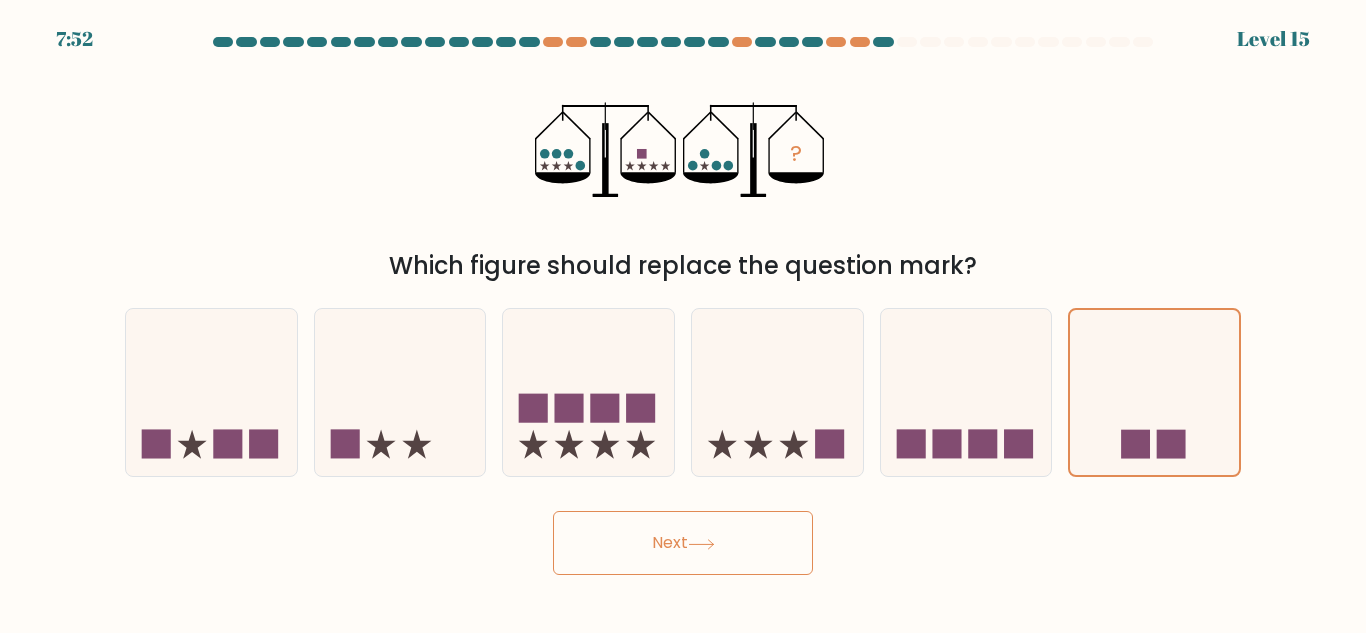 click on "Next" at bounding box center [683, 543] 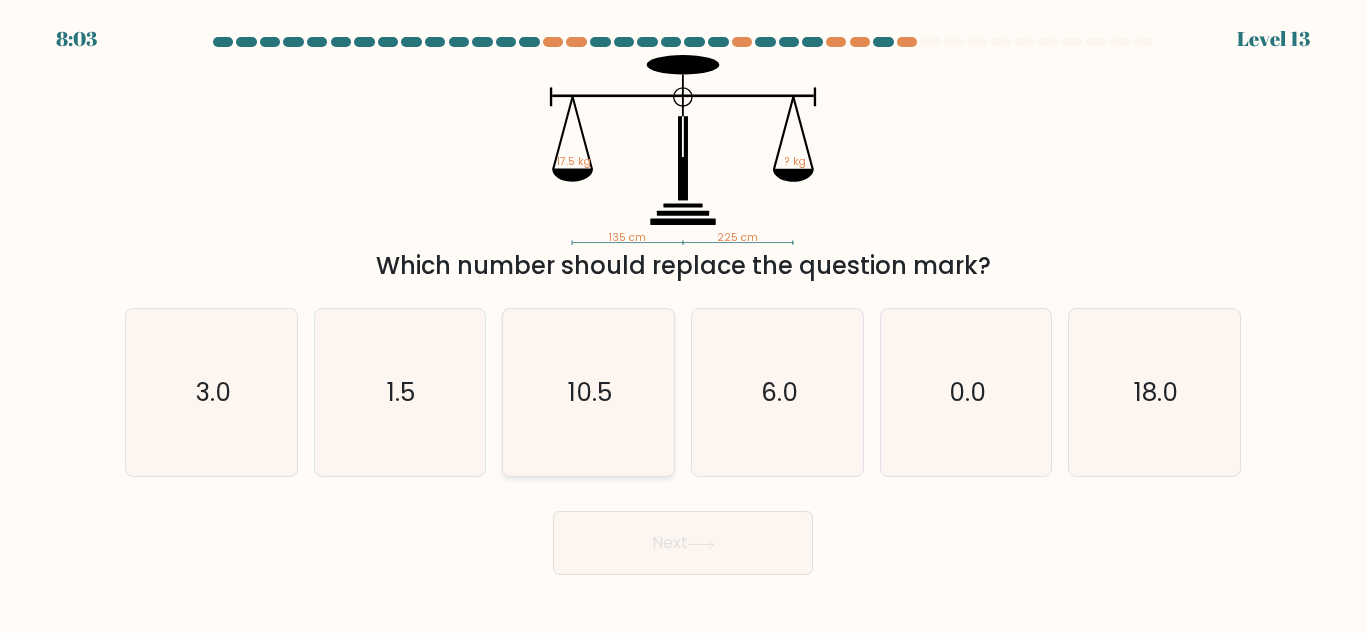 click on "10.5" 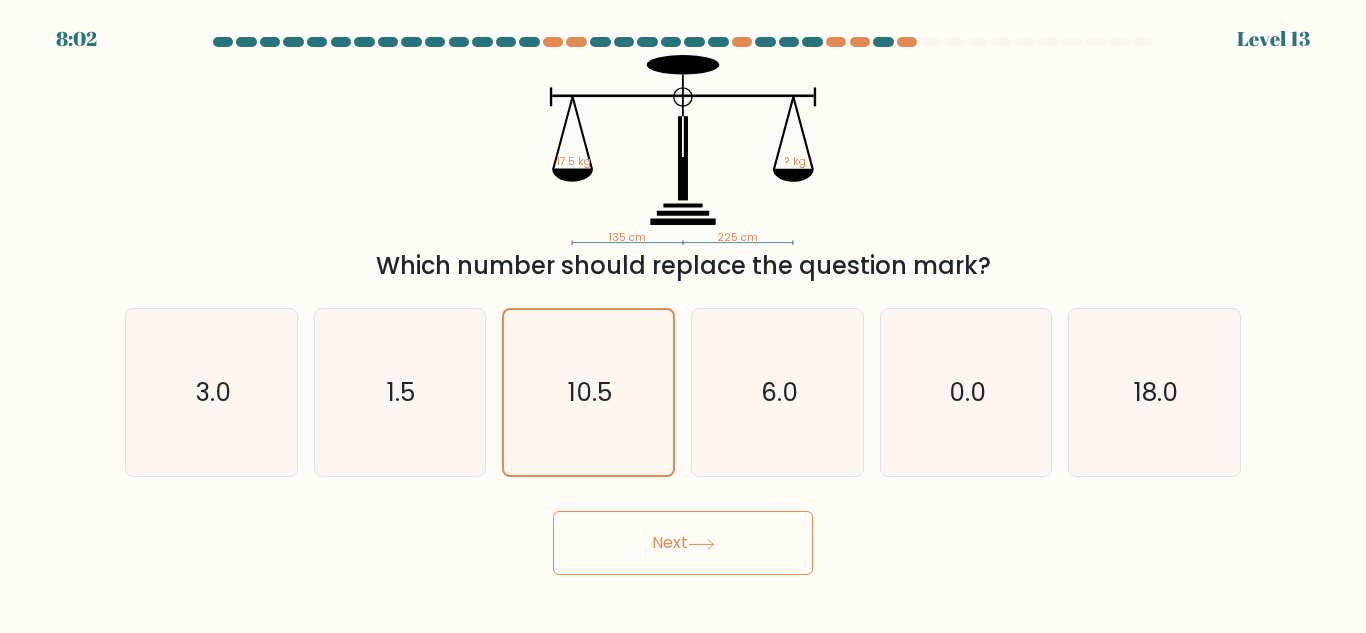 click on "Next" at bounding box center [683, 543] 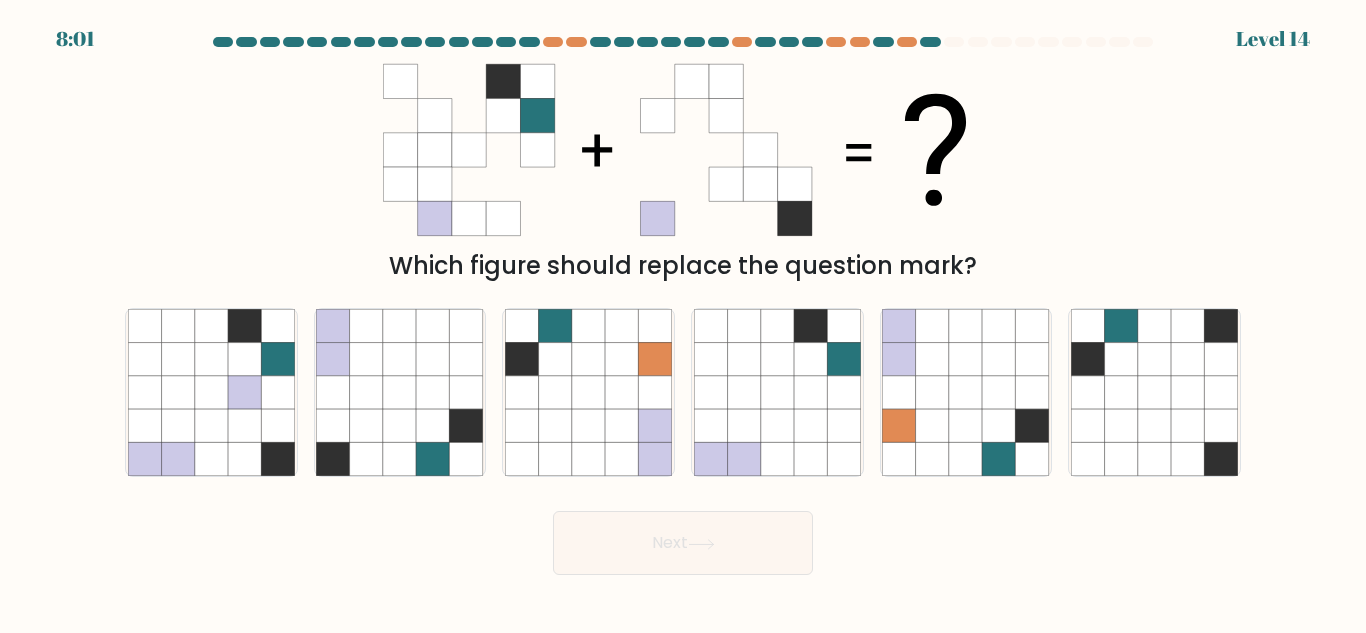 click on "Next" at bounding box center [683, 543] 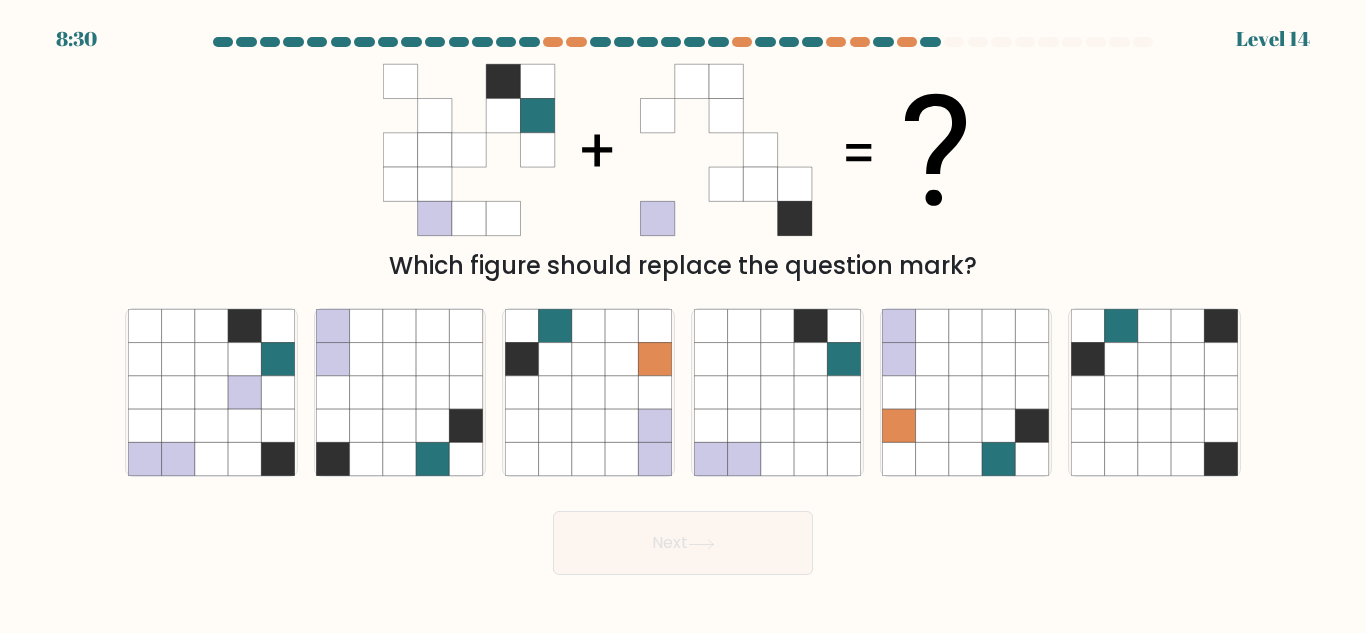 click on "Next" at bounding box center [683, 543] 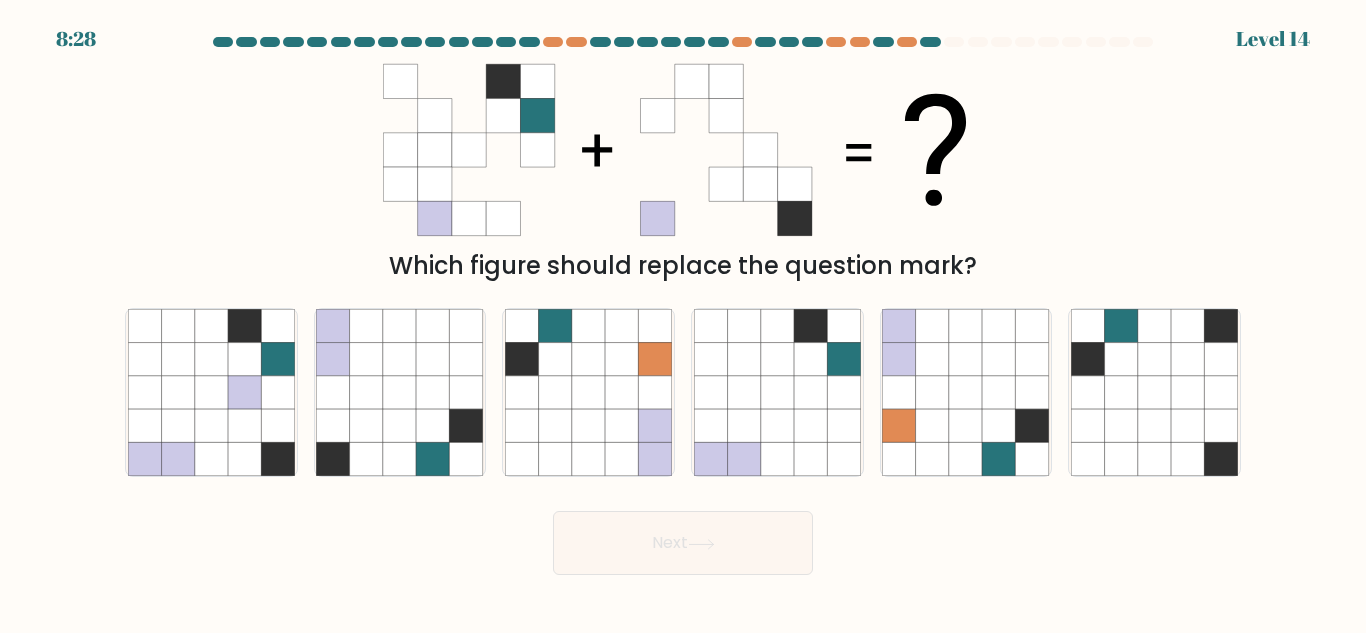 click on "Next" at bounding box center (683, 543) 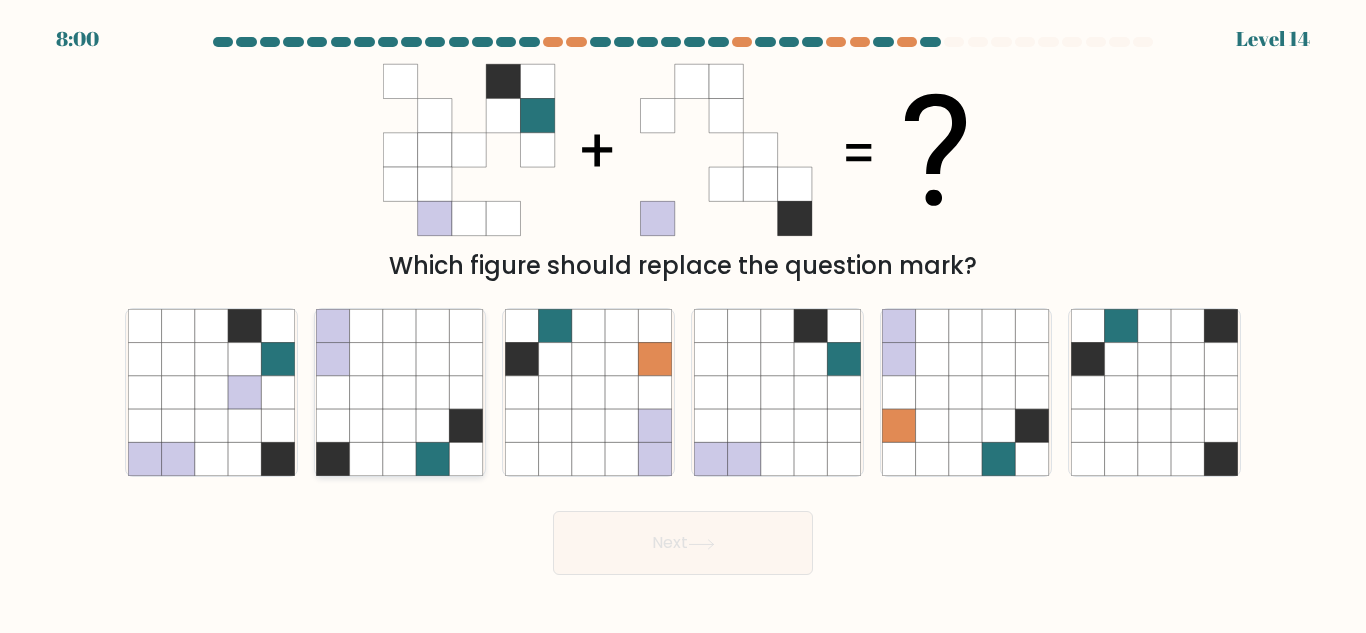 click 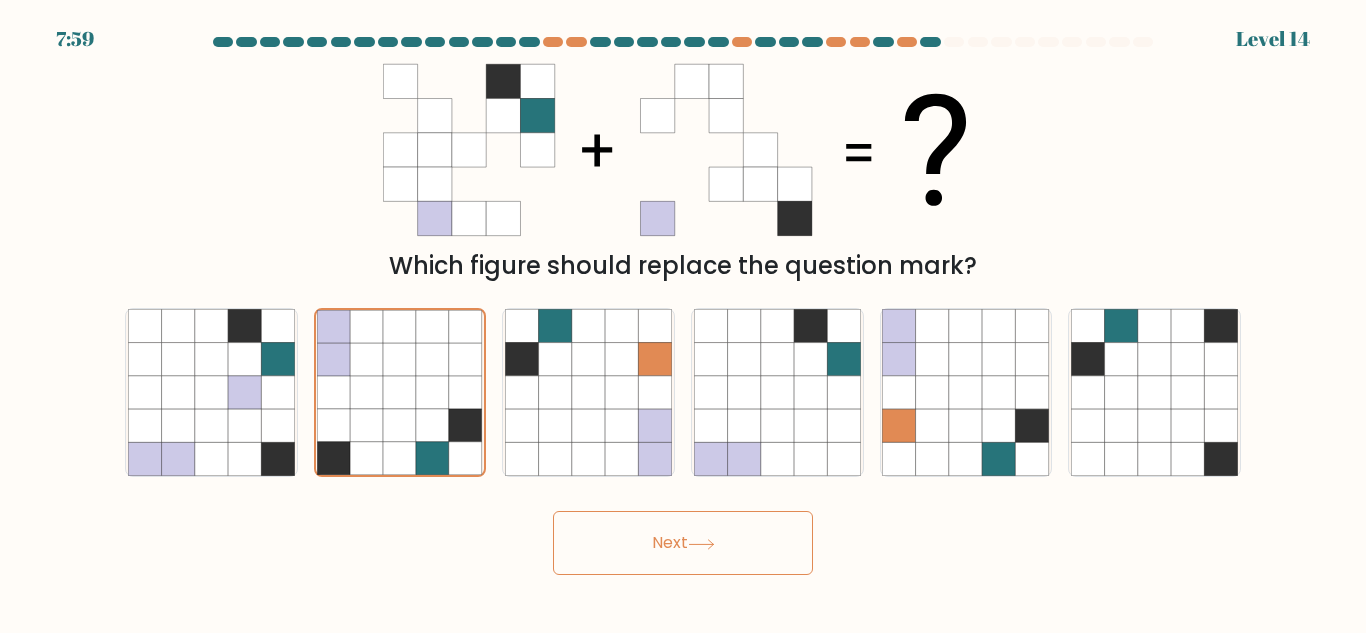 click on "Next" at bounding box center [683, 543] 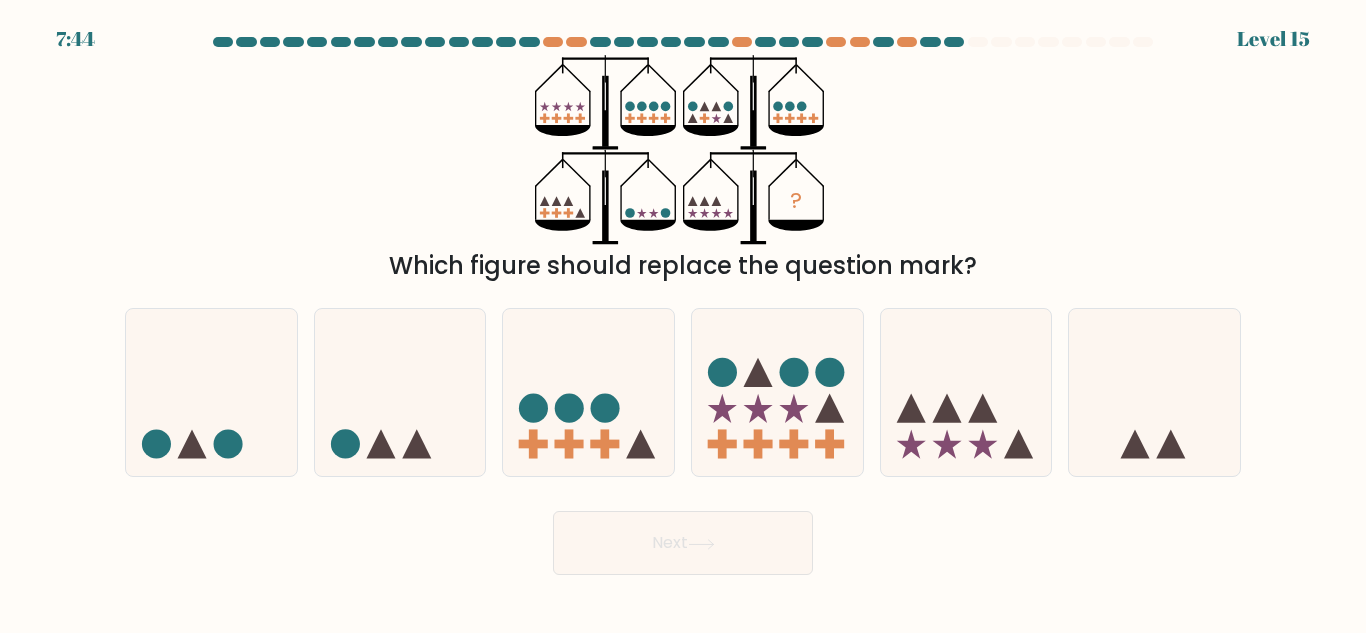 click on "Next" at bounding box center (683, 543) 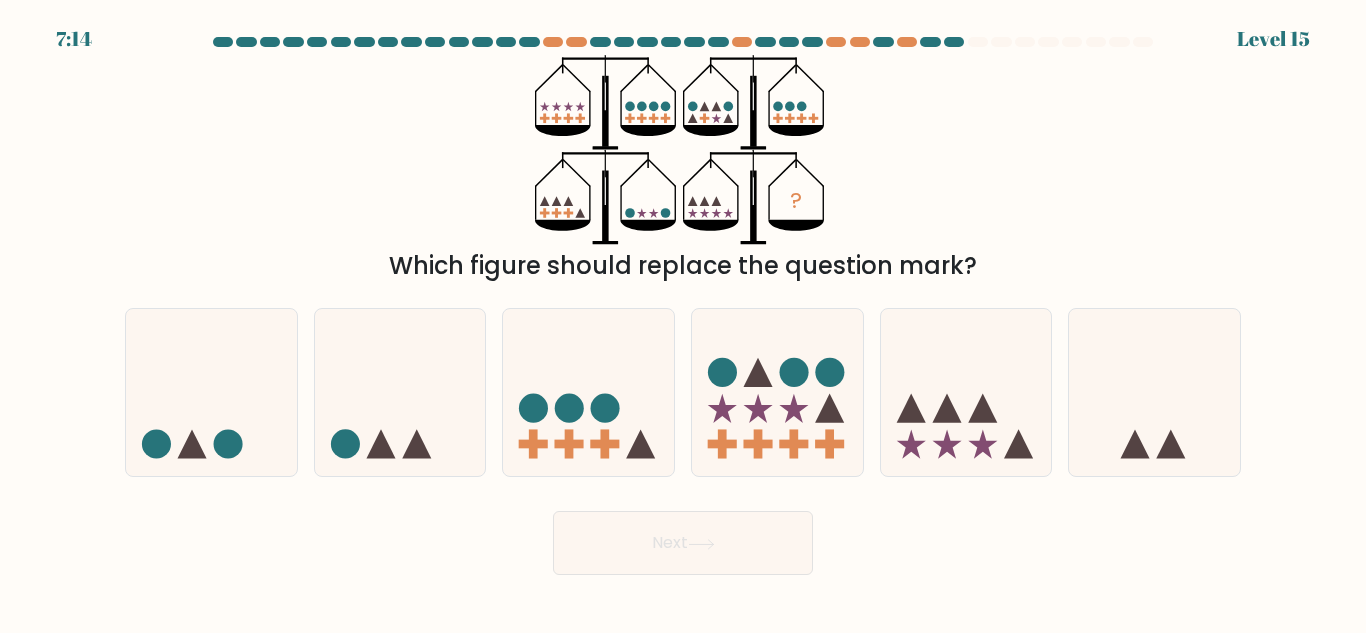 click on "f." at bounding box center [683, 319] 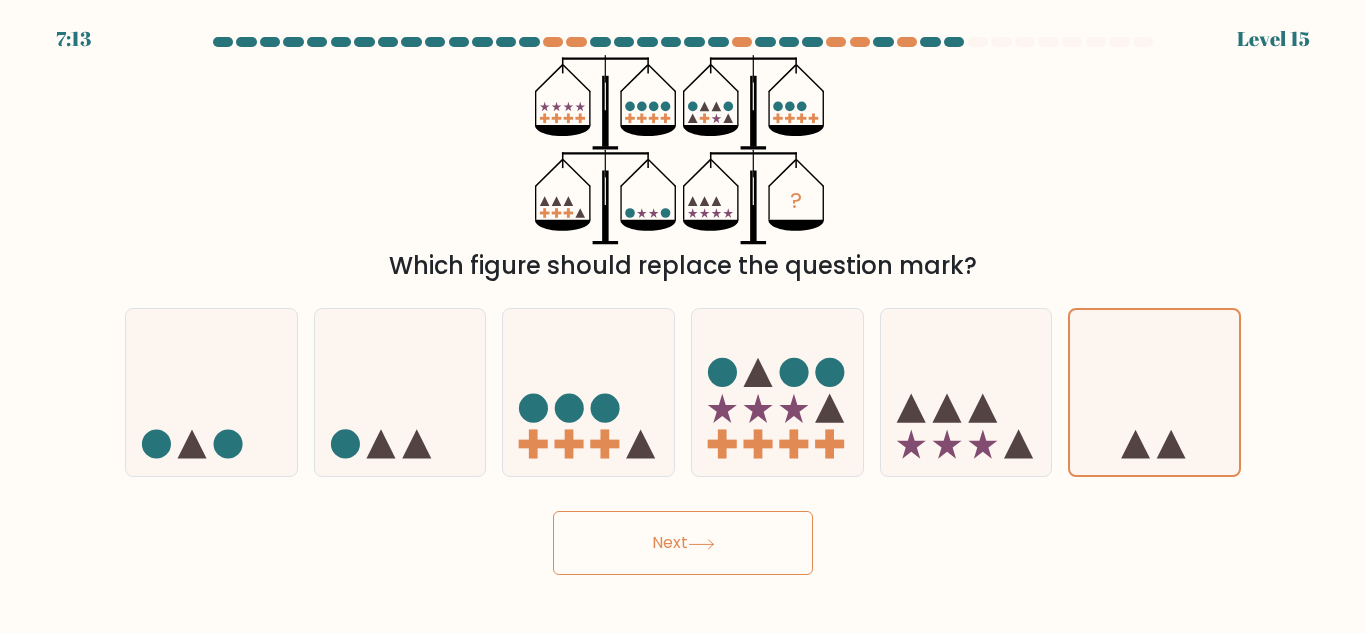 click on "e." at bounding box center [683, 319] 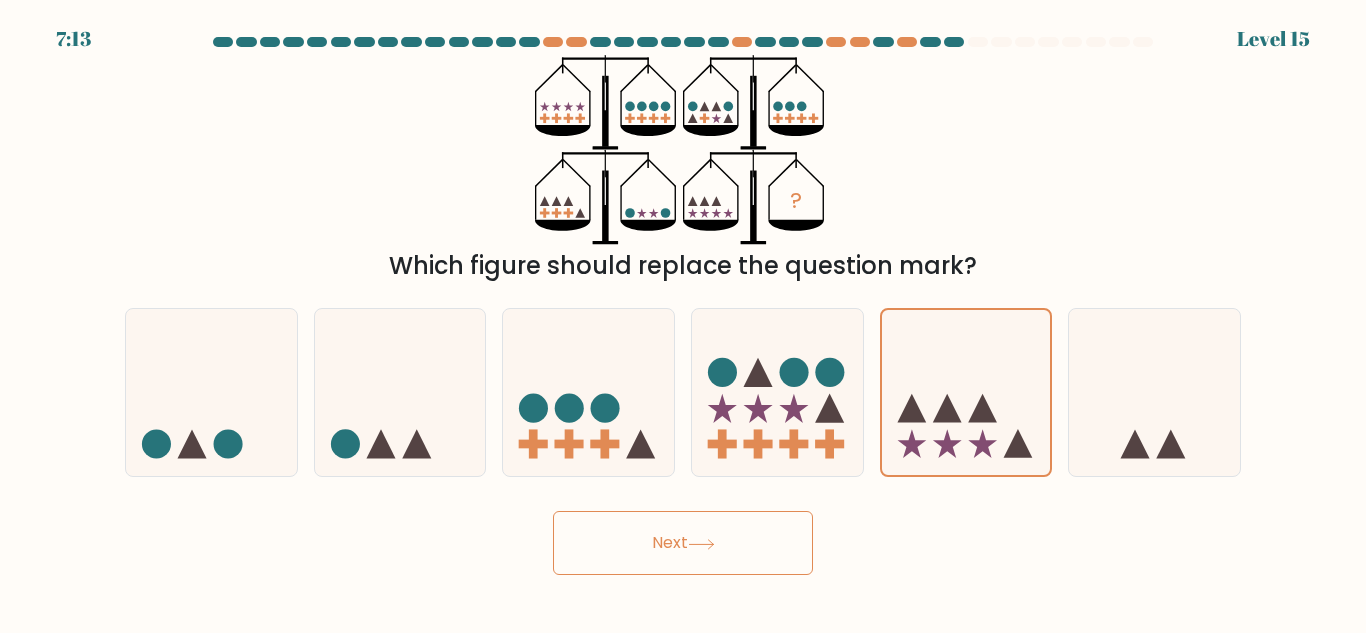 click on "d." at bounding box center [683, 319] 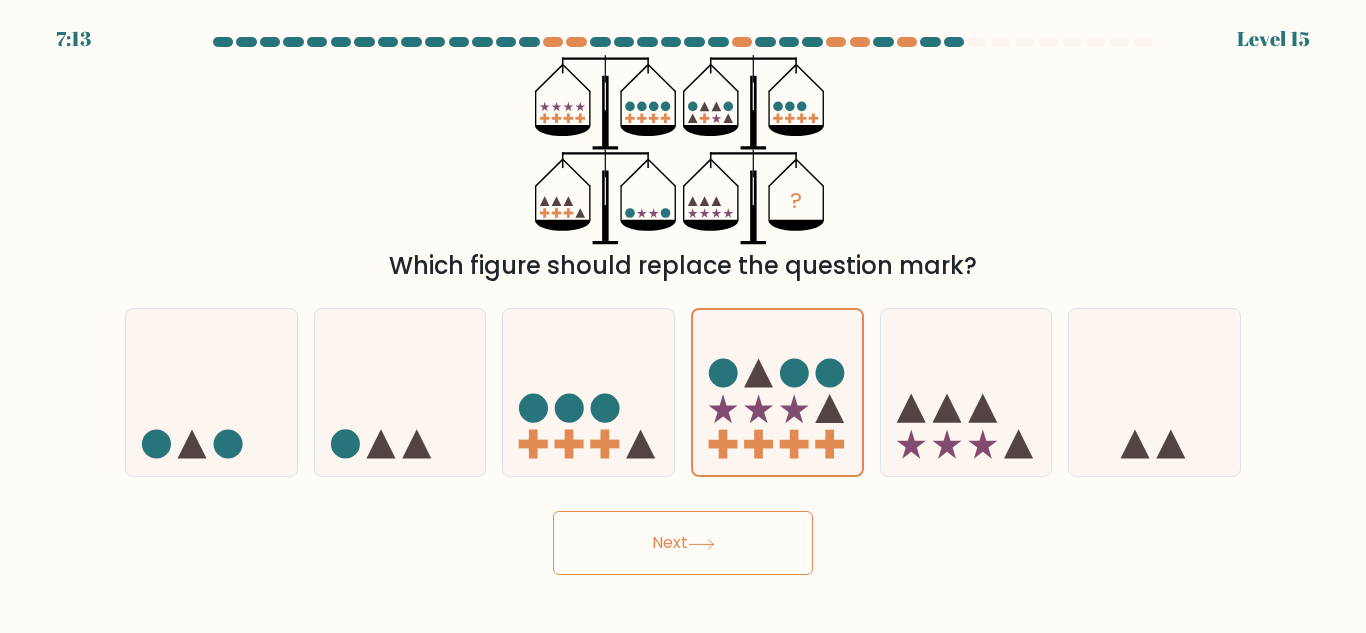 click on "c." at bounding box center [683, 319] 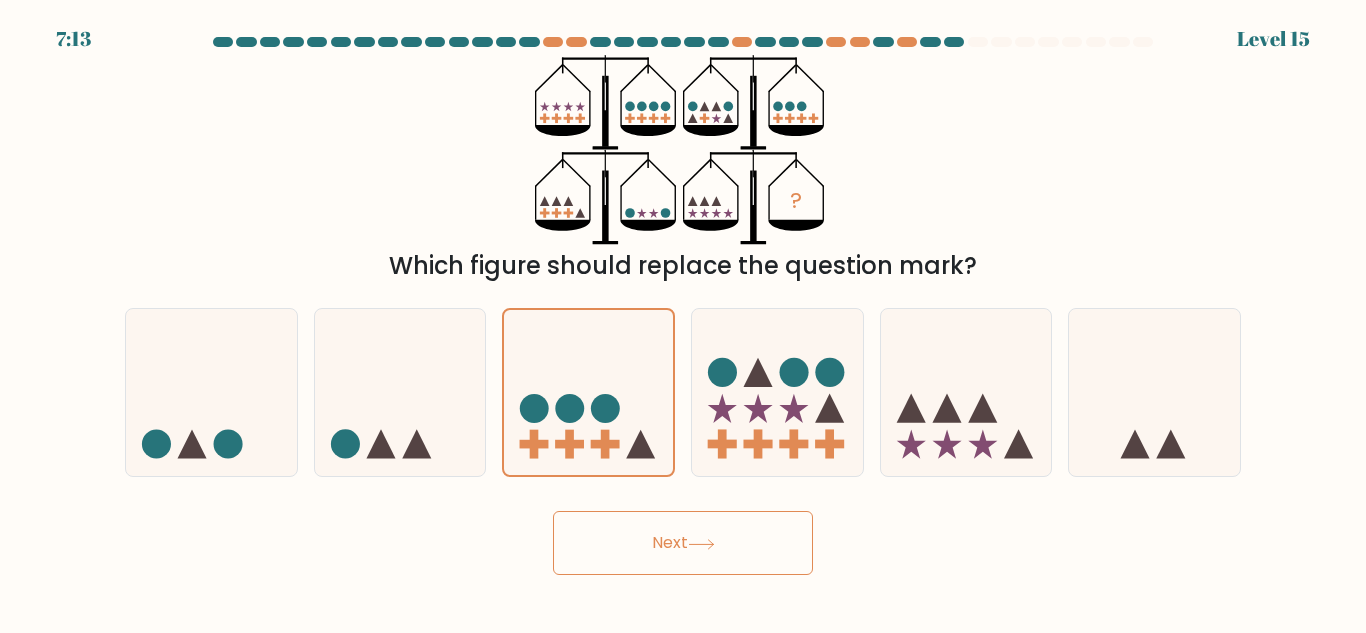 click on "b." at bounding box center [683, 319] 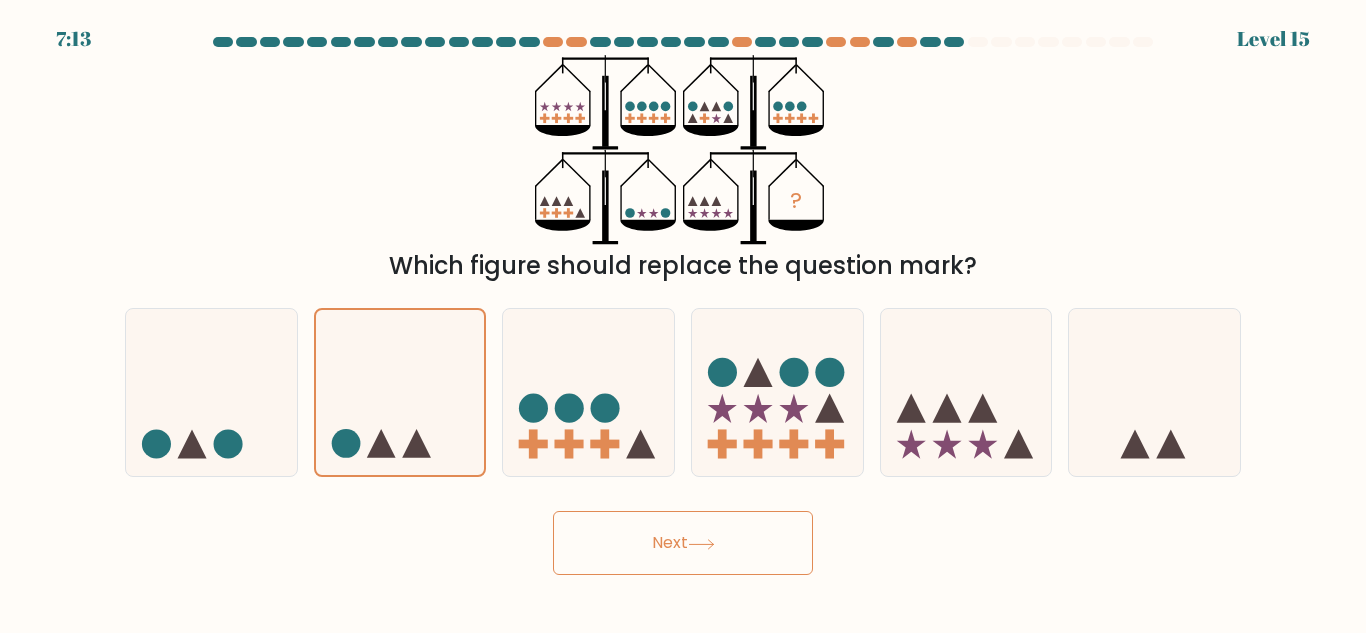 click on "a." at bounding box center (683, 319) 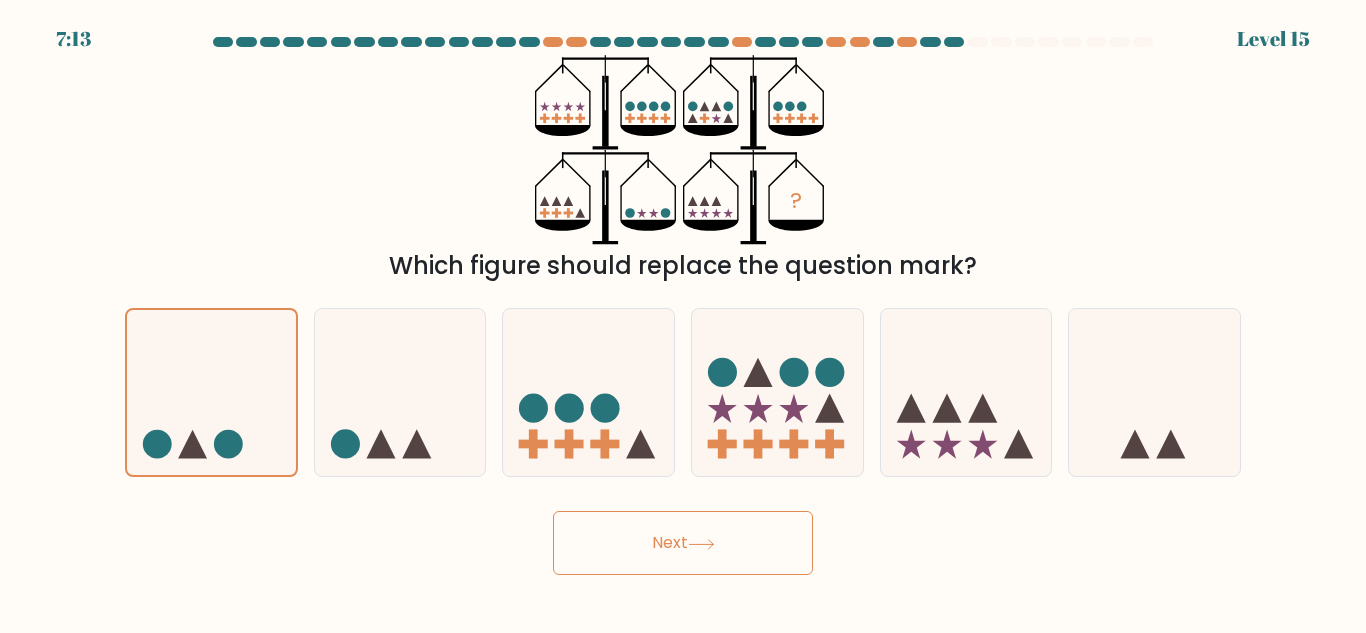 click on "f." at bounding box center [683, 319] 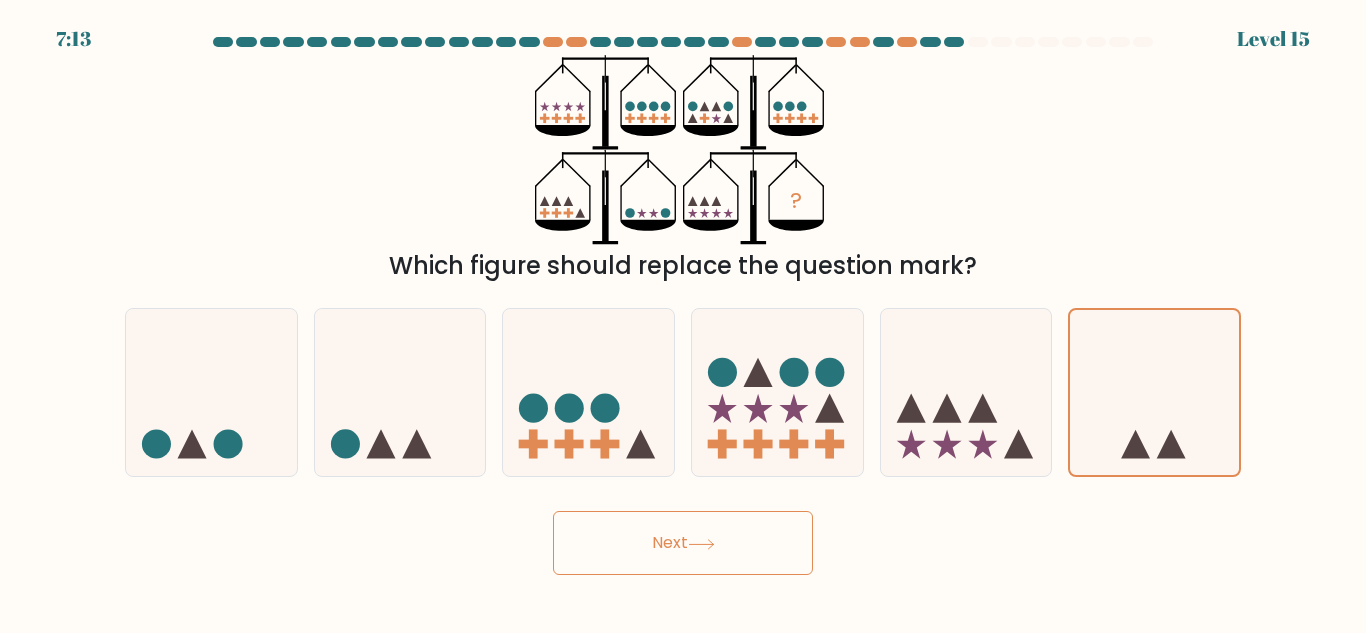 click on "e." at bounding box center (683, 319) 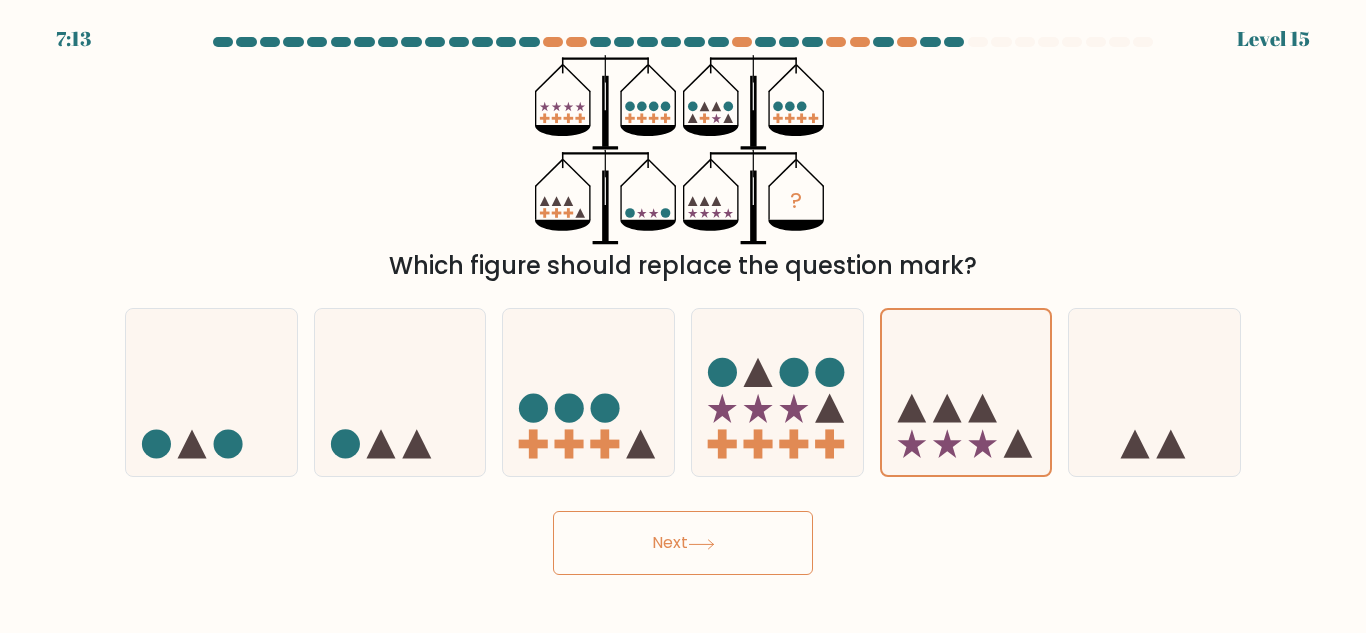 click on "d." at bounding box center [683, 319] 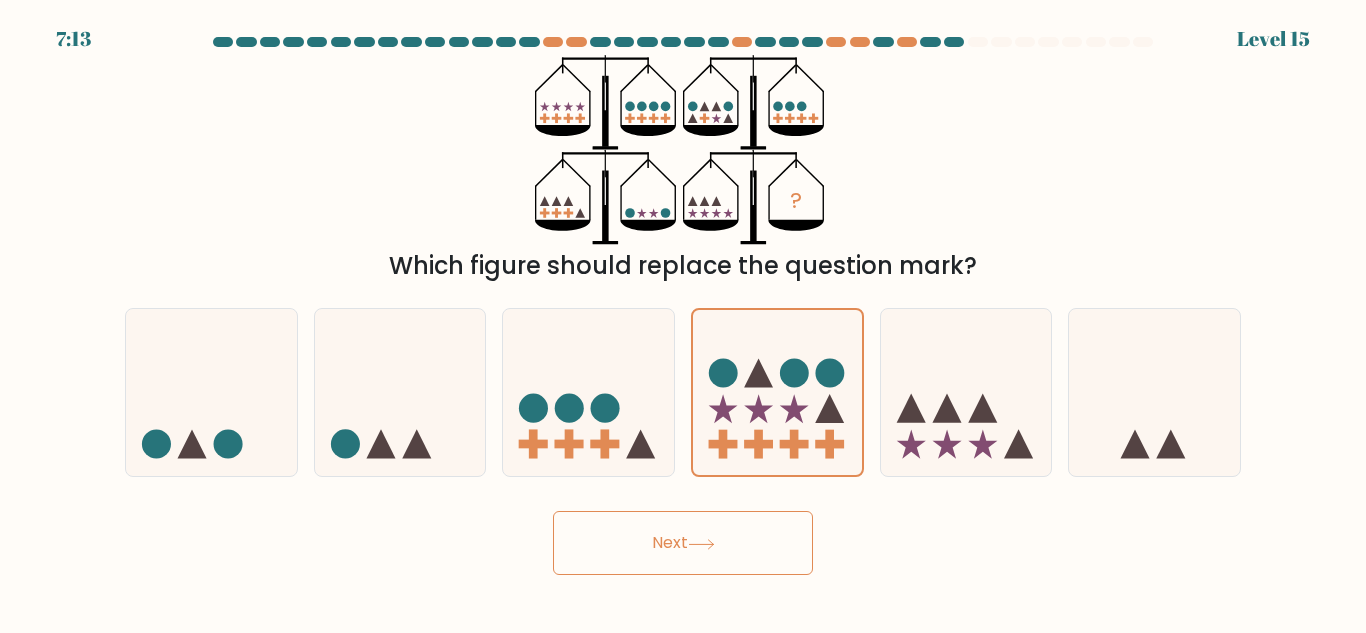 click on "c." at bounding box center [683, 319] 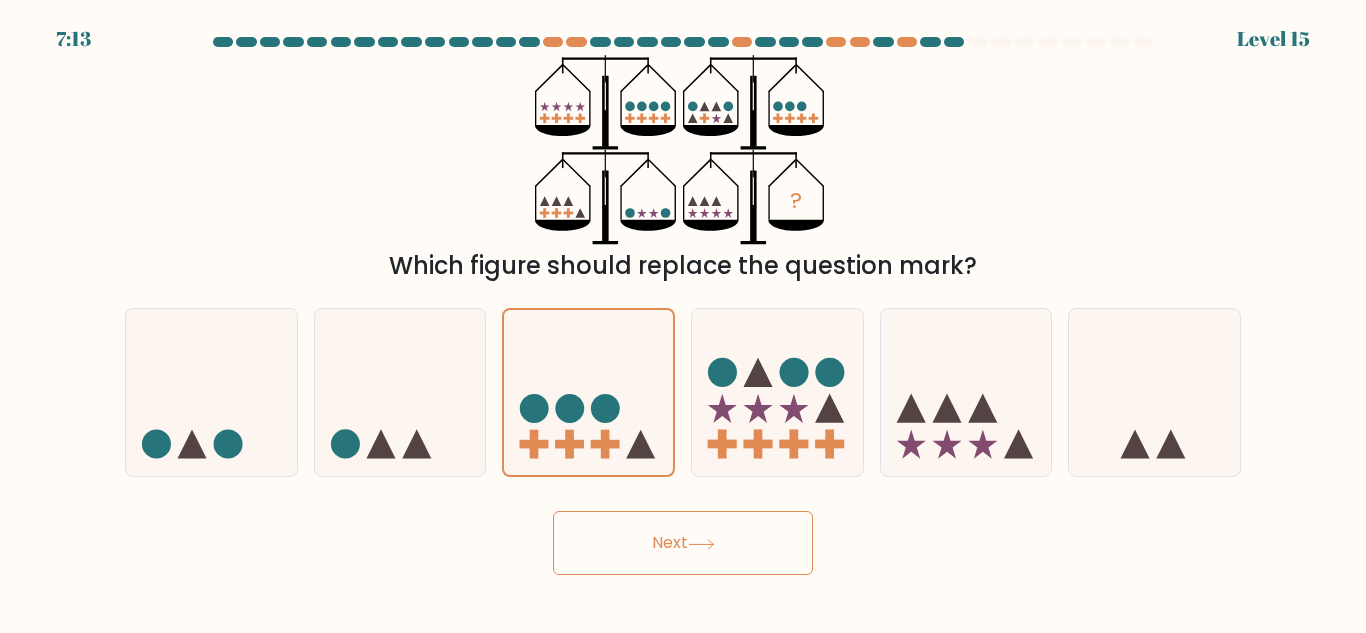 click on "b." at bounding box center (683, 319) 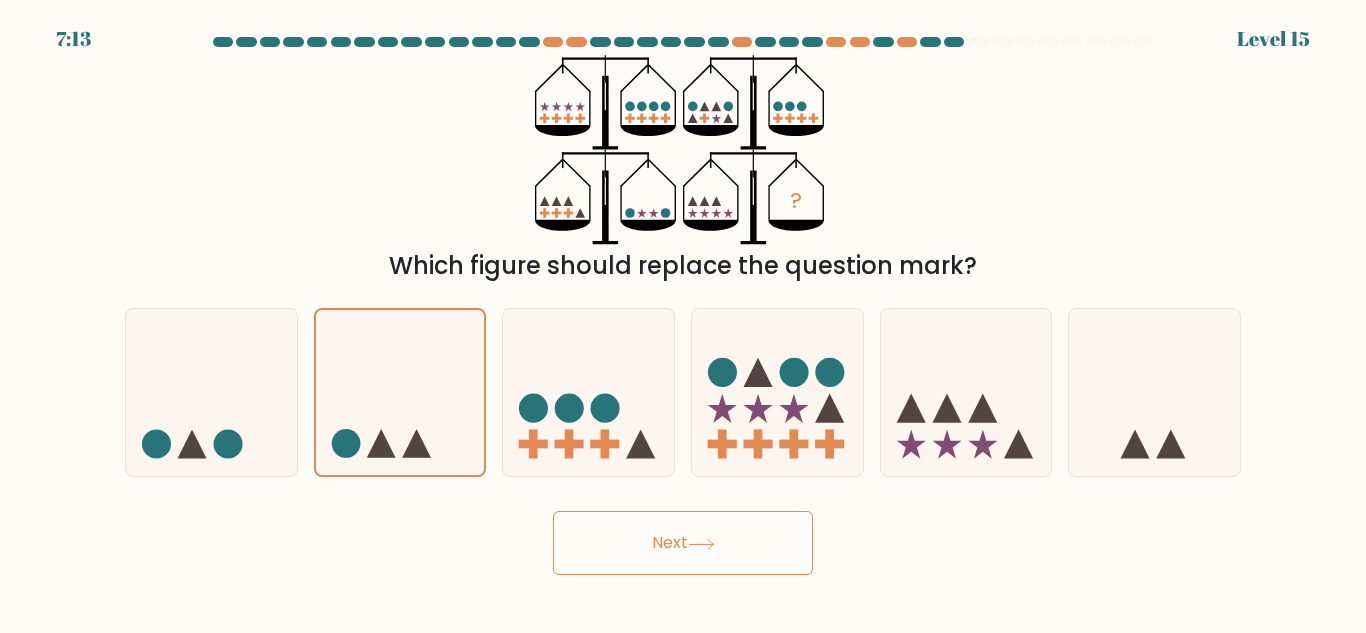 click on "a." at bounding box center (683, 319) 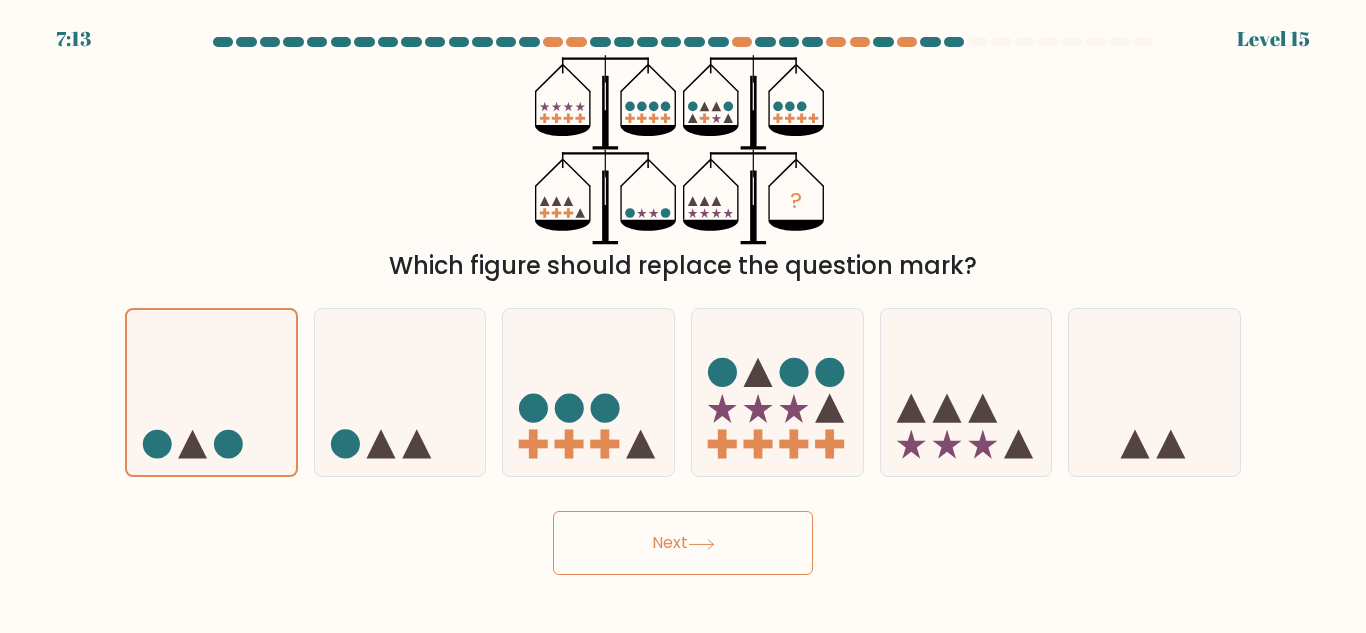 click on "f." at bounding box center (683, 319) 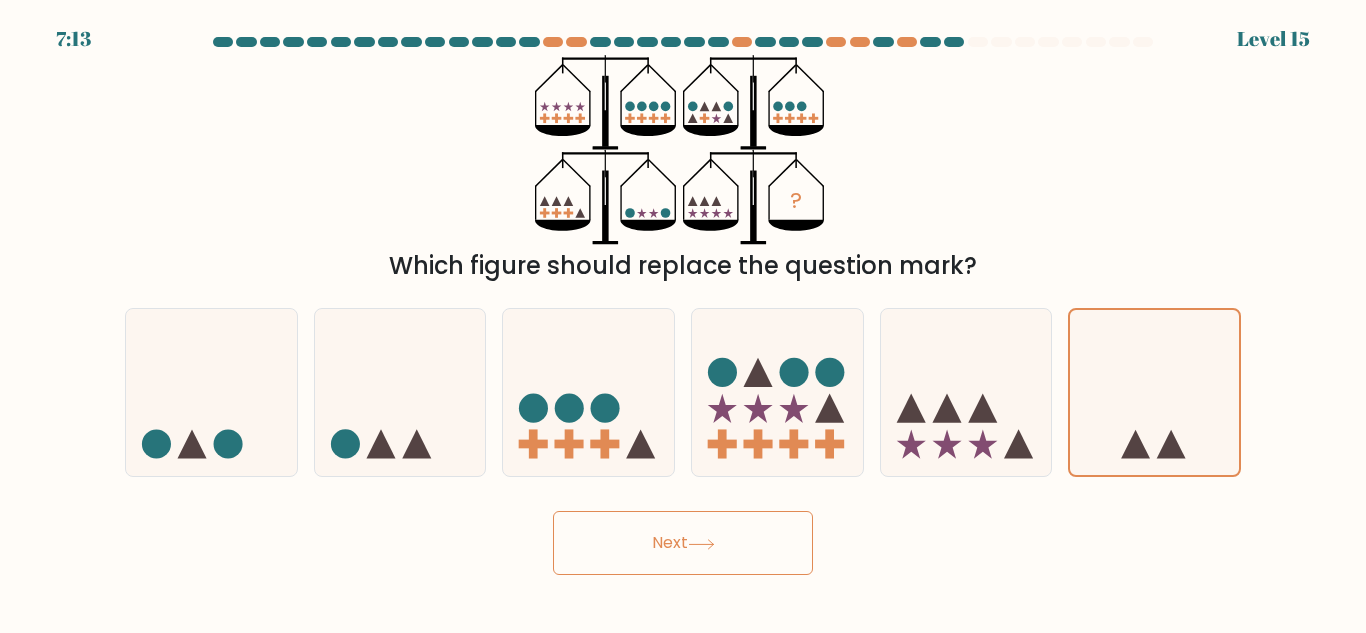 click on "e." at bounding box center [683, 319] 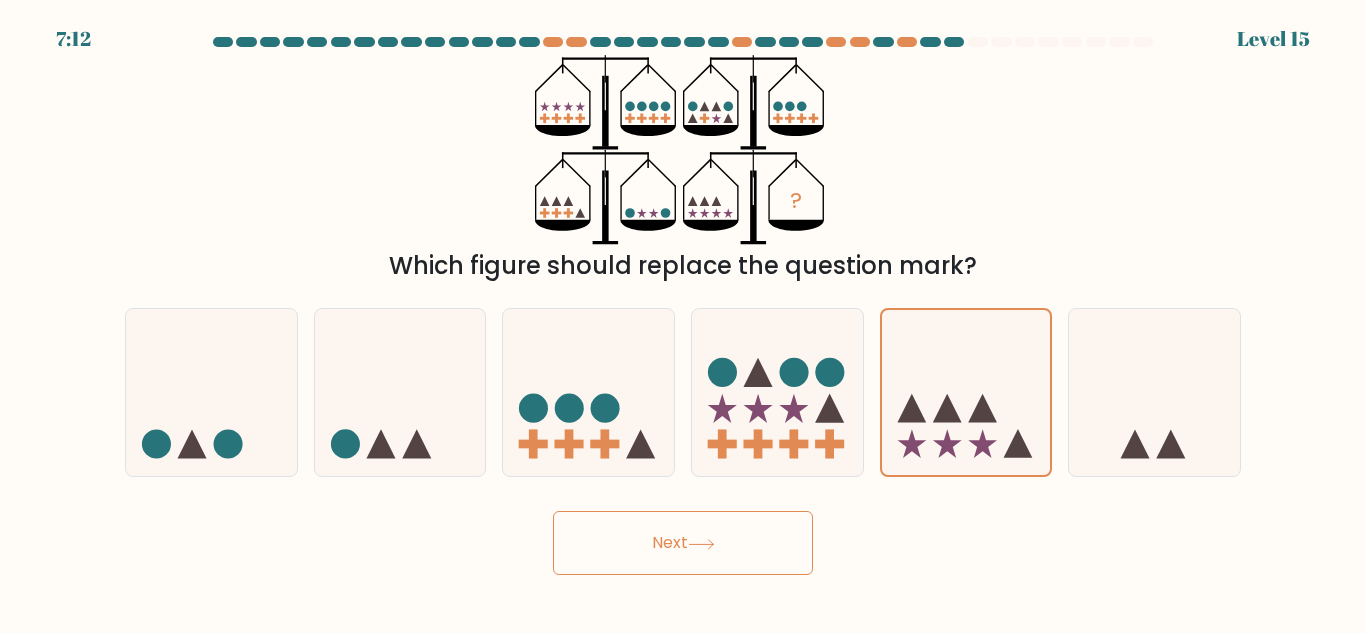 click on "d." at bounding box center (683, 319) 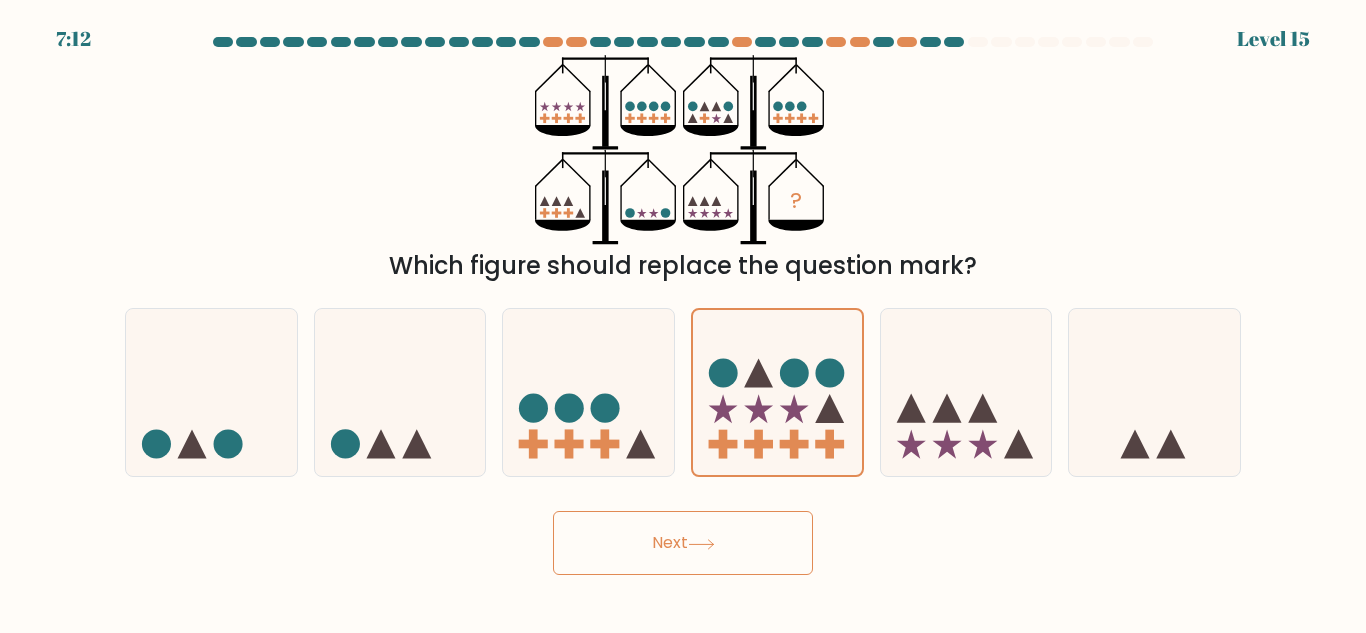 click on "c." at bounding box center (683, 319) 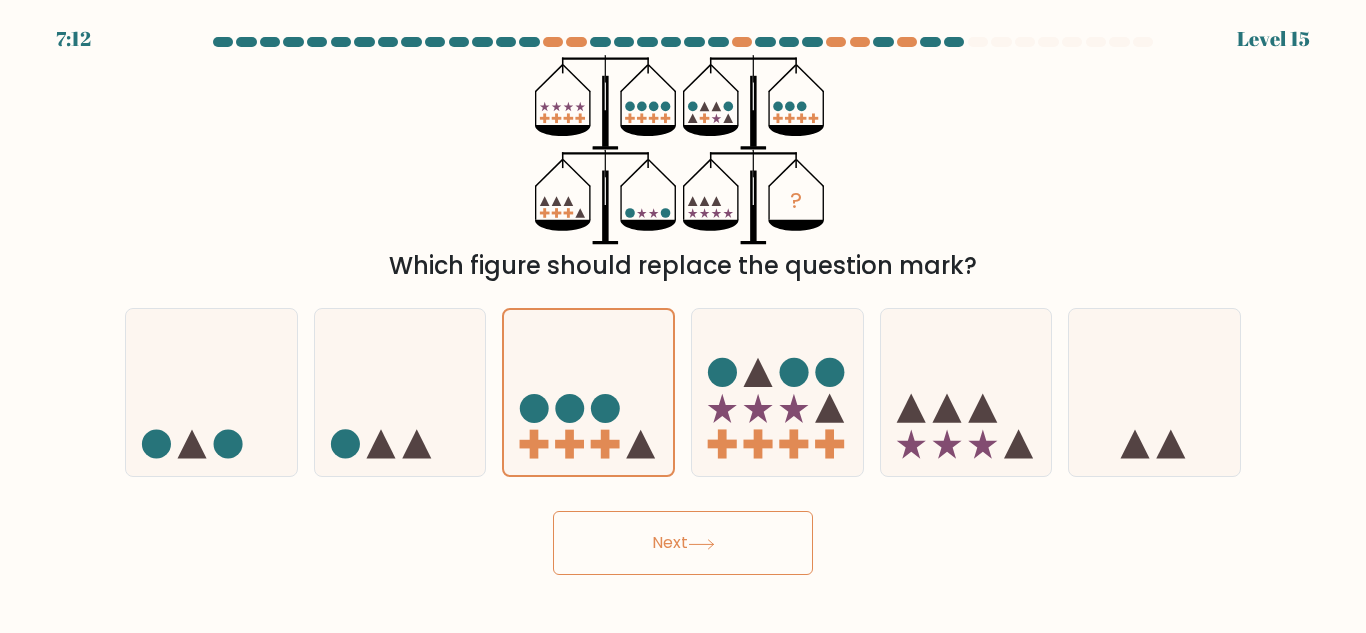 click on "b." at bounding box center [683, 319] 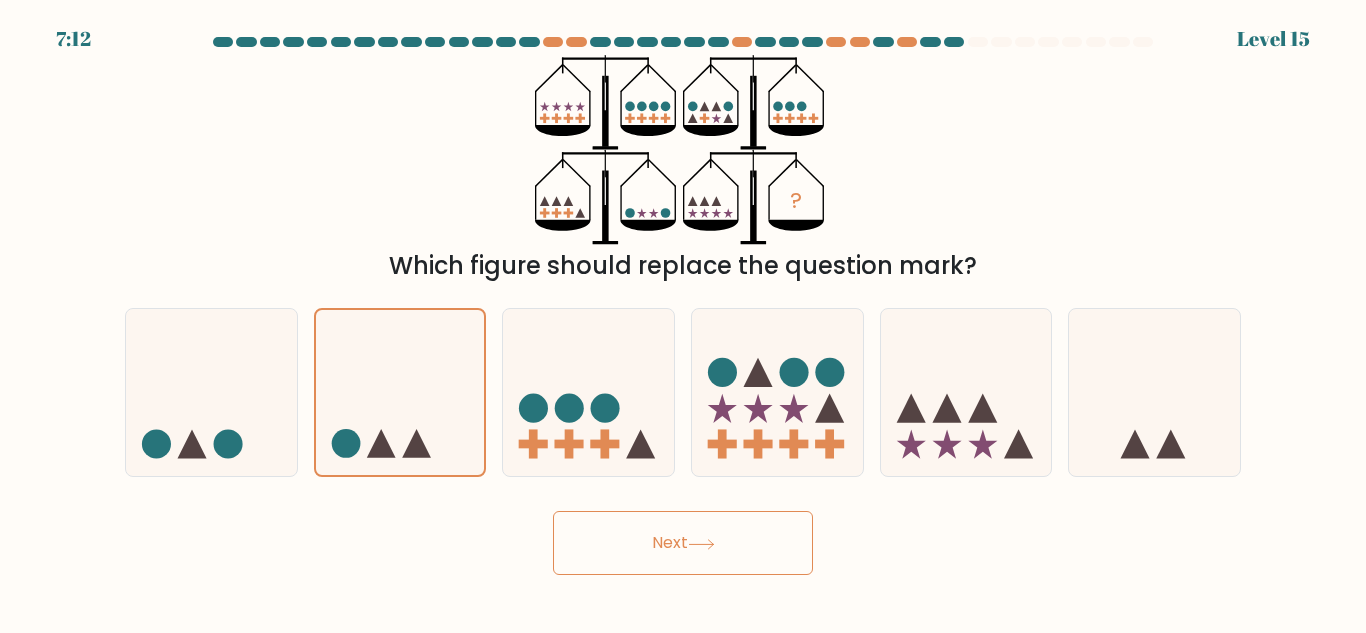 click on "a." at bounding box center [683, 319] 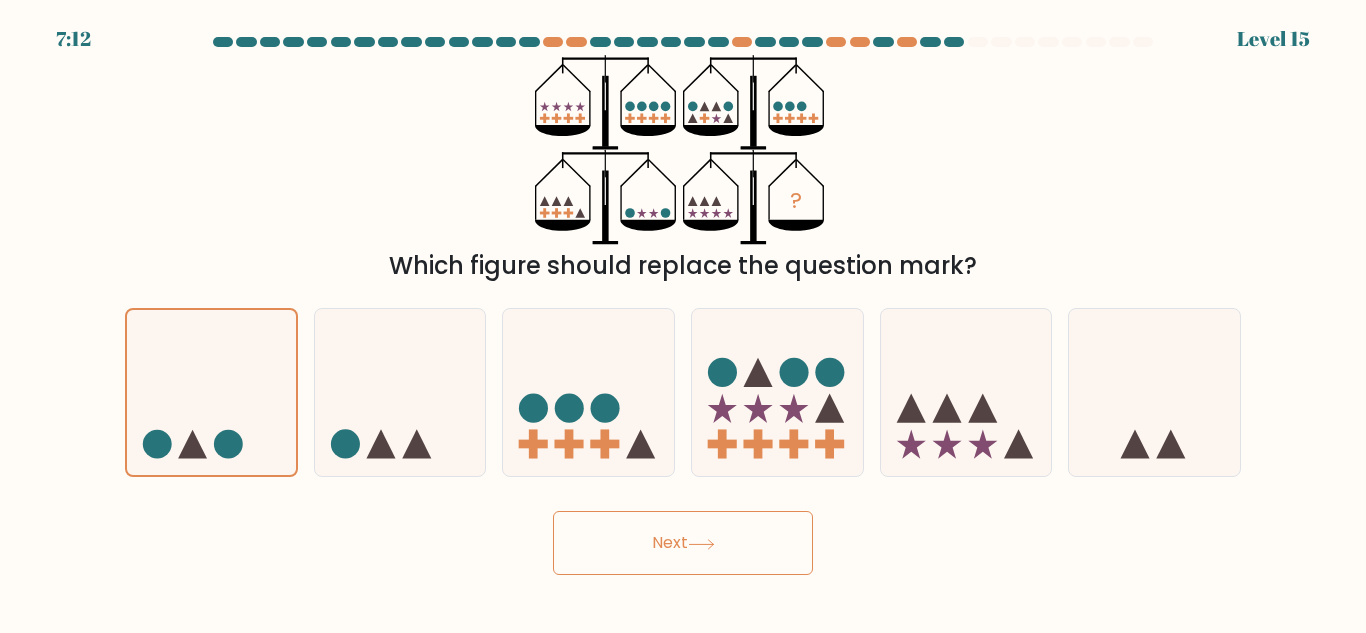 click on "f." at bounding box center [683, 319] 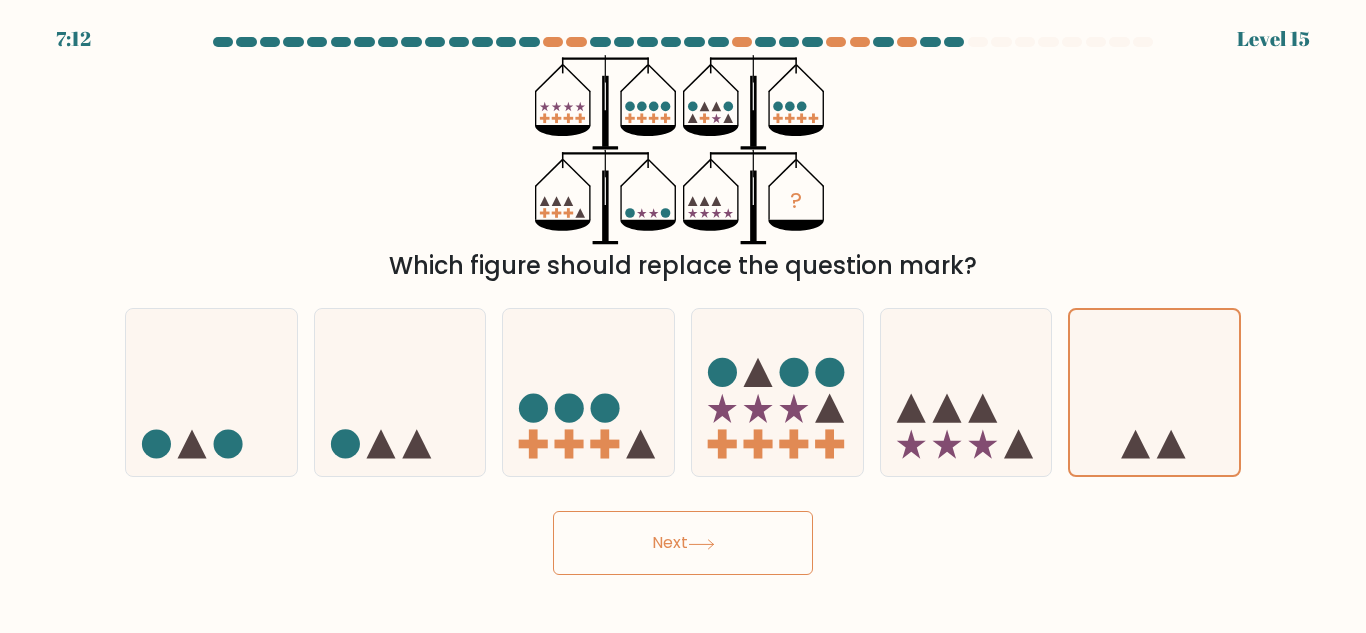 click on "e." at bounding box center [683, 319] 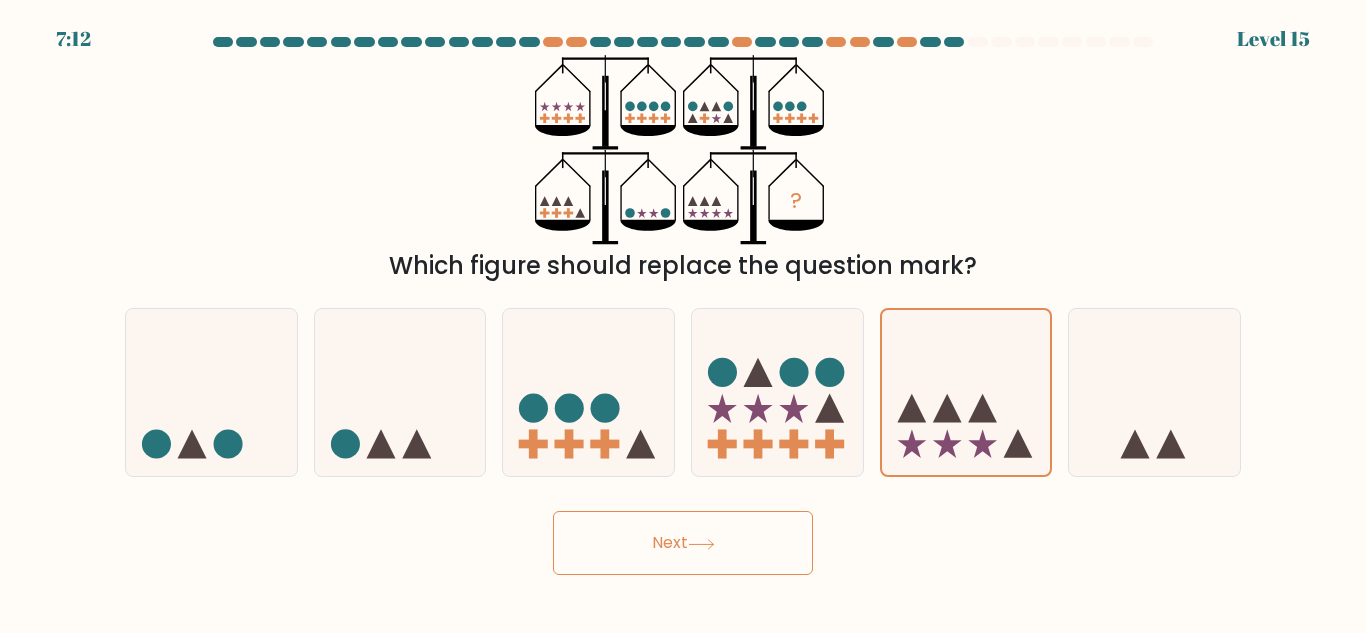 click on "d." at bounding box center [683, 319] 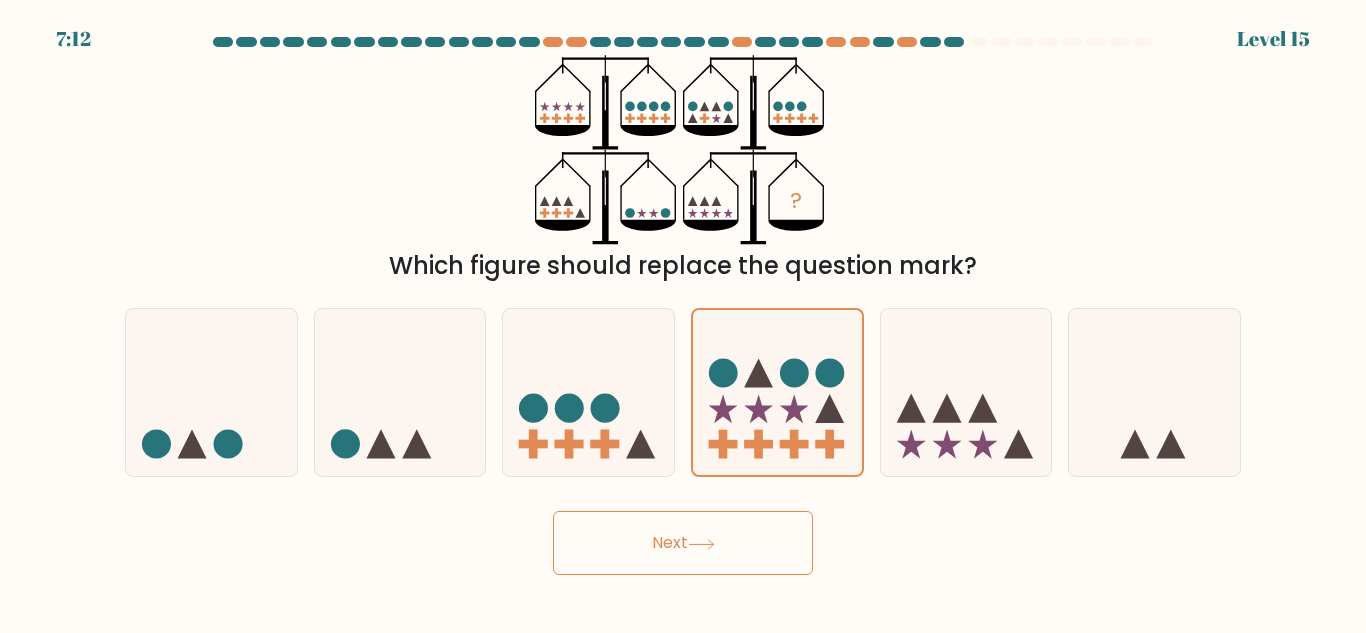 click on "c." at bounding box center (683, 319) 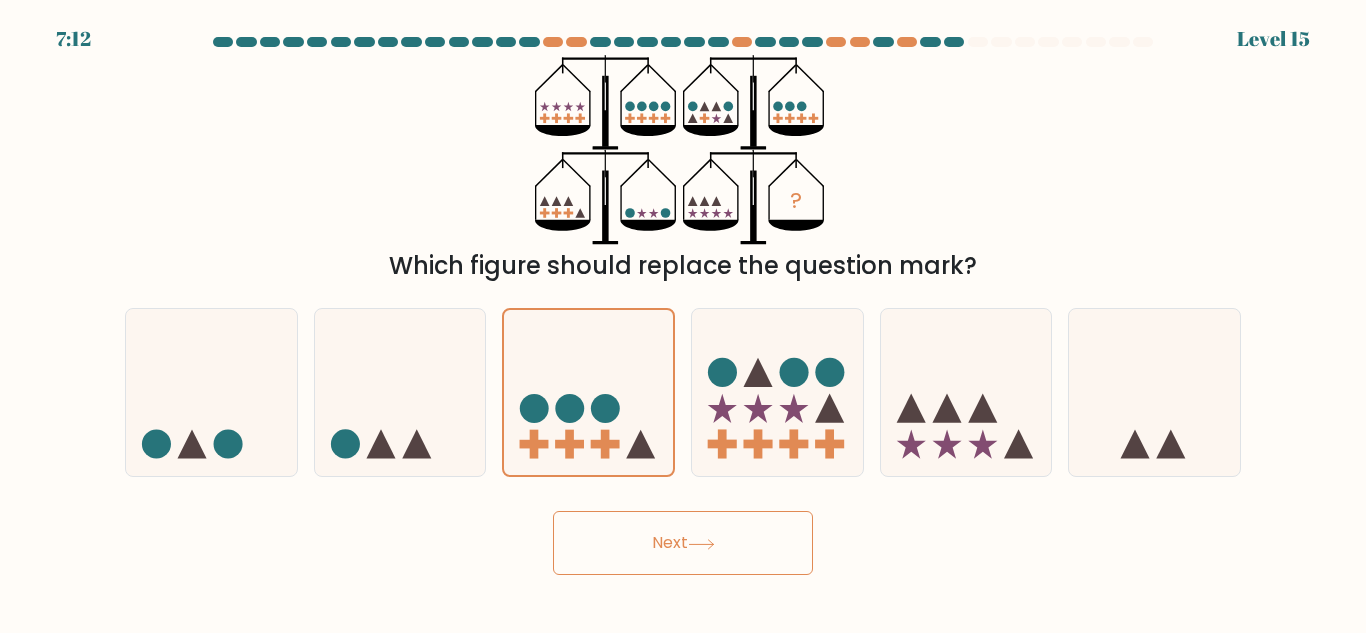 click on "b." at bounding box center [683, 319] 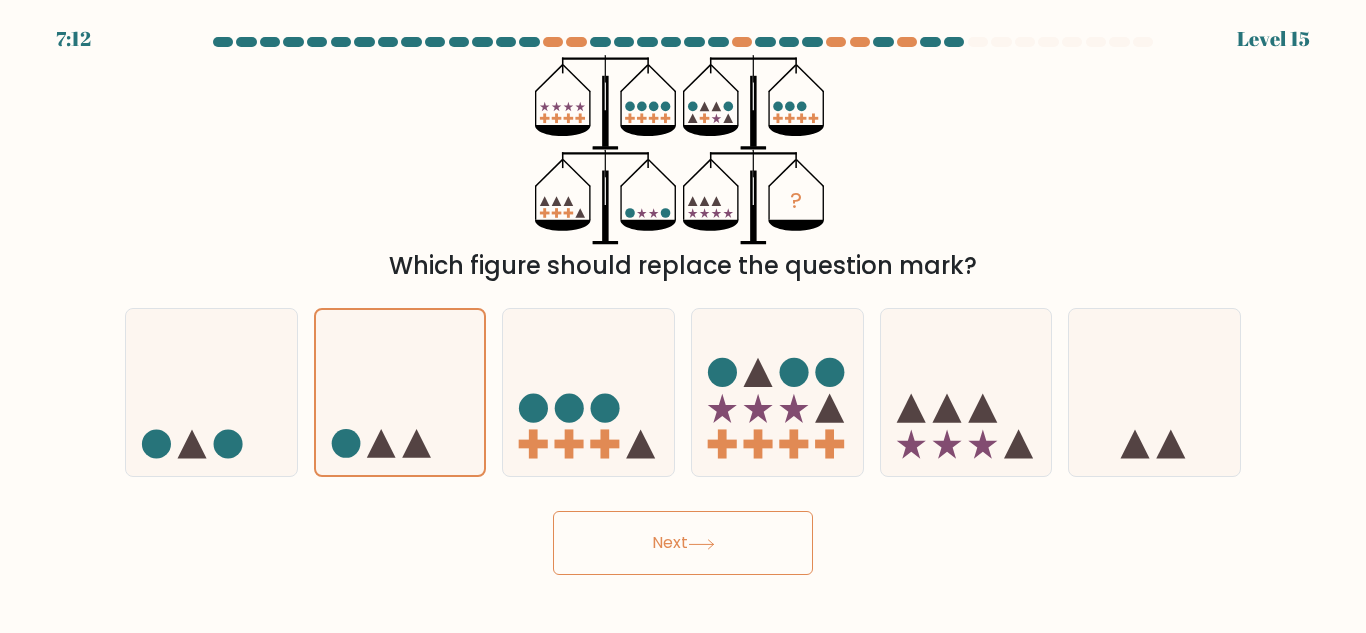 click on "a." at bounding box center [683, 319] 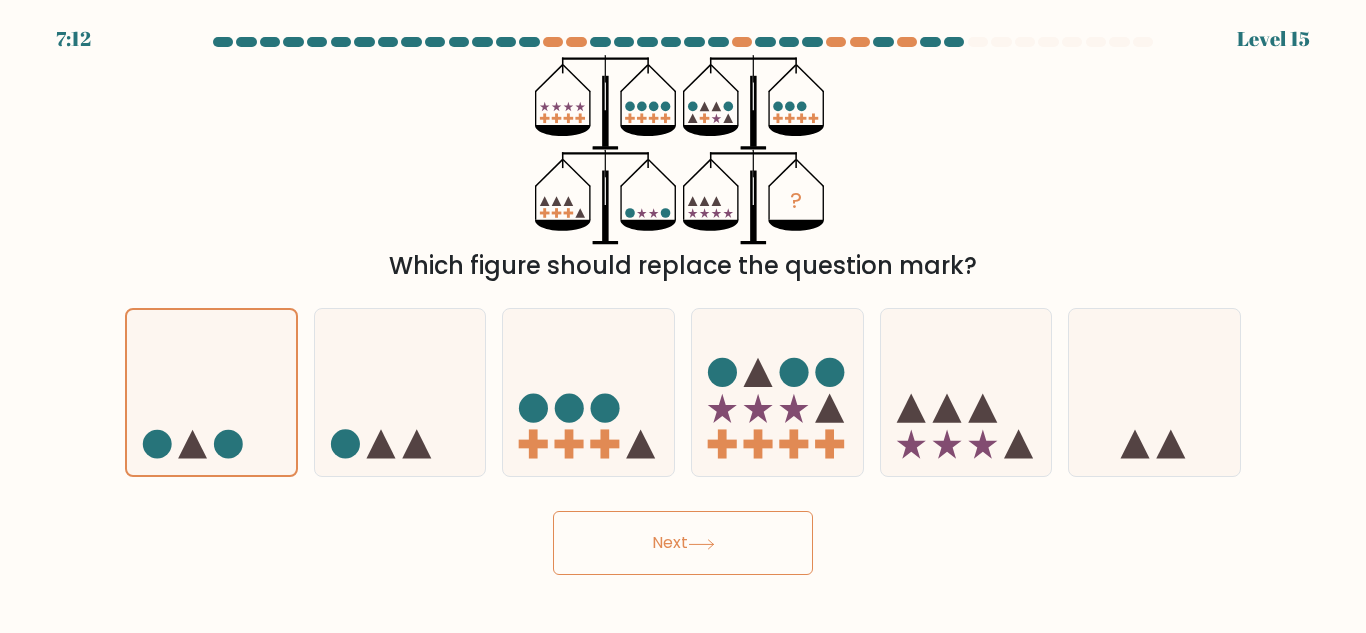 click on "f." at bounding box center [683, 319] 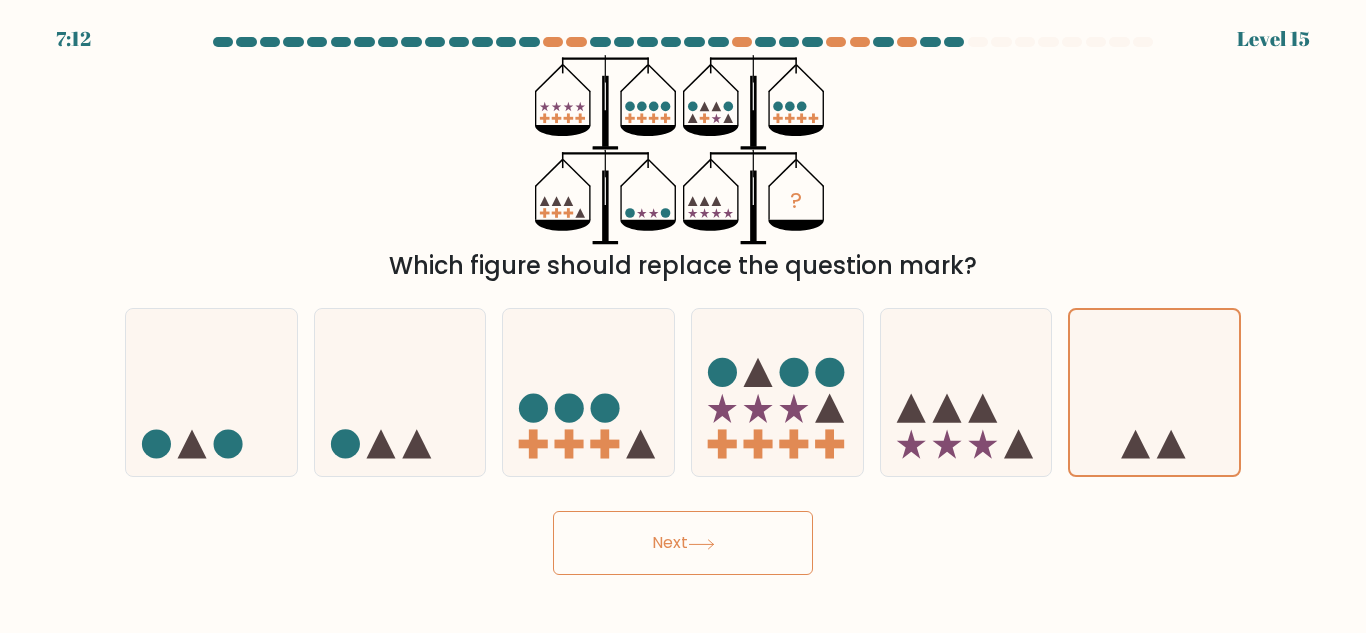click on "e." at bounding box center (683, 319) 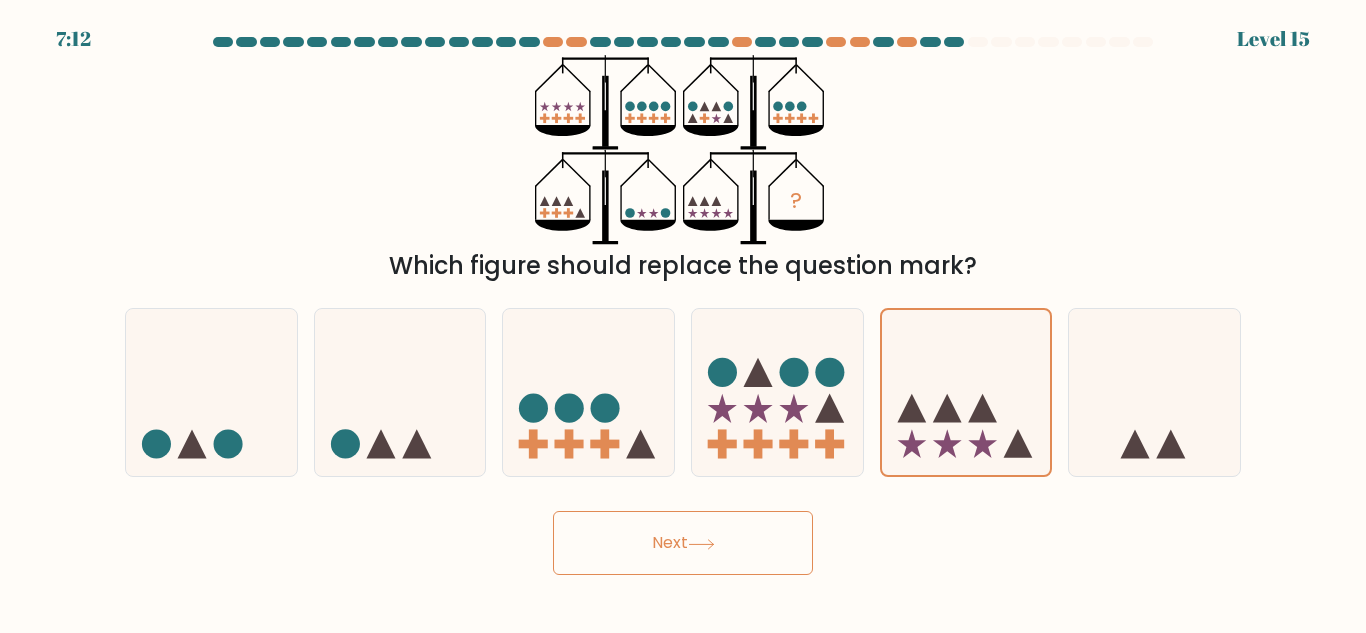 click on "d." at bounding box center [683, 319] 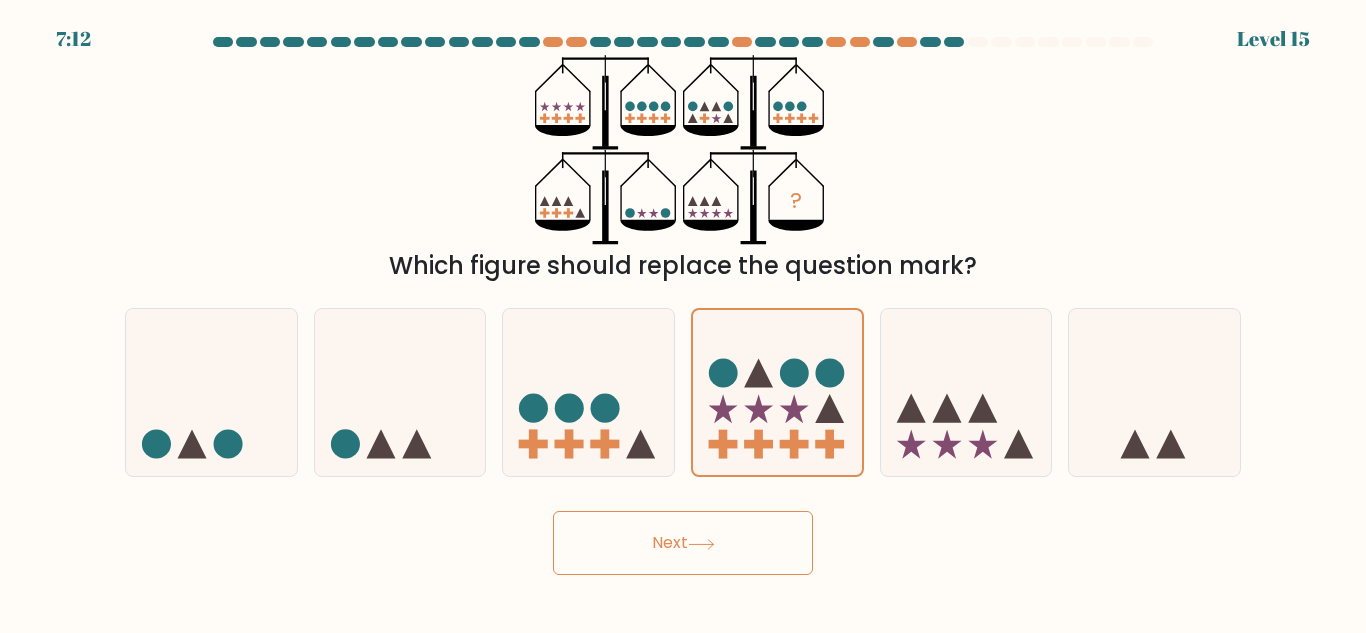 click on "c." at bounding box center (683, 319) 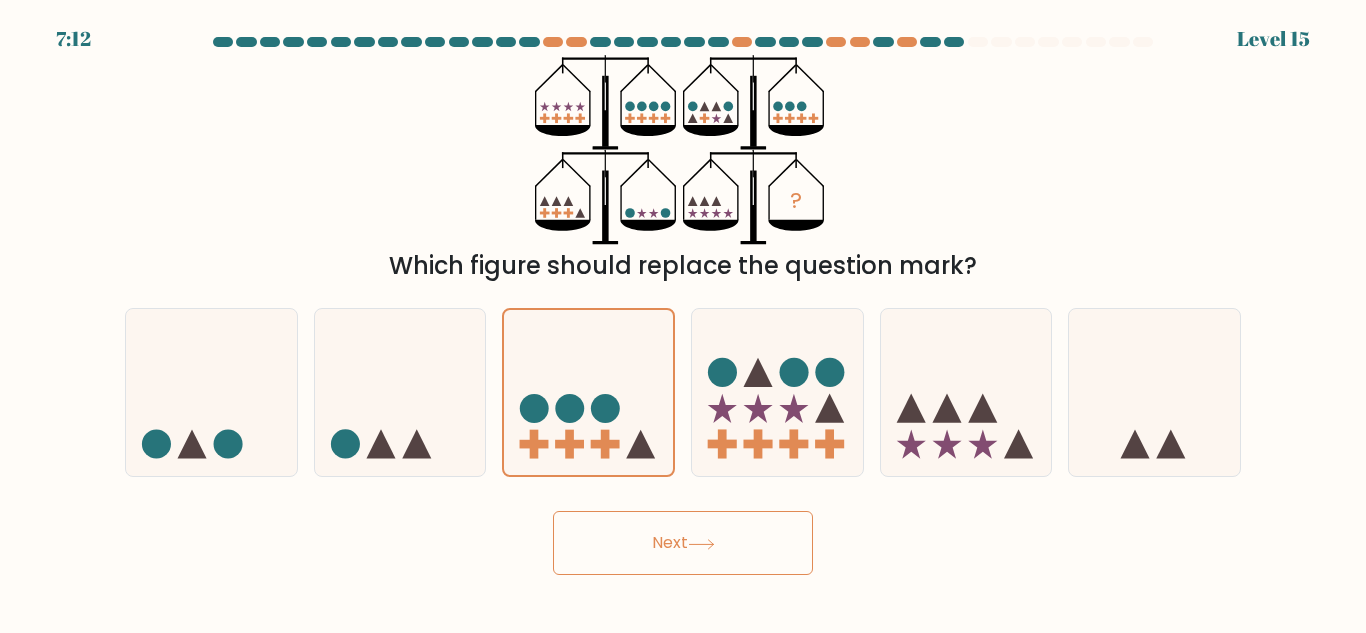 click on "b." at bounding box center [683, 319] 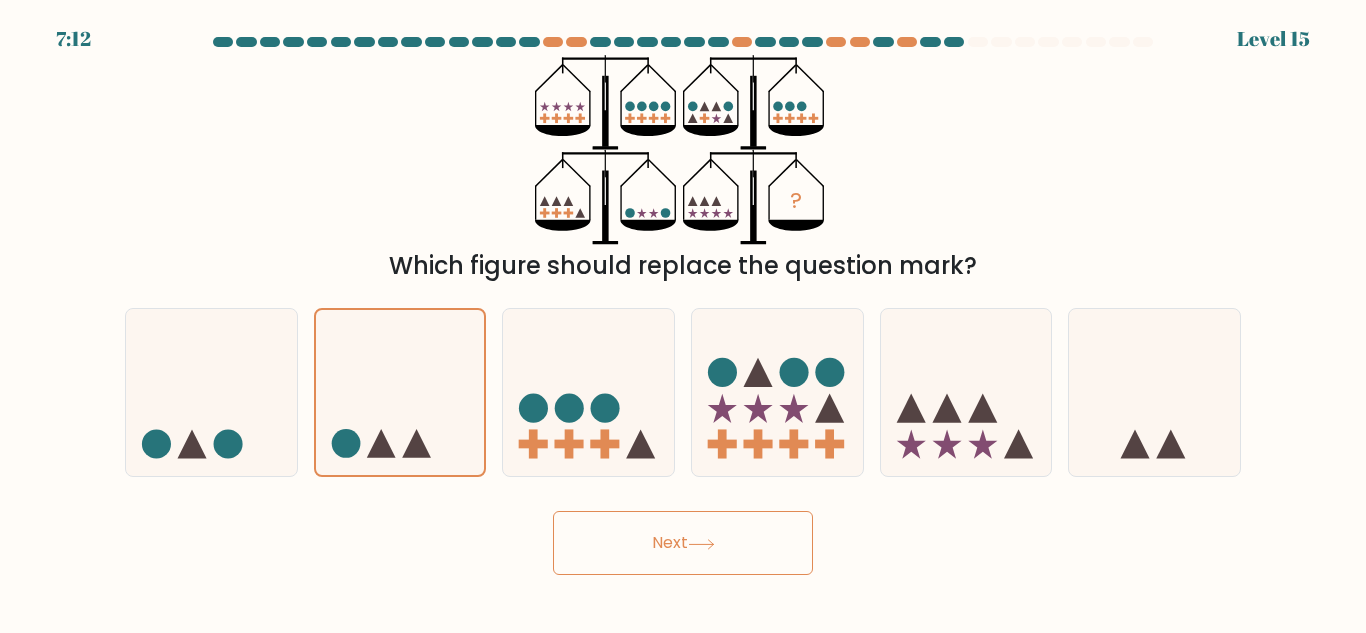 click on "a." at bounding box center (683, 319) 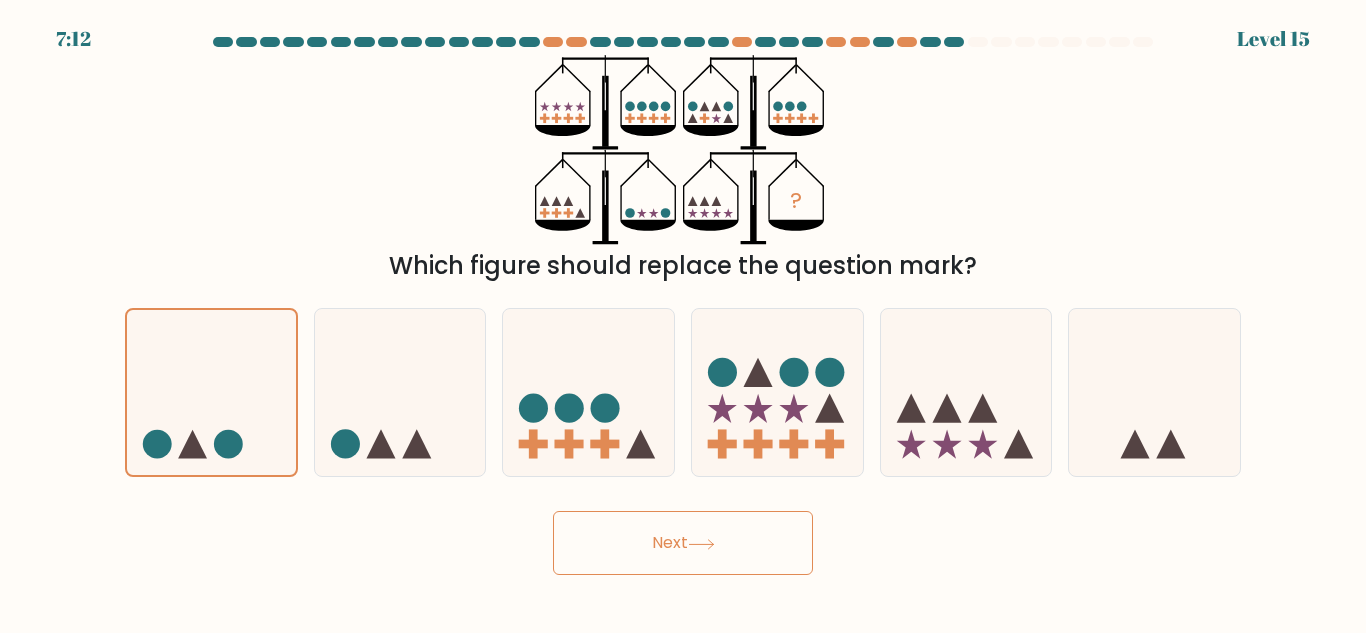click on "f." at bounding box center [683, 319] 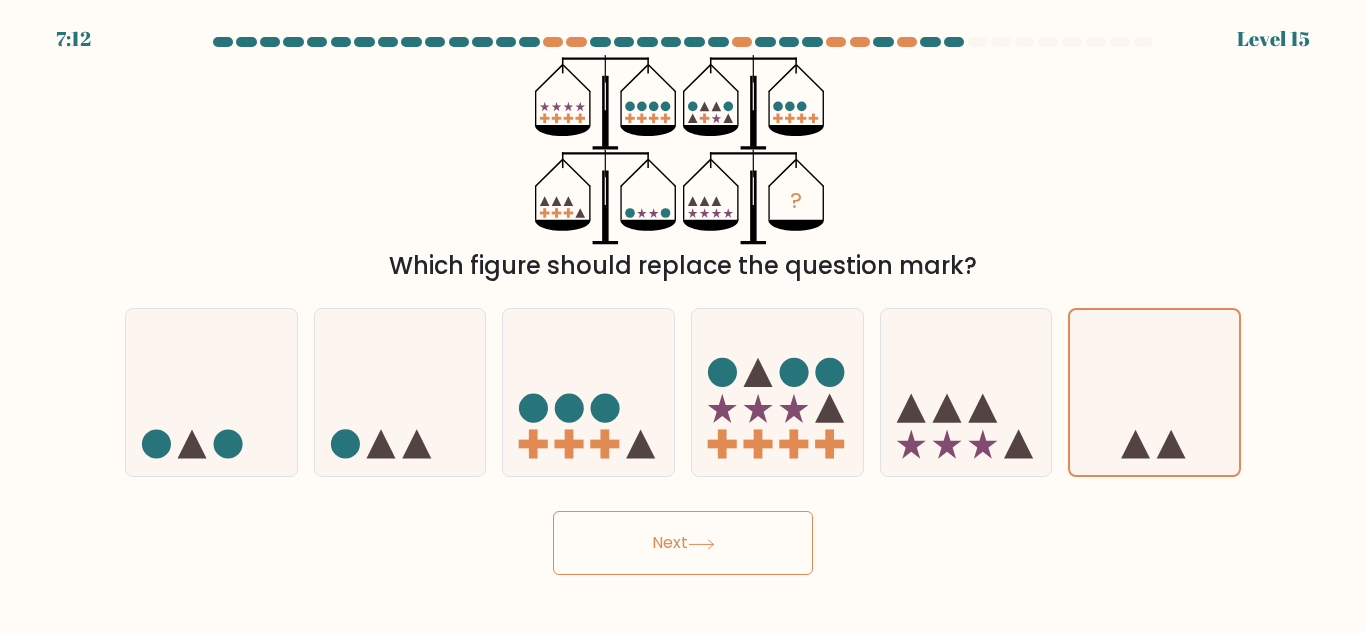 click on "e." at bounding box center (683, 319) 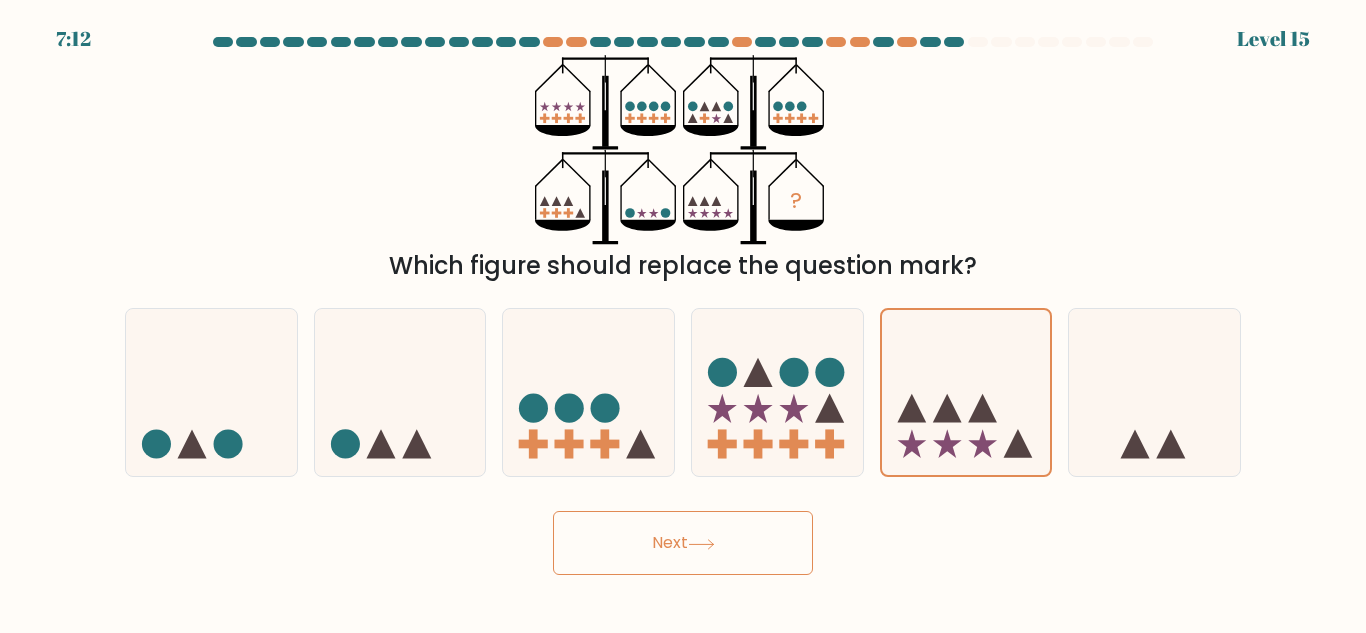 click on "d." at bounding box center (683, 319) 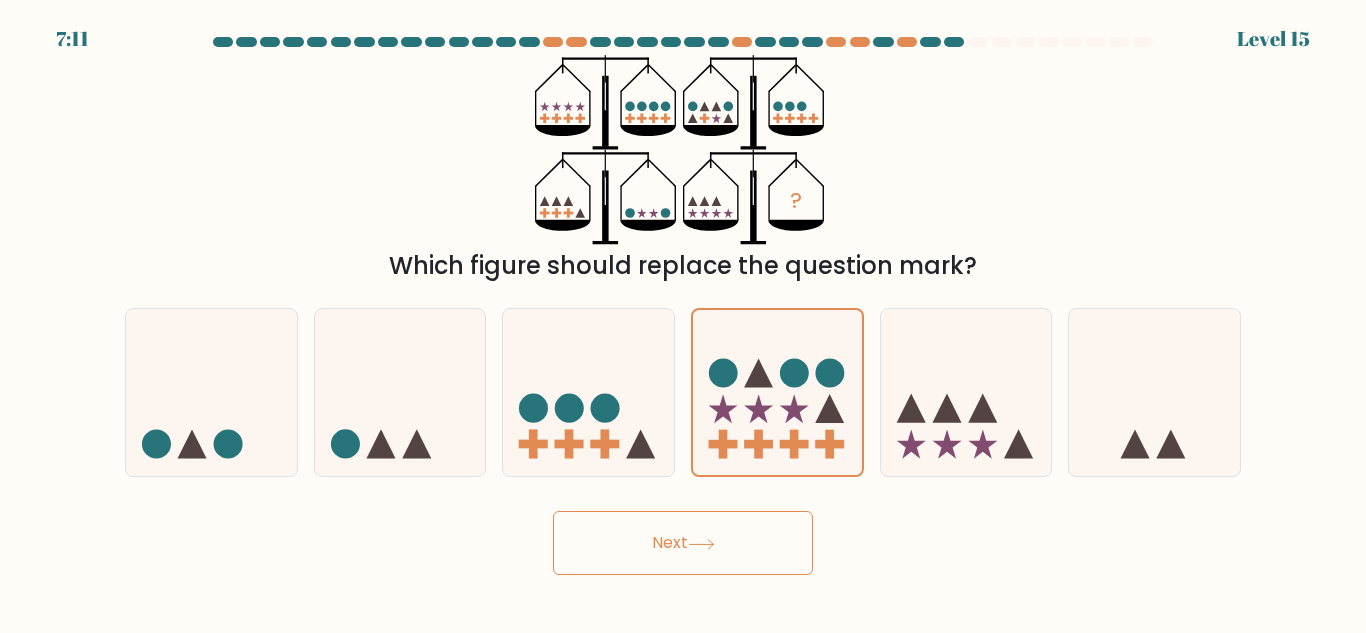 click on "c." at bounding box center (683, 319) 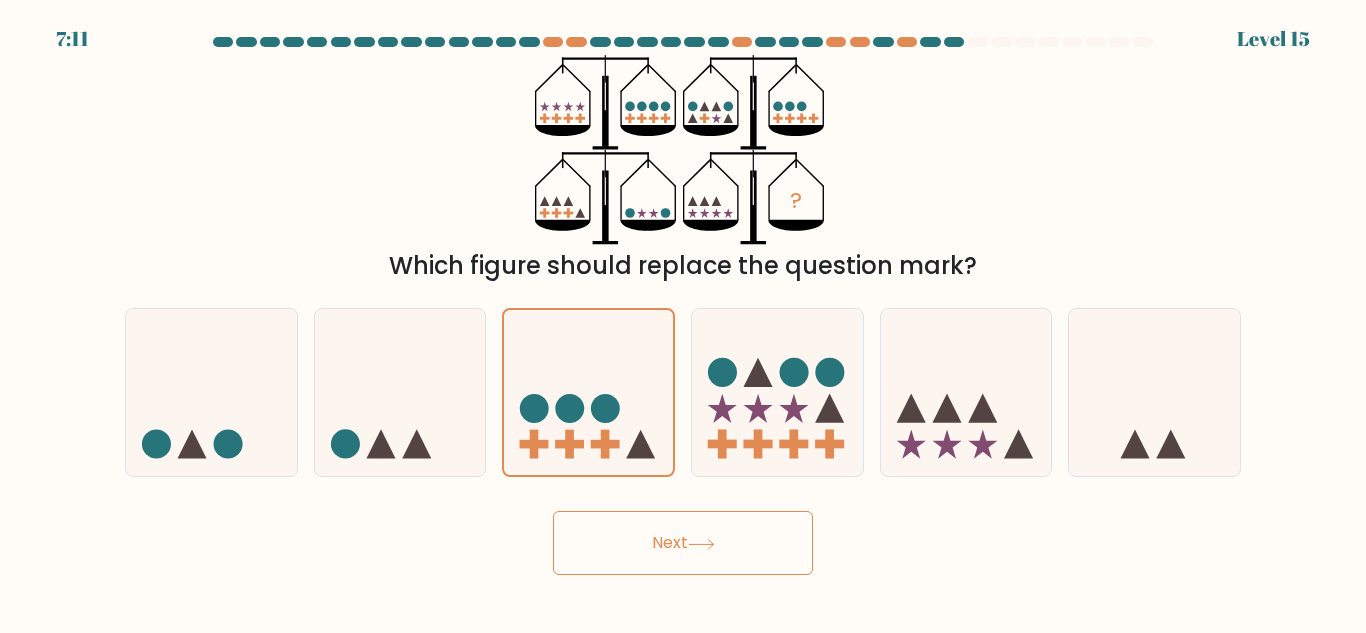click on "b." at bounding box center (683, 319) 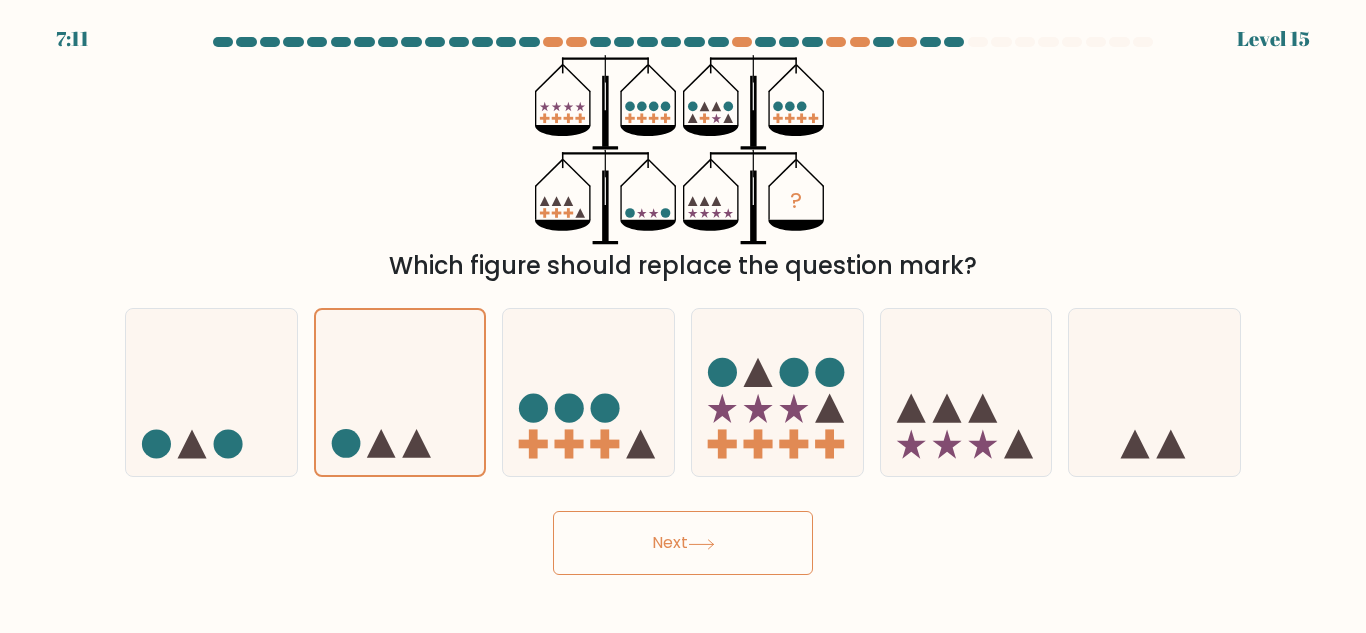 click on "a." at bounding box center (683, 319) 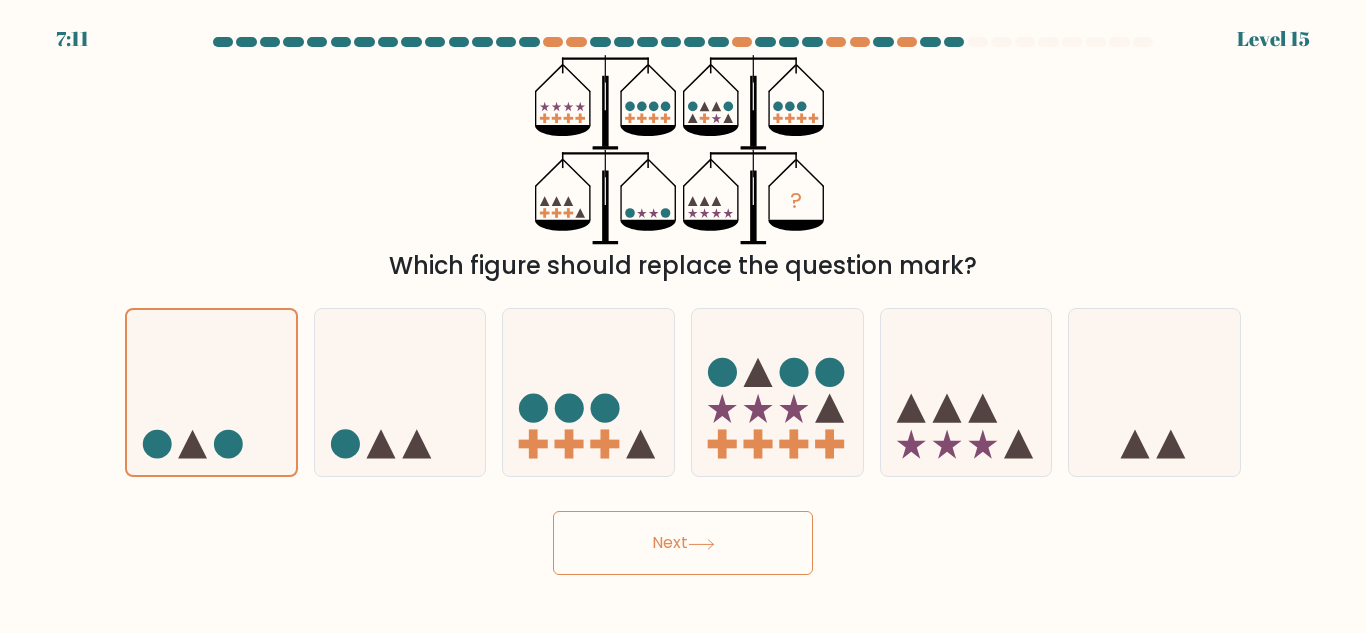 click on "f." at bounding box center [683, 319] 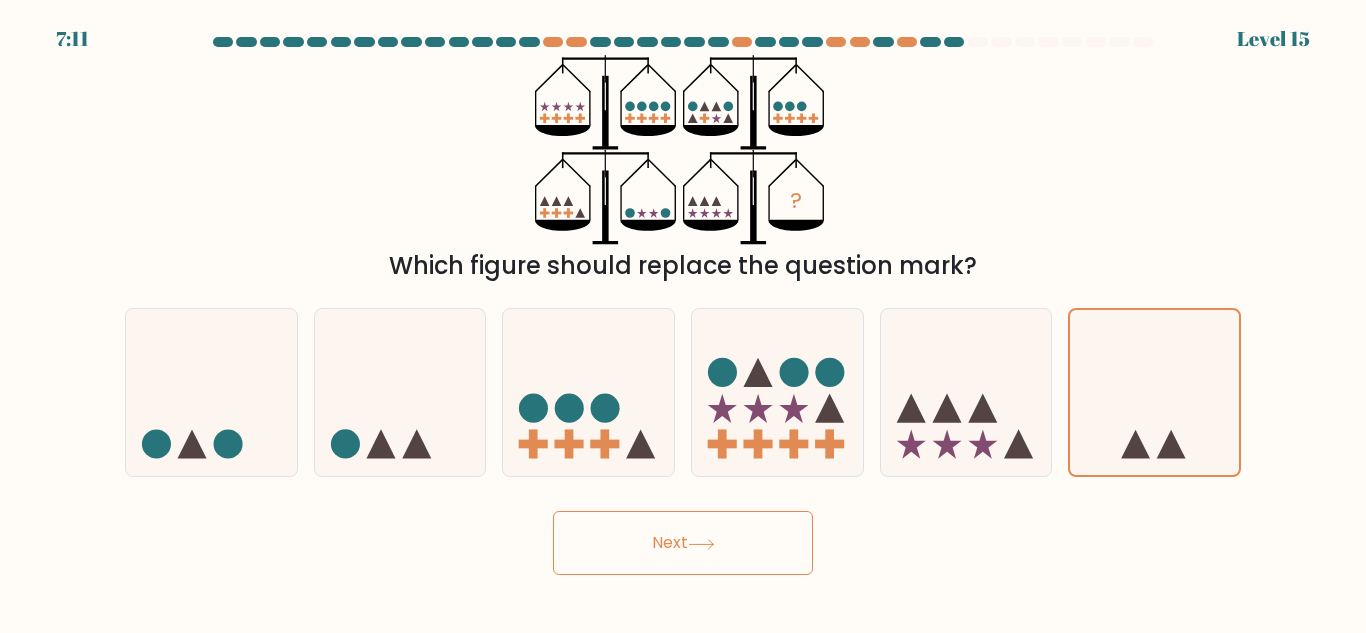 click on "e." at bounding box center (683, 319) 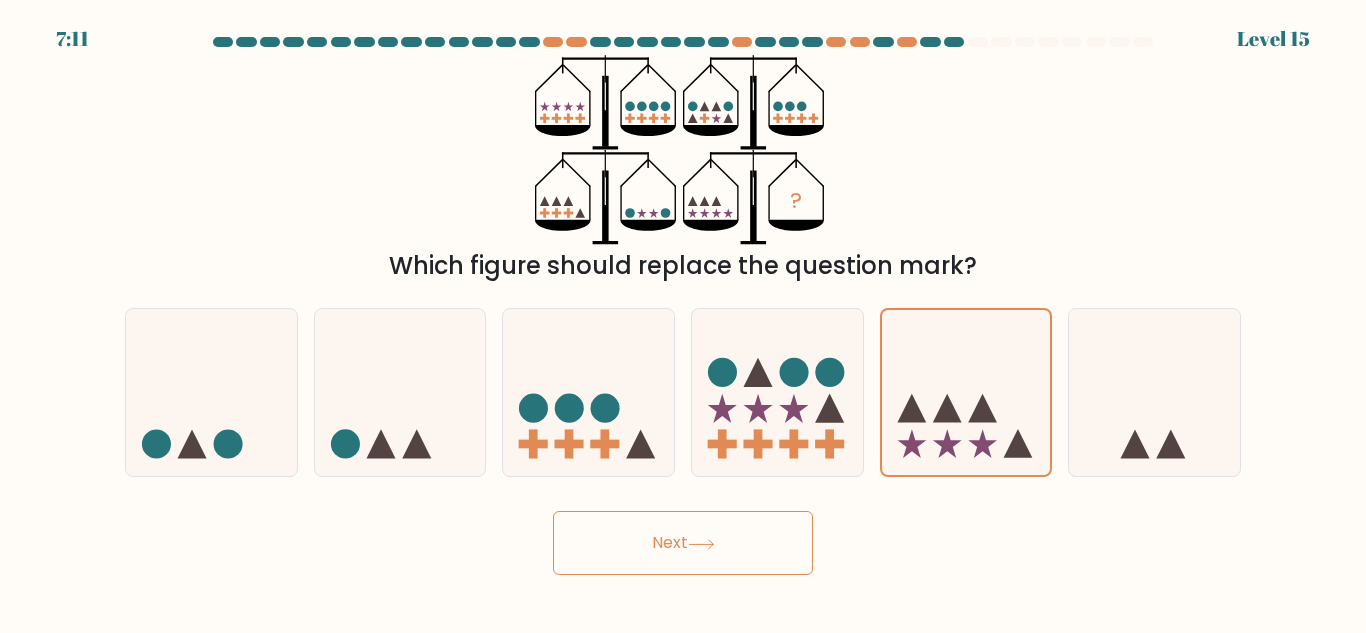 click on "d." at bounding box center (683, 319) 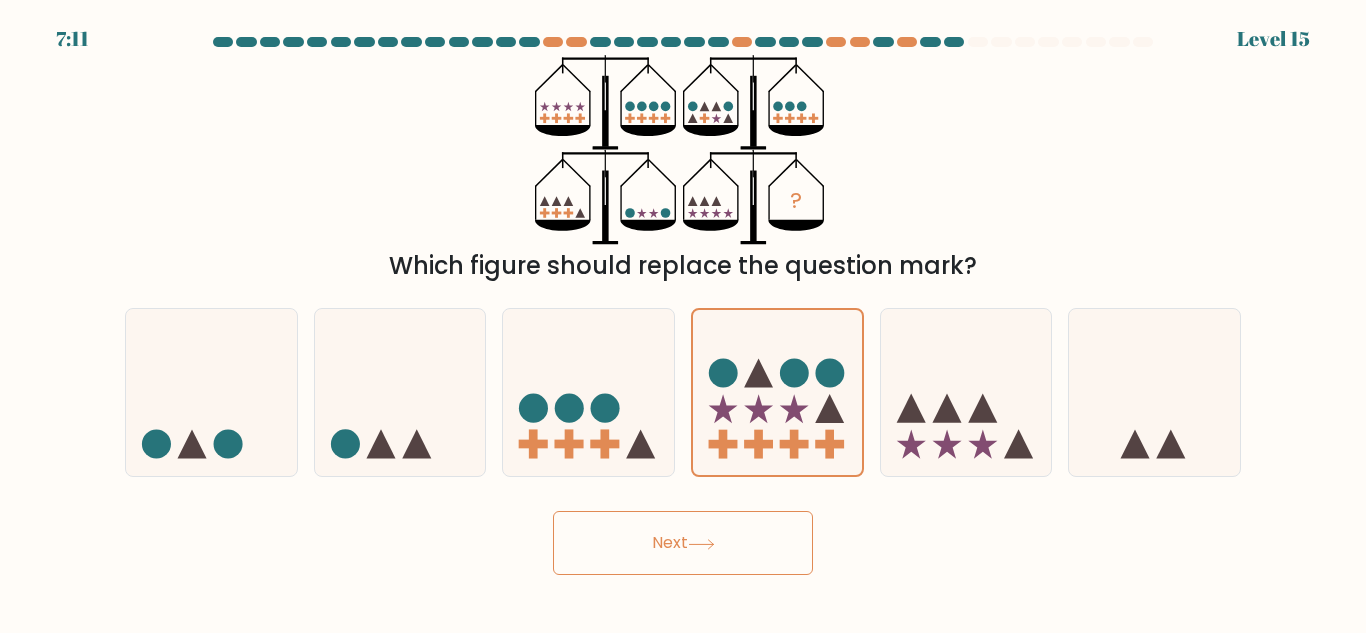 click on "c." at bounding box center [683, 319] 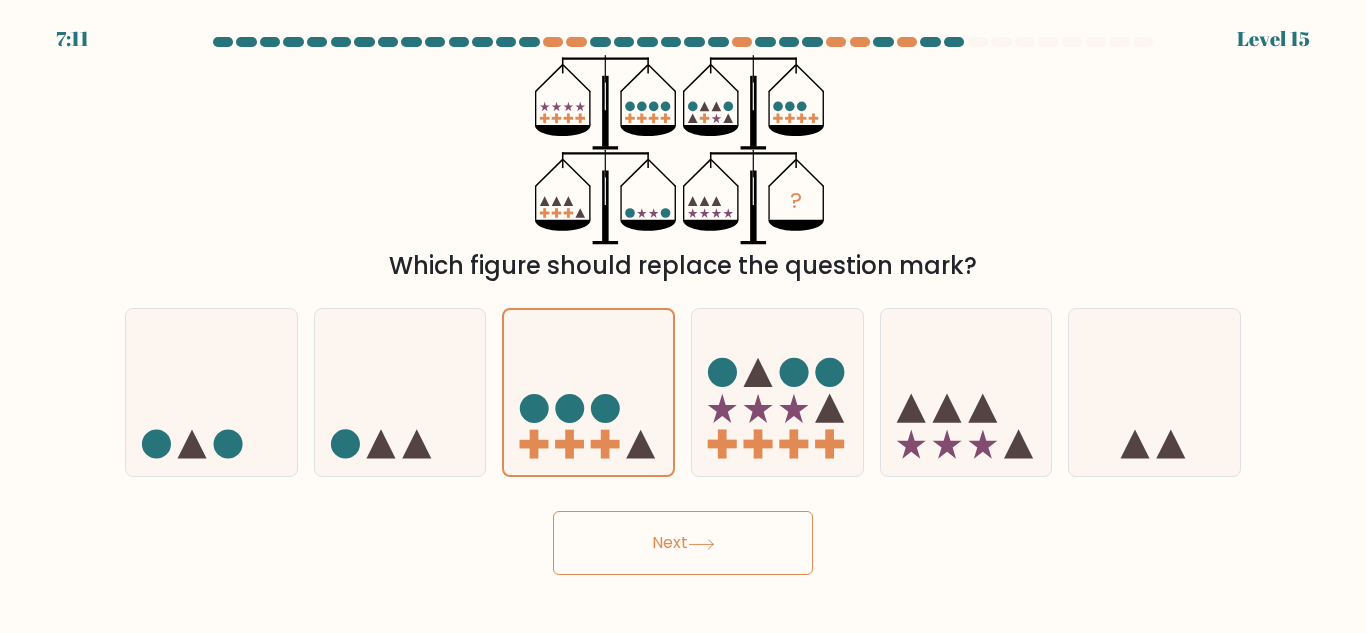 click on "b." at bounding box center (683, 319) 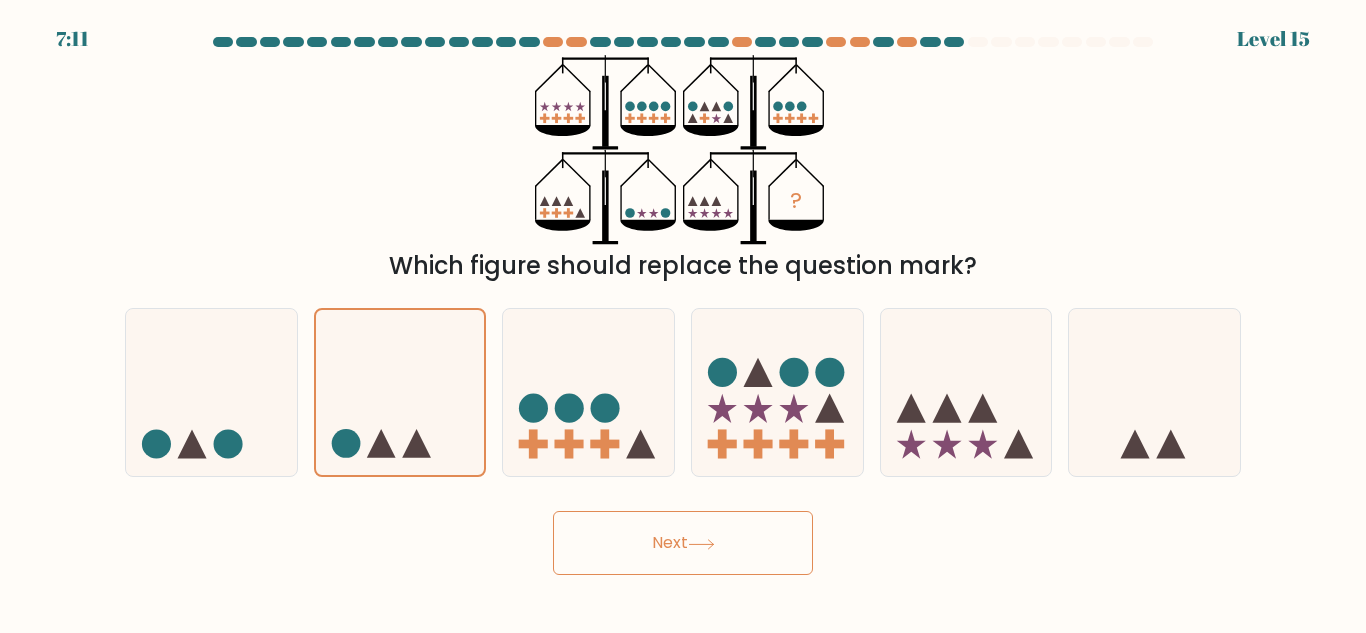 click on "a." at bounding box center (683, 319) 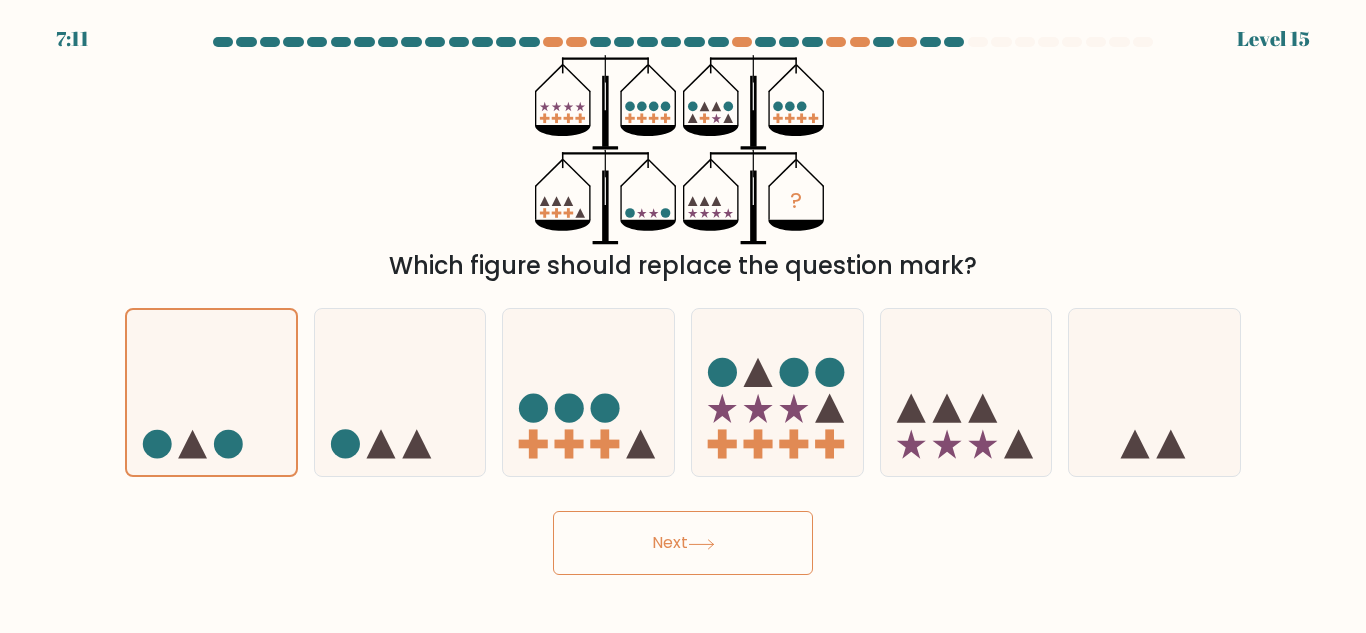 click on "f." at bounding box center [683, 319] 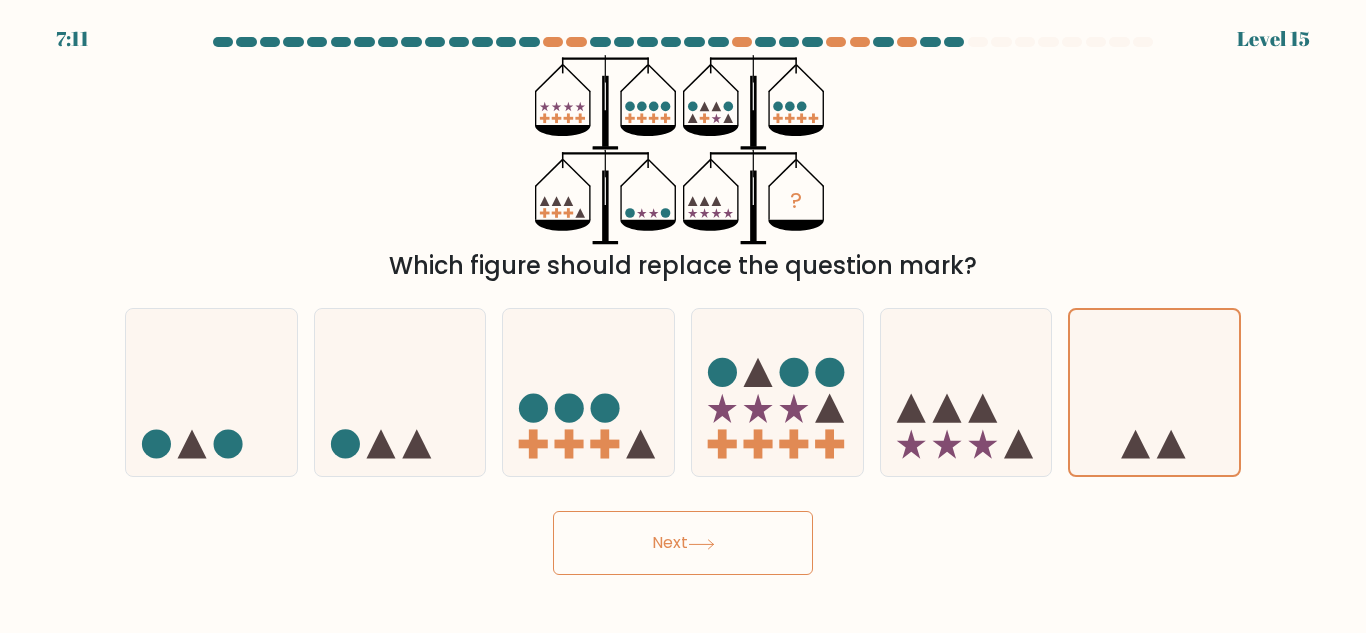 click on "e." at bounding box center (683, 319) 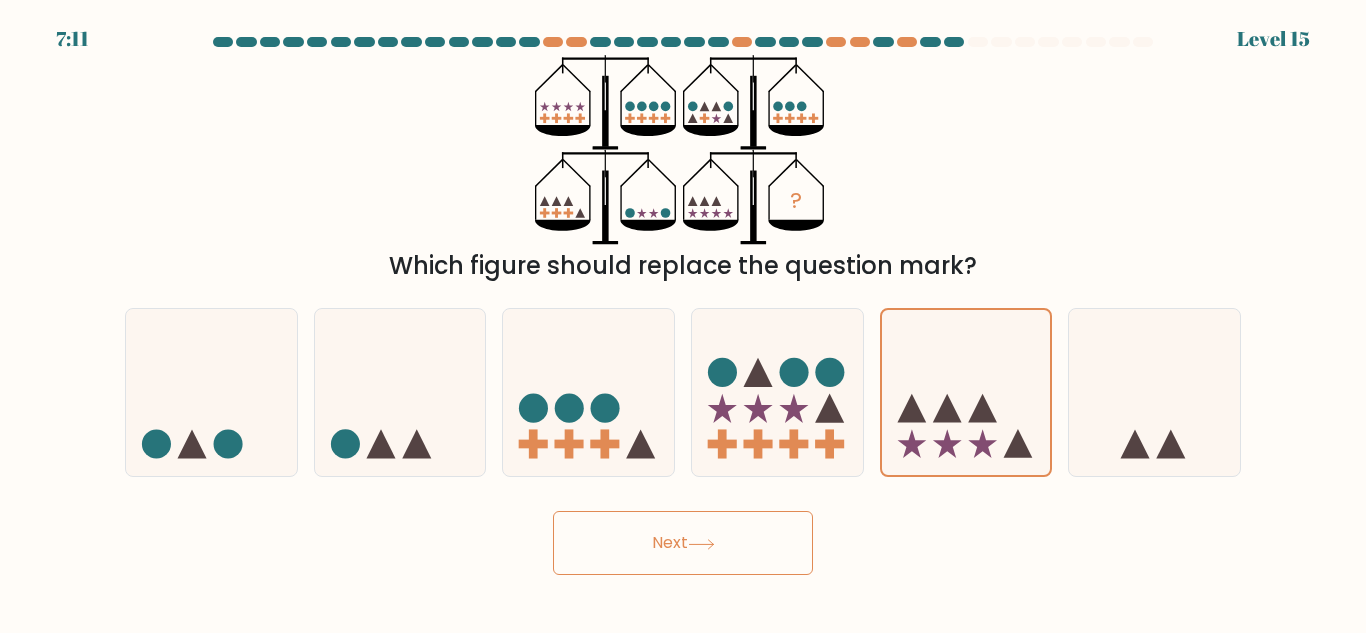 click on "d." at bounding box center [683, 319] 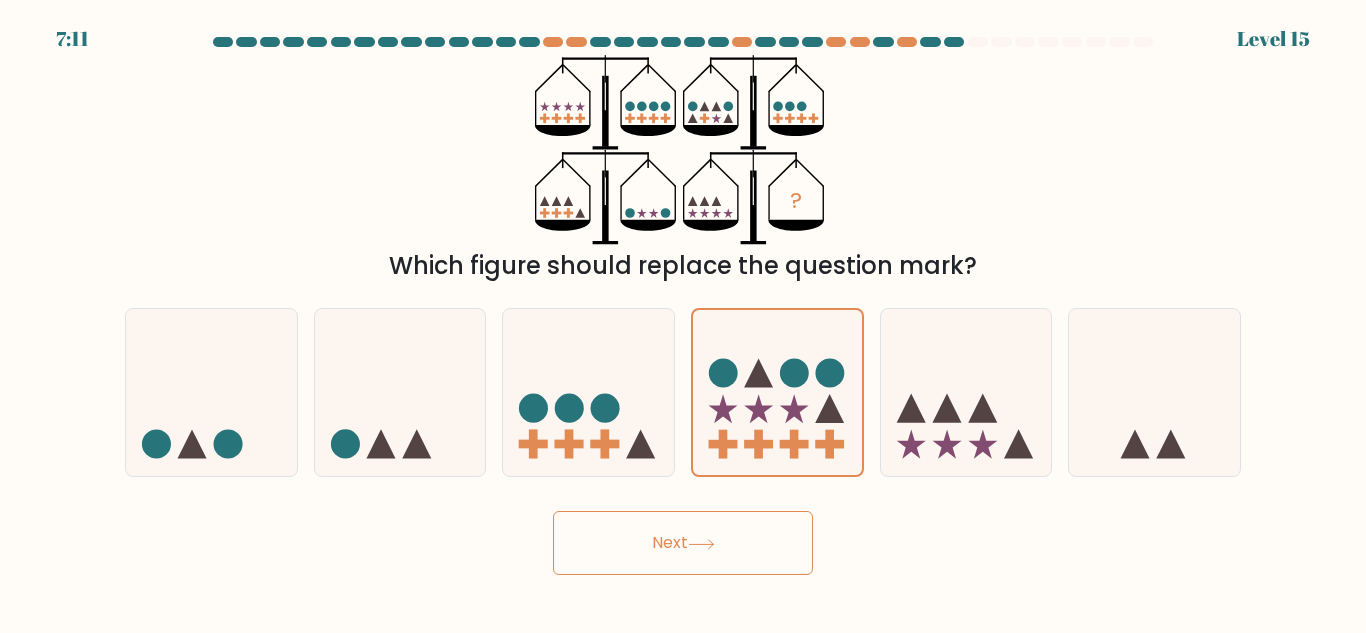 click on "c." at bounding box center (683, 319) 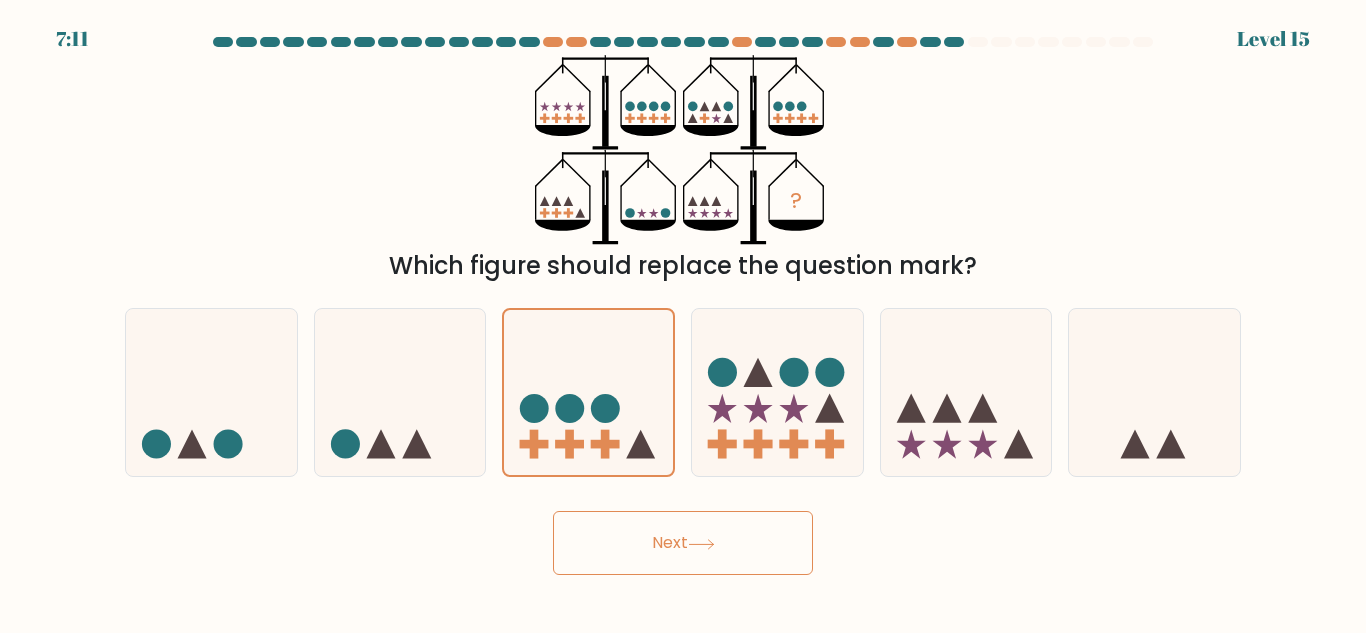 click on "b." at bounding box center [683, 319] 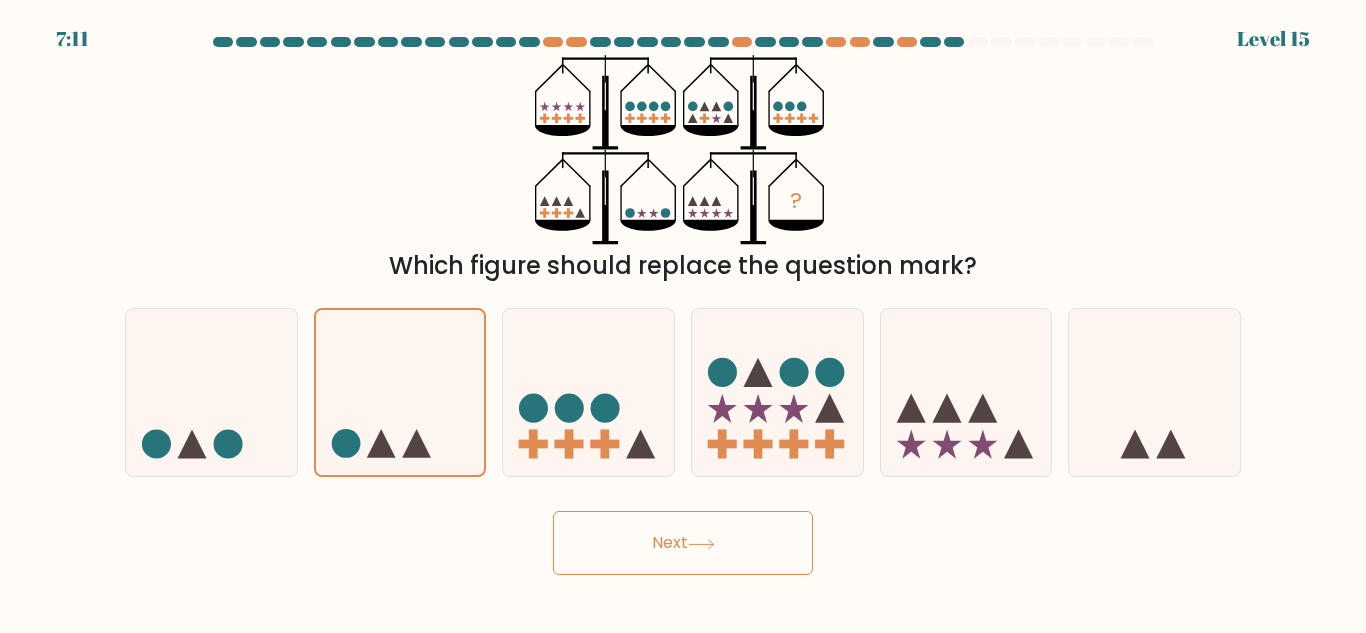 click on "a." at bounding box center [683, 319] 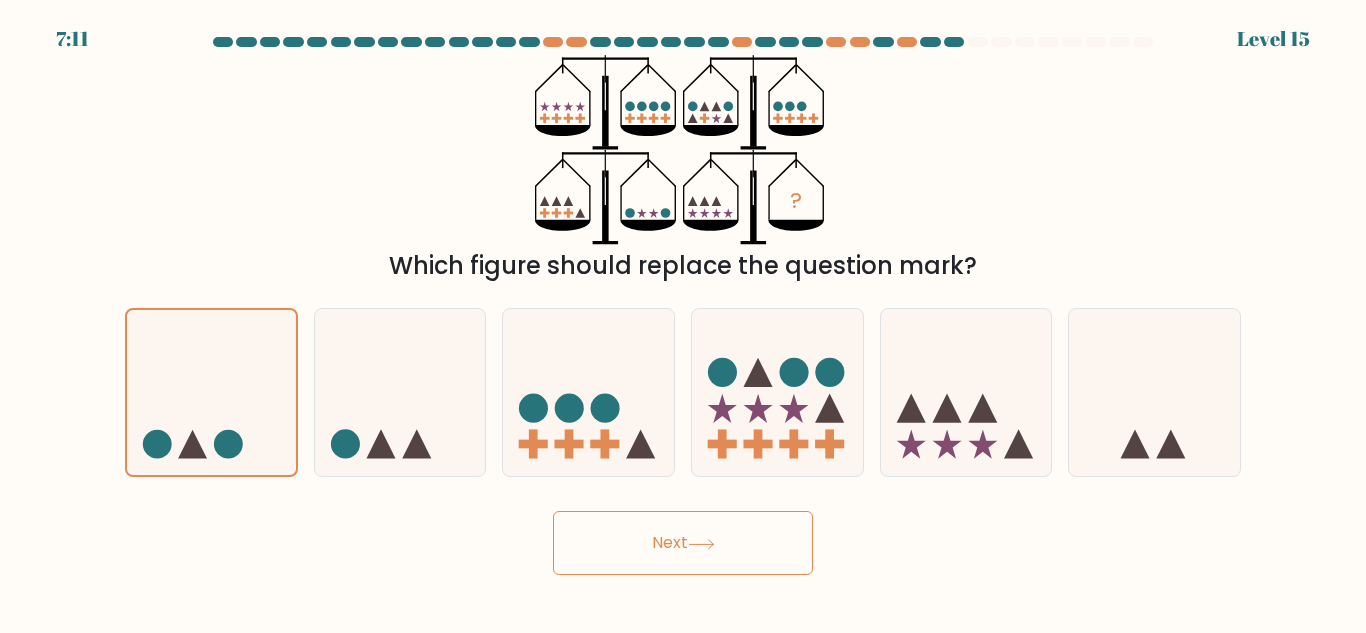 click on "f." at bounding box center (683, 319) 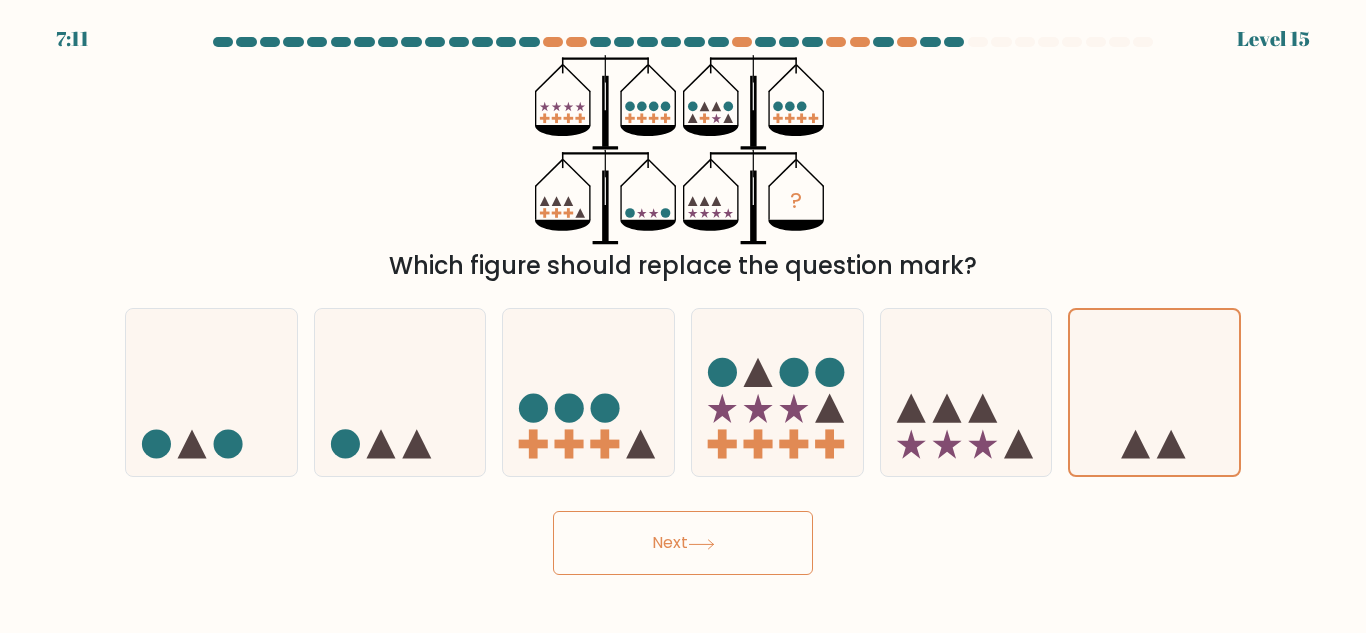 click on "e." at bounding box center [683, 319] 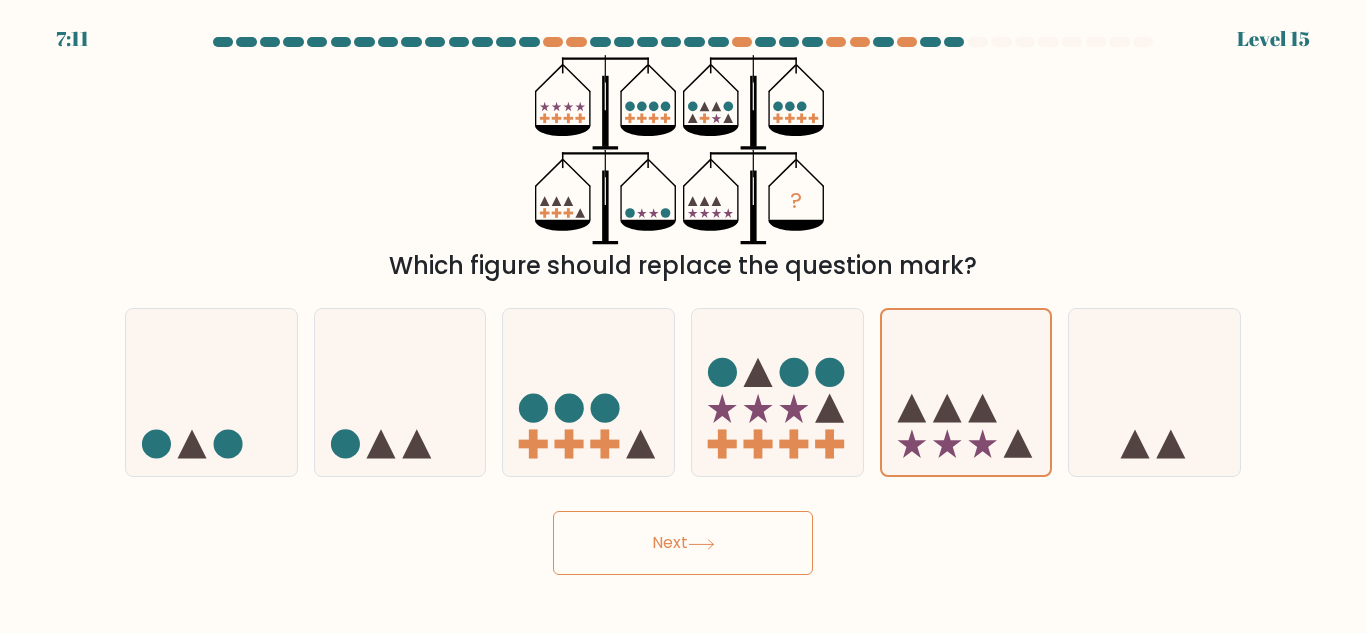 click on "d." at bounding box center (683, 319) 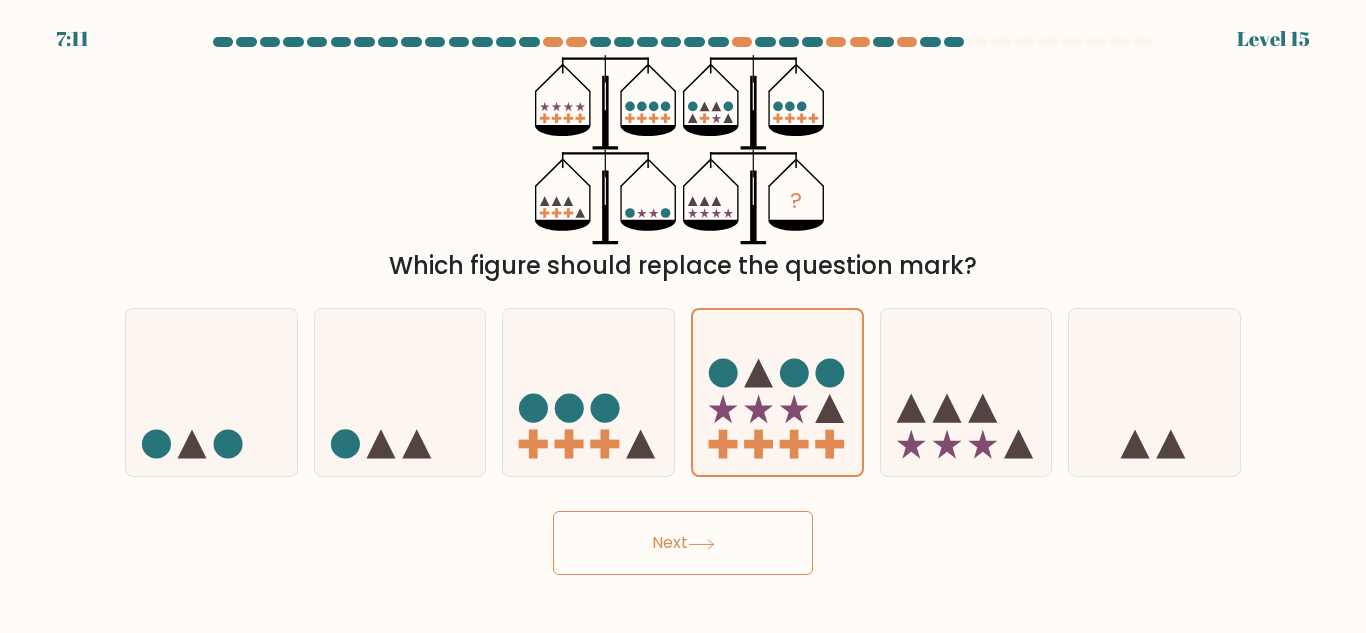 click on "c." at bounding box center [683, 319] 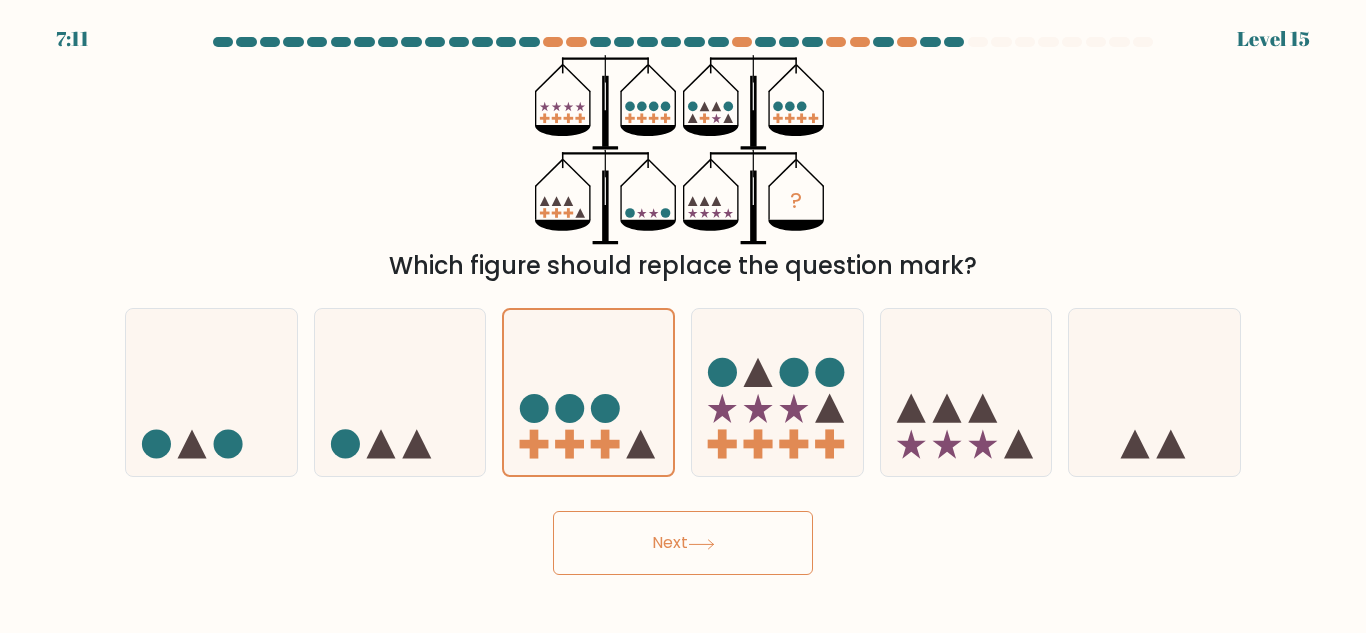 click on "b." at bounding box center (683, 319) 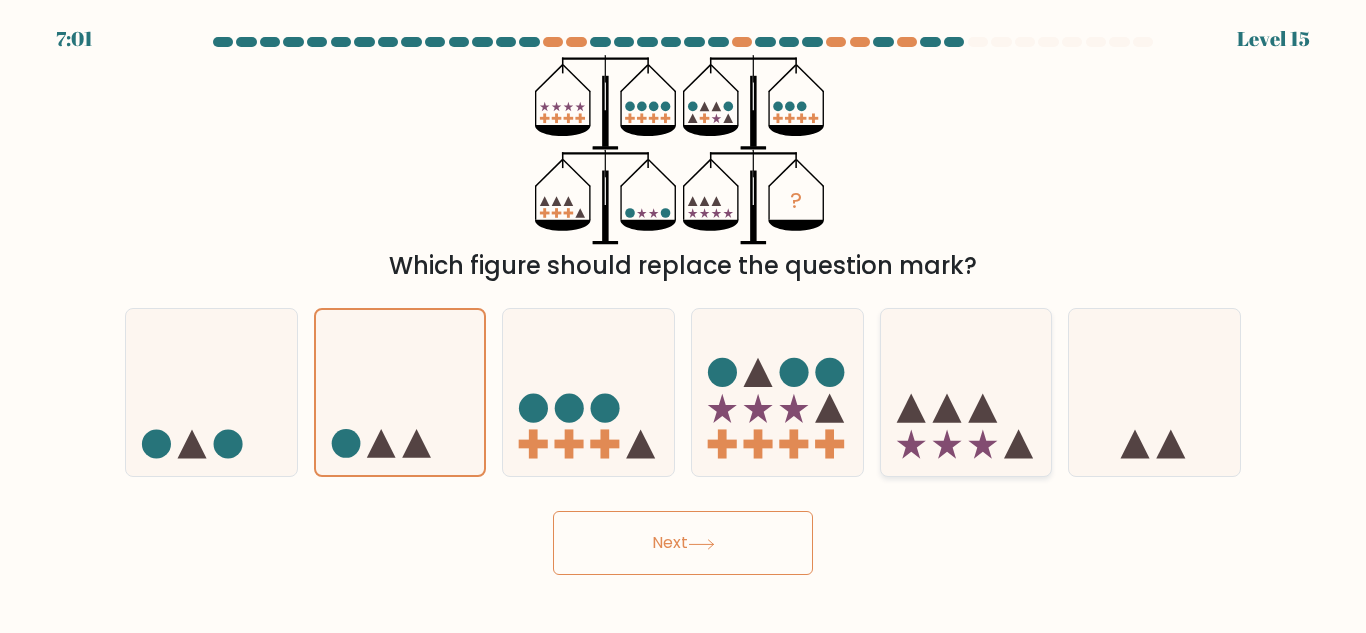 click 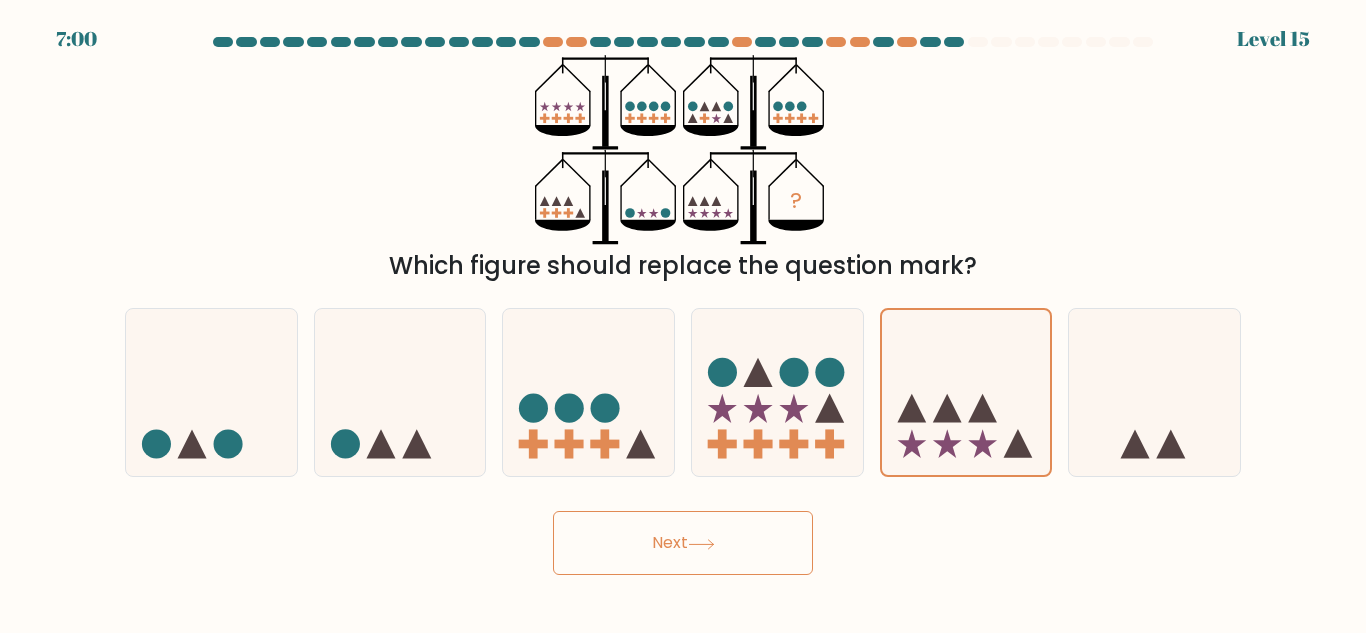 click on "Next" at bounding box center [683, 543] 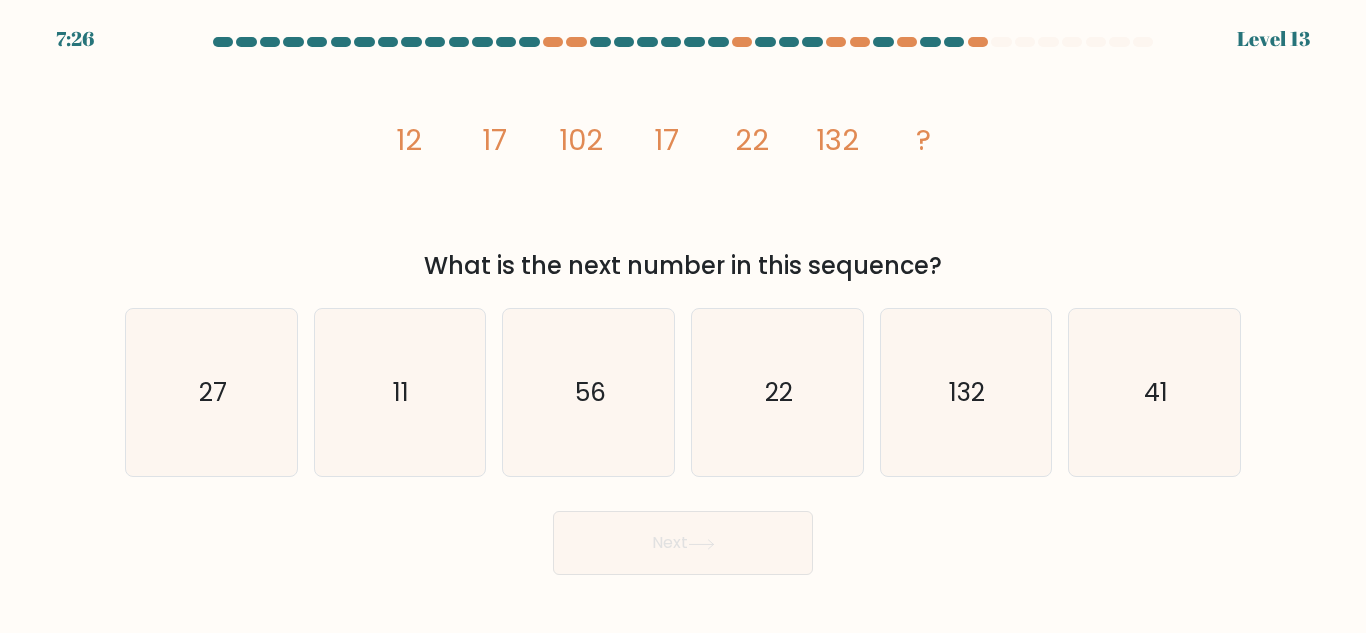 click on "Next" at bounding box center [683, 543] 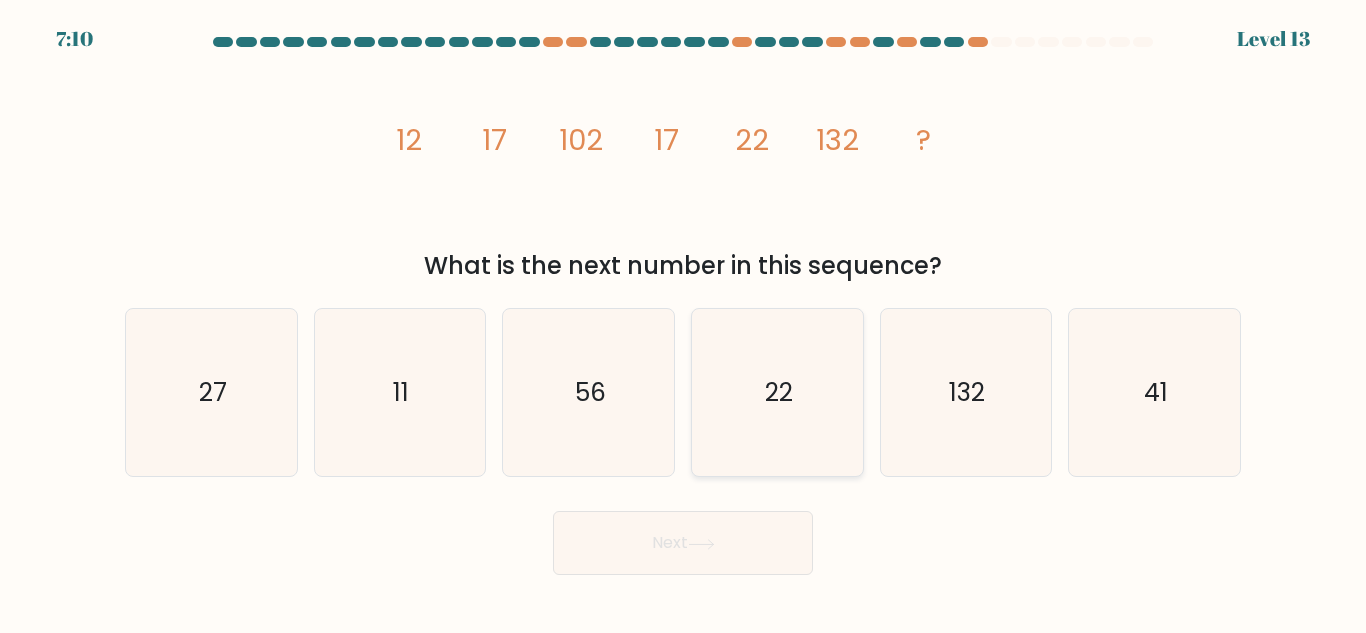 click on "22" 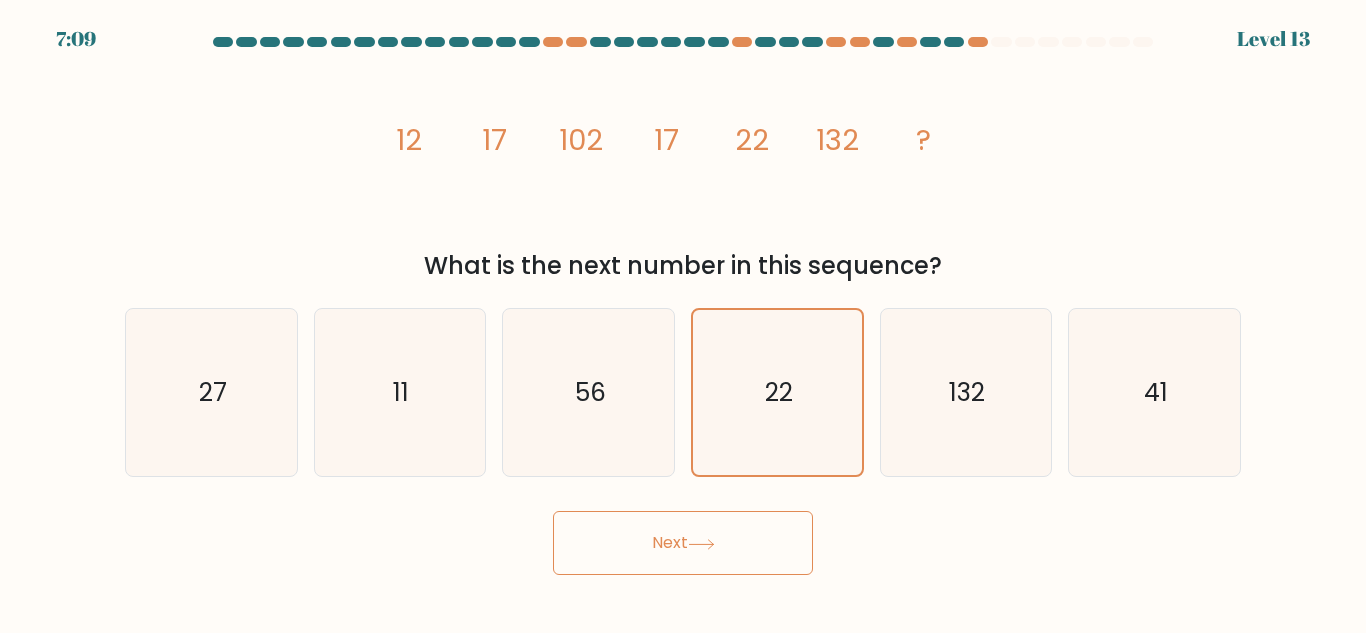 click on "Next" at bounding box center [683, 543] 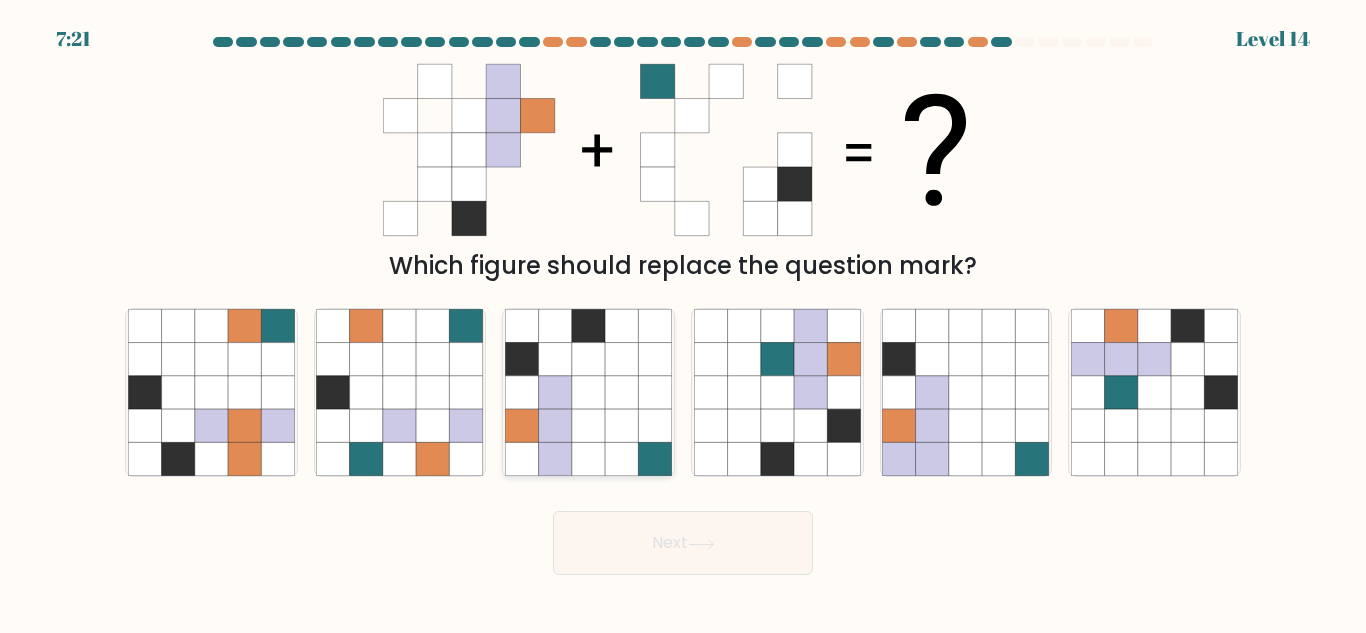 click 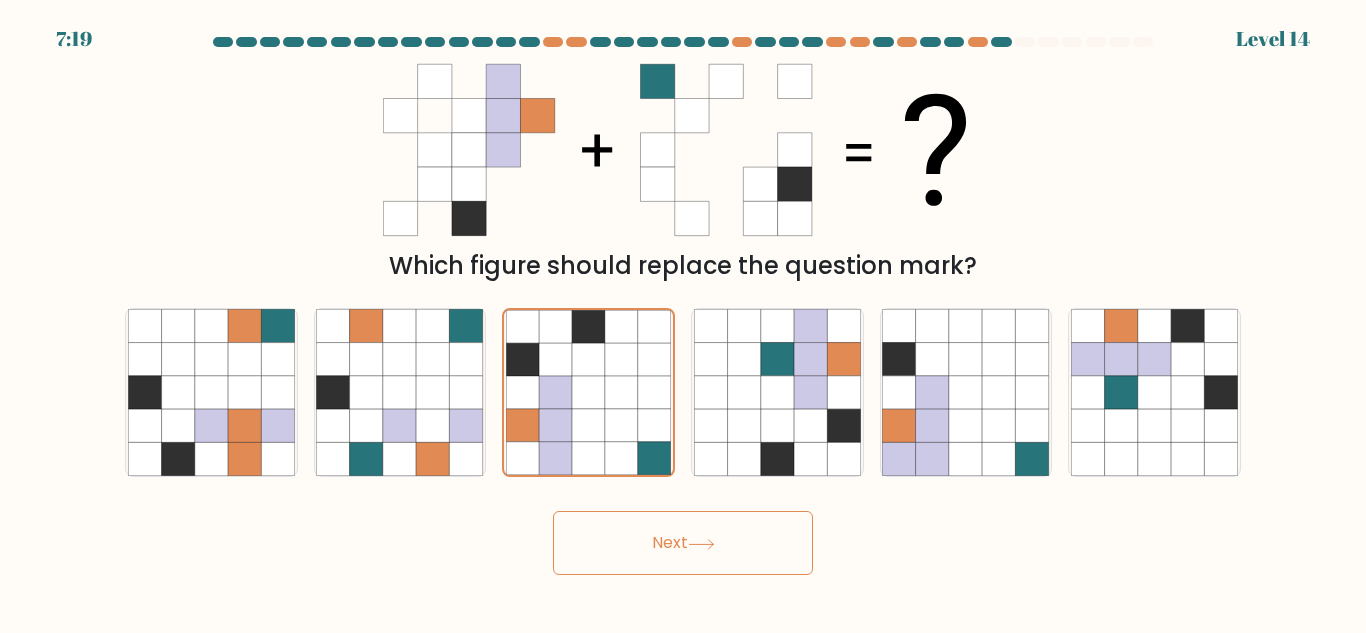click on "Next" at bounding box center (683, 543) 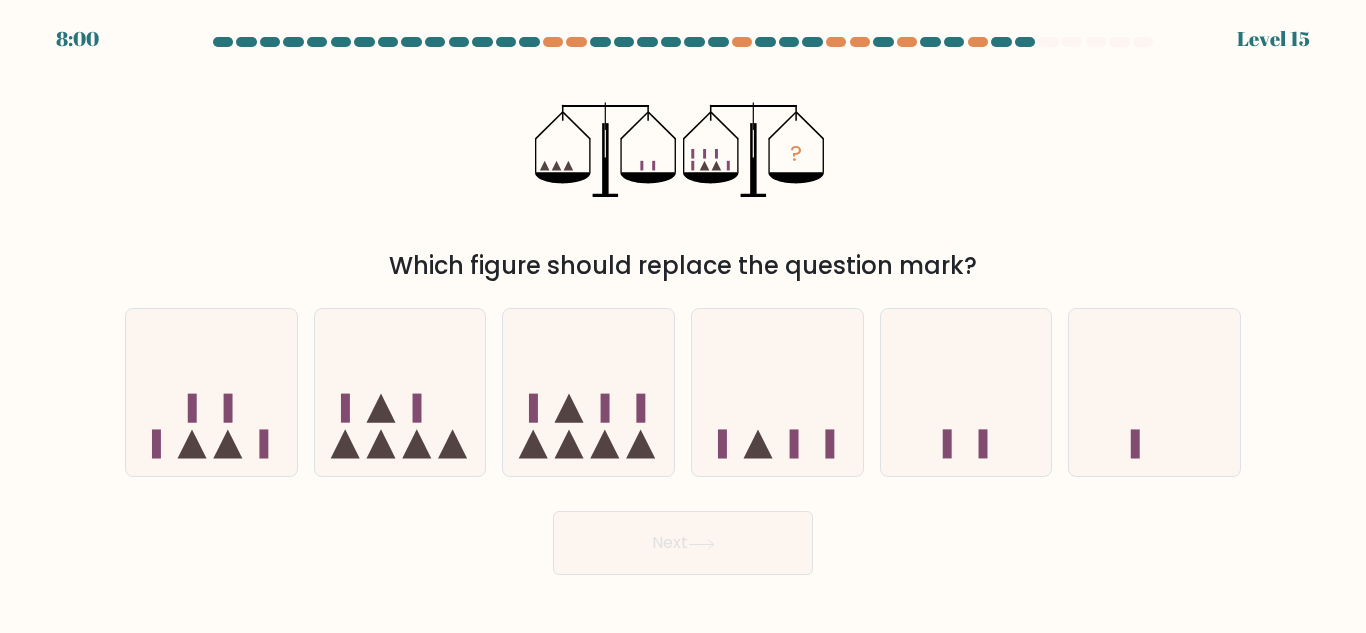 click on "Next" at bounding box center (683, 543) 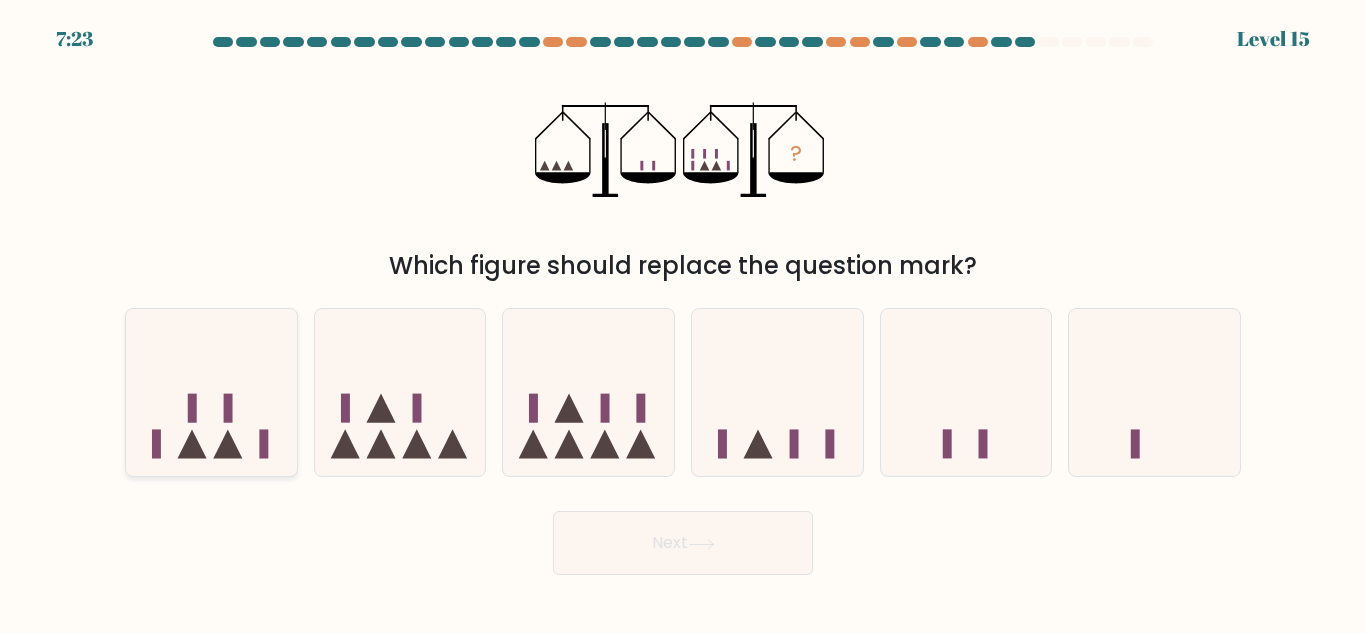 click 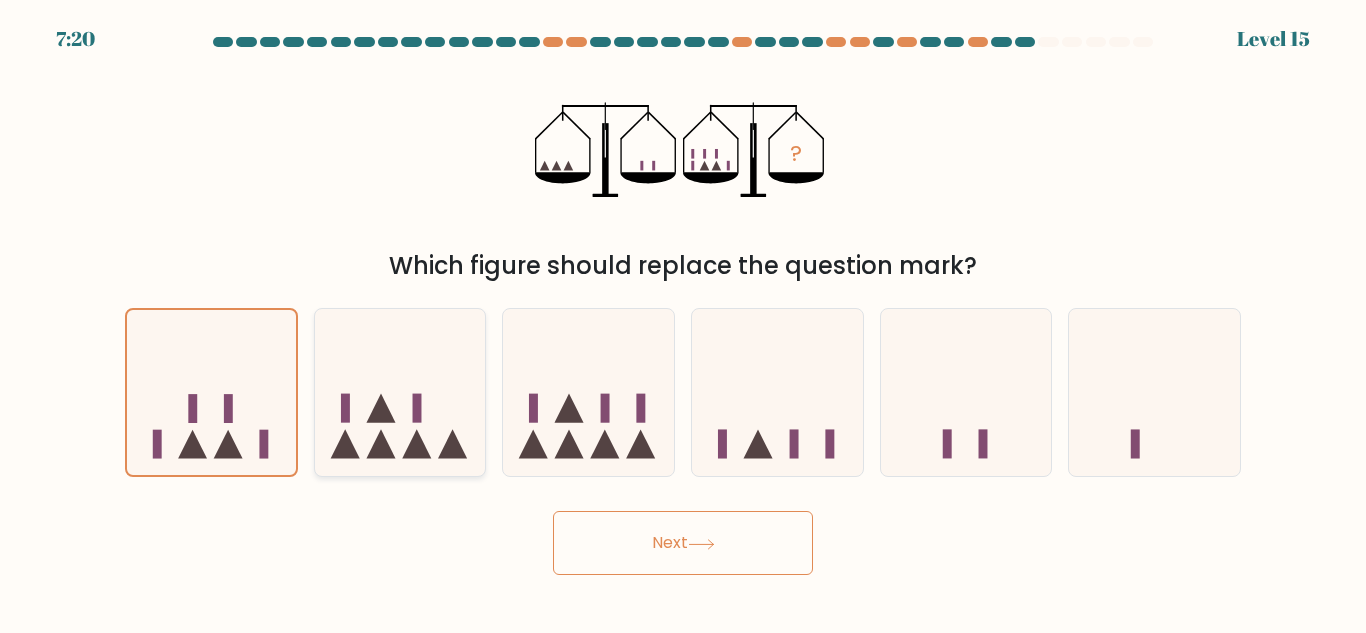 click 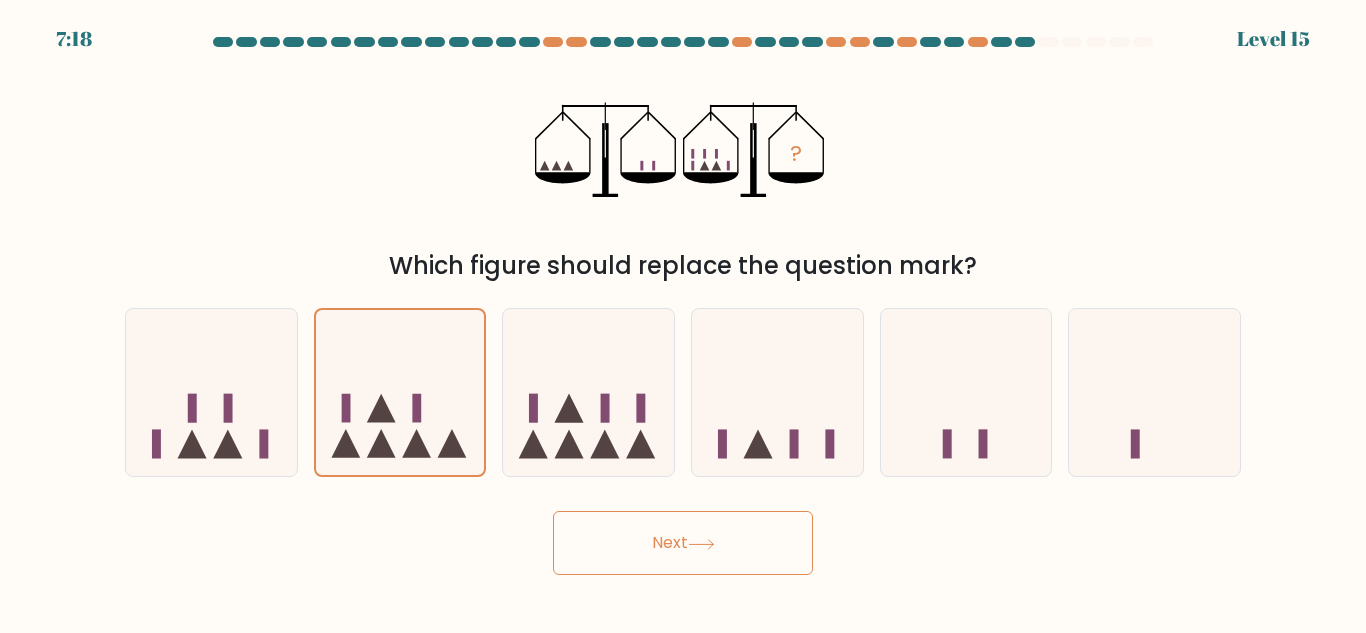 click on "Next" at bounding box center [683, 543] 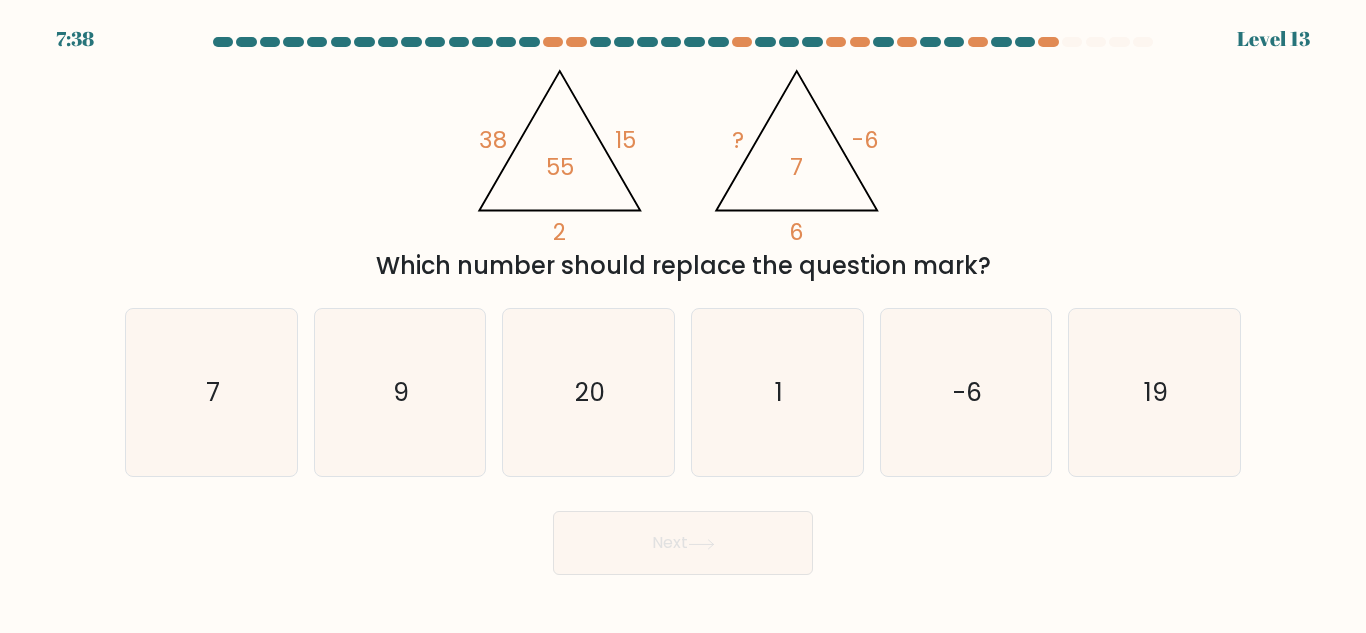 type 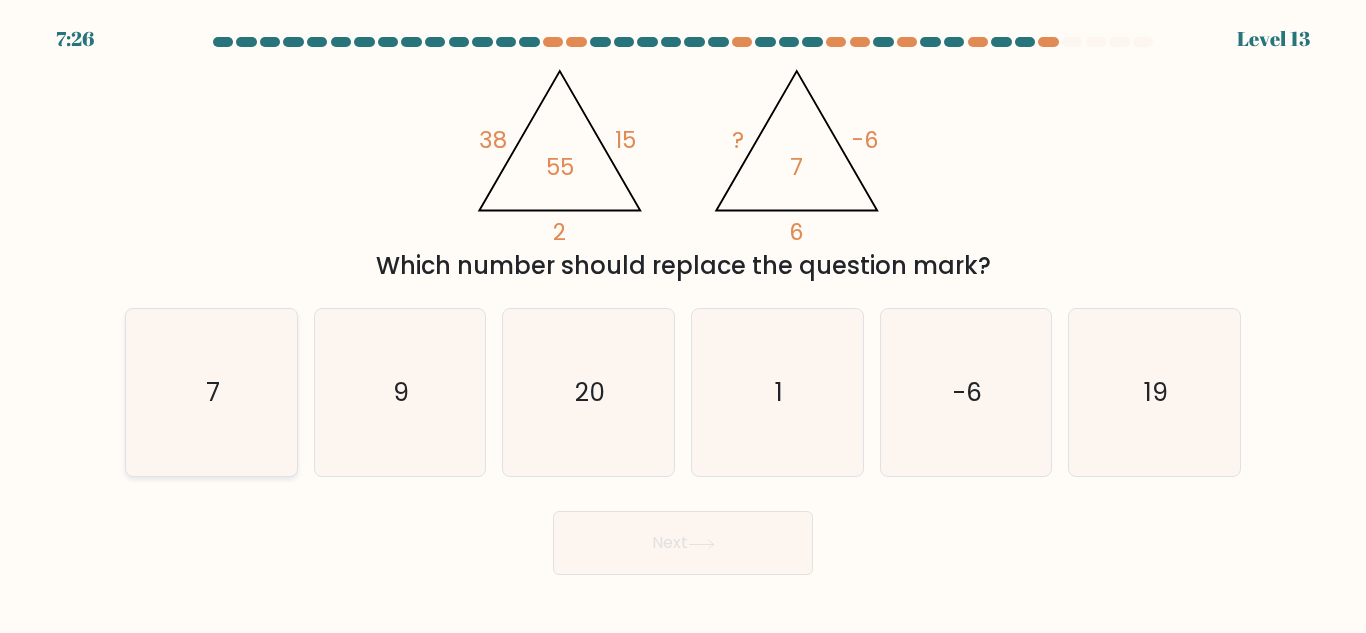 click on "7" 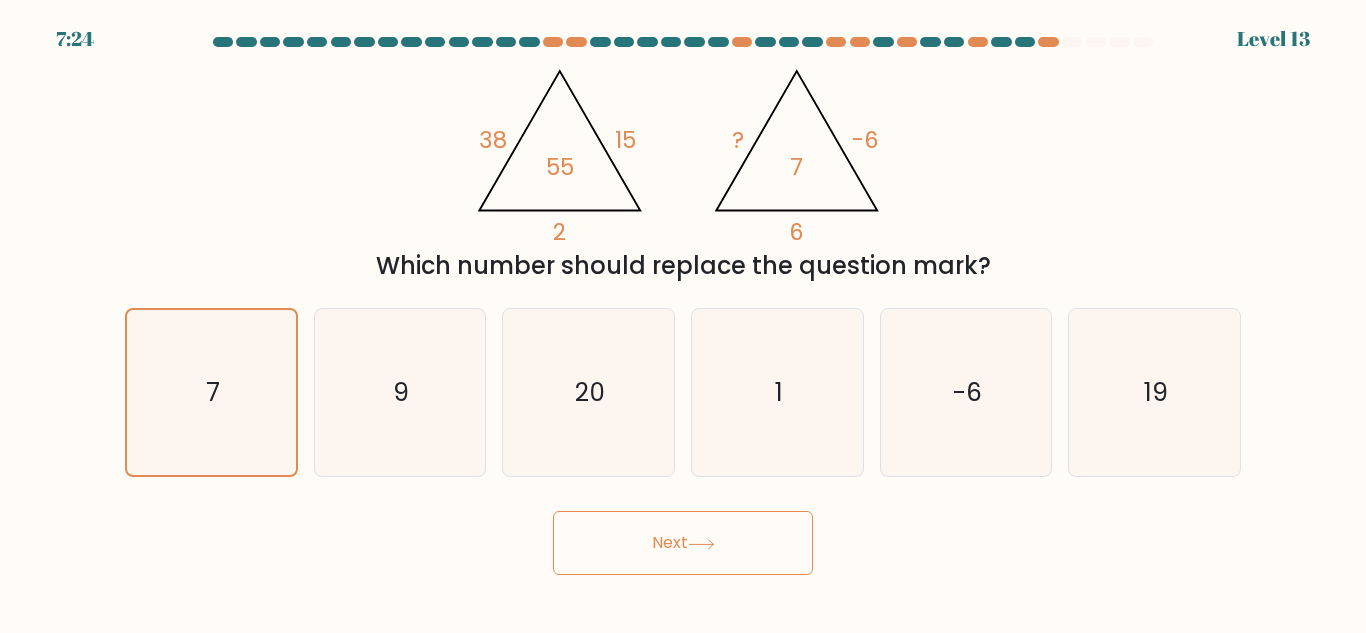 click on "Next" at bounding box center (683, 543) 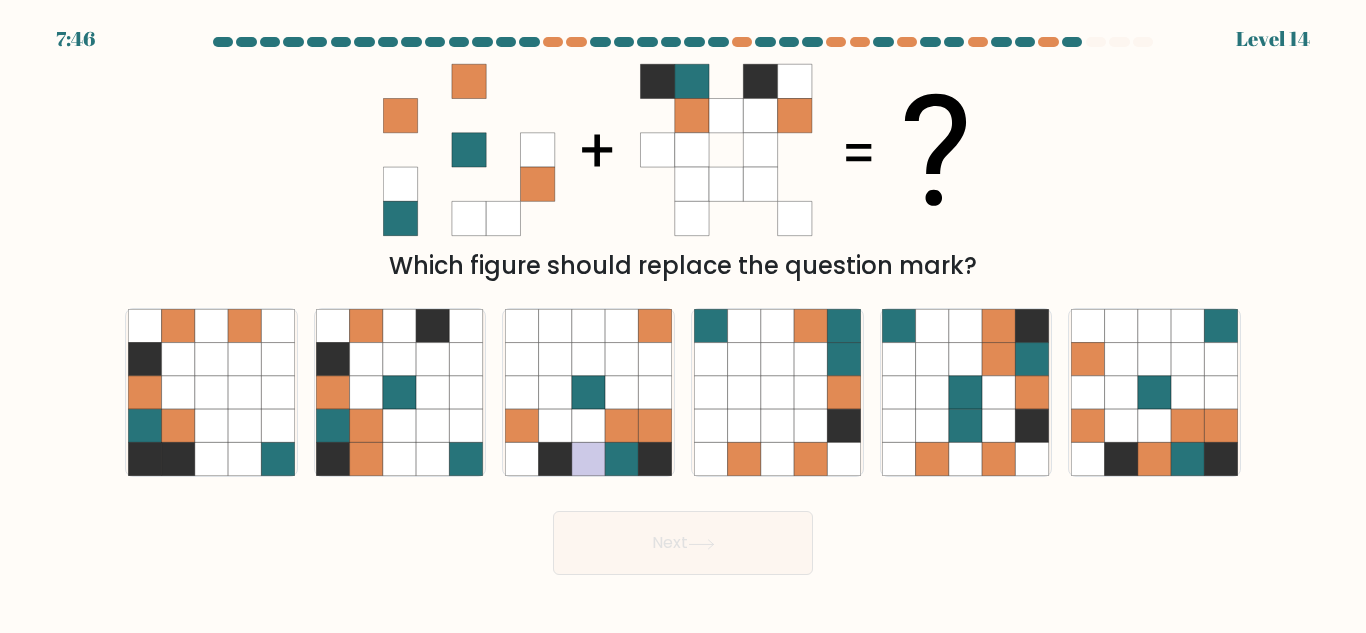 click on "Next" at bounding box center [683, 543] 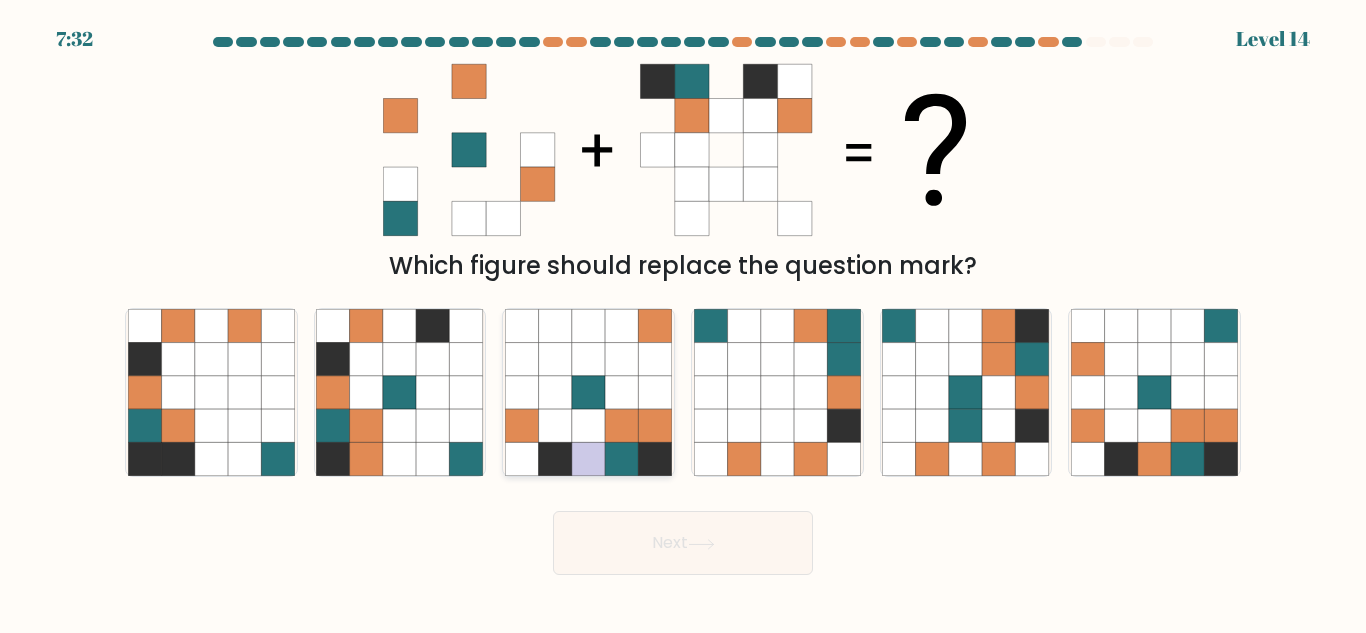 click 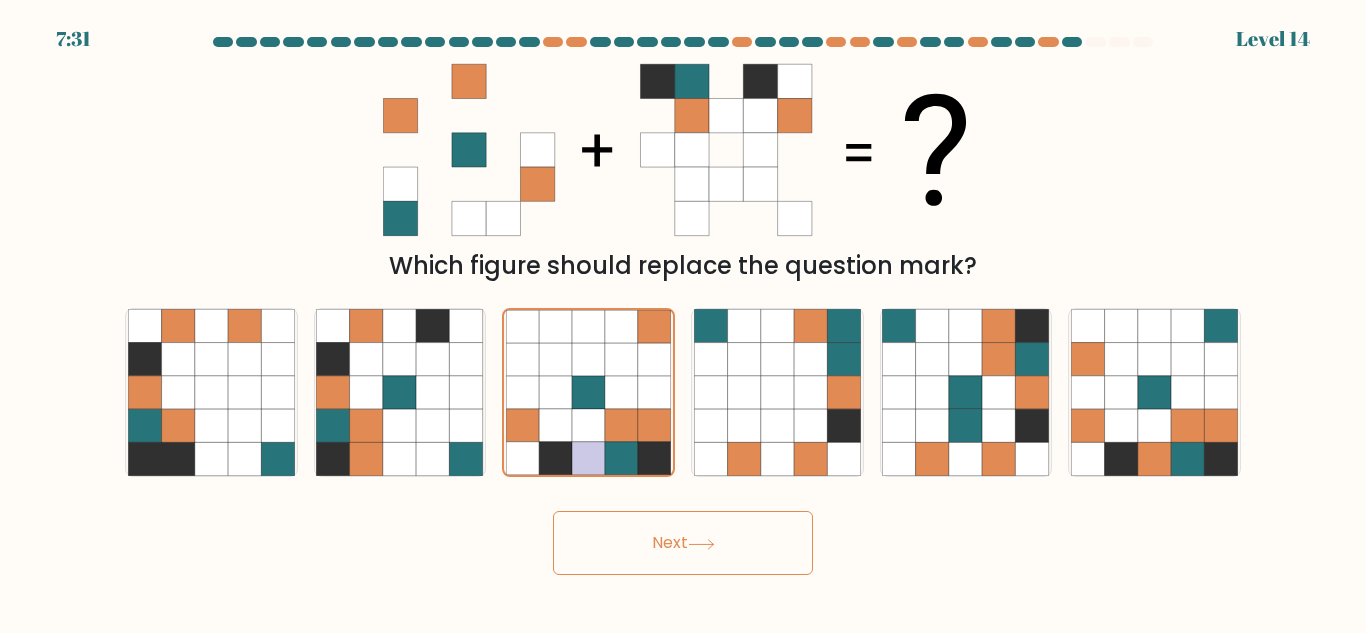 click on "Next" at bounding box center [683, 543] 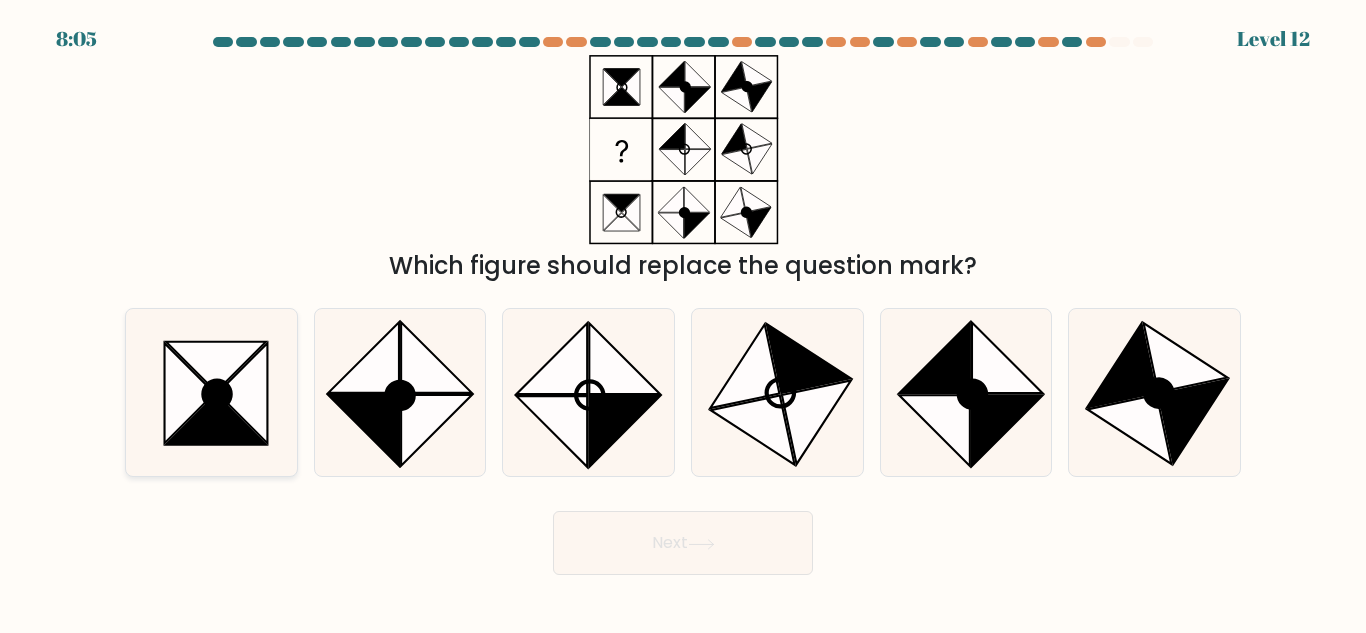 click 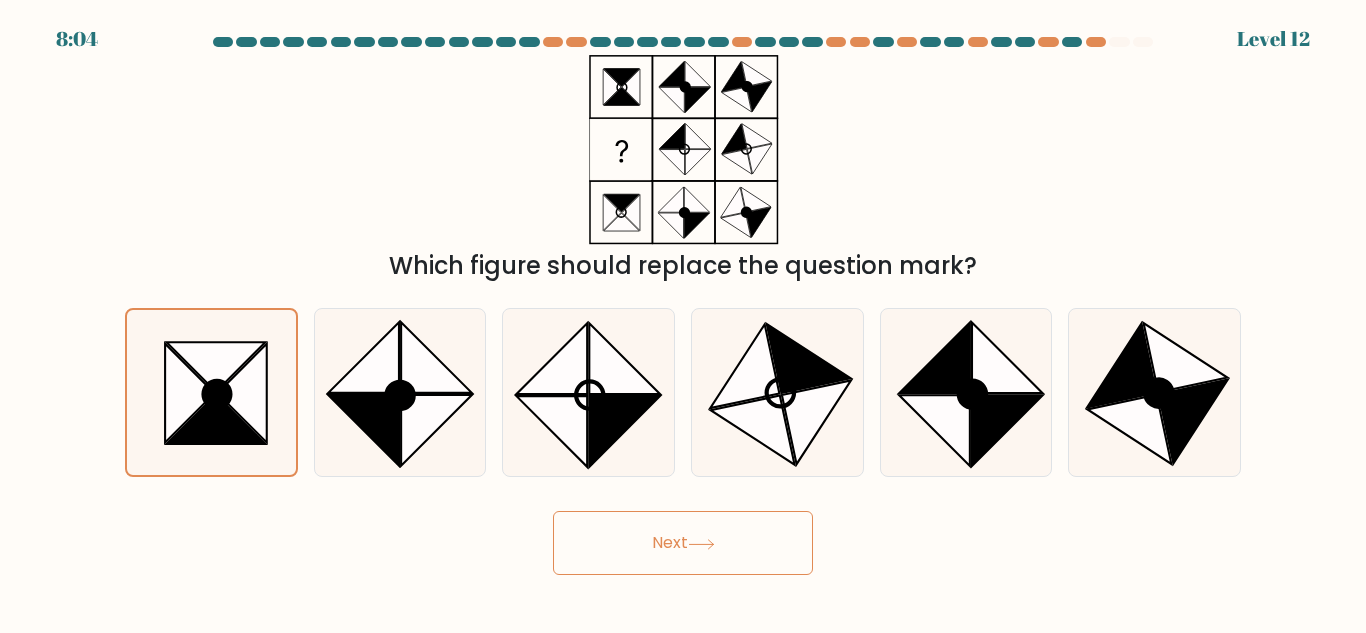 click on "Next" at bounding box center [683, 543] 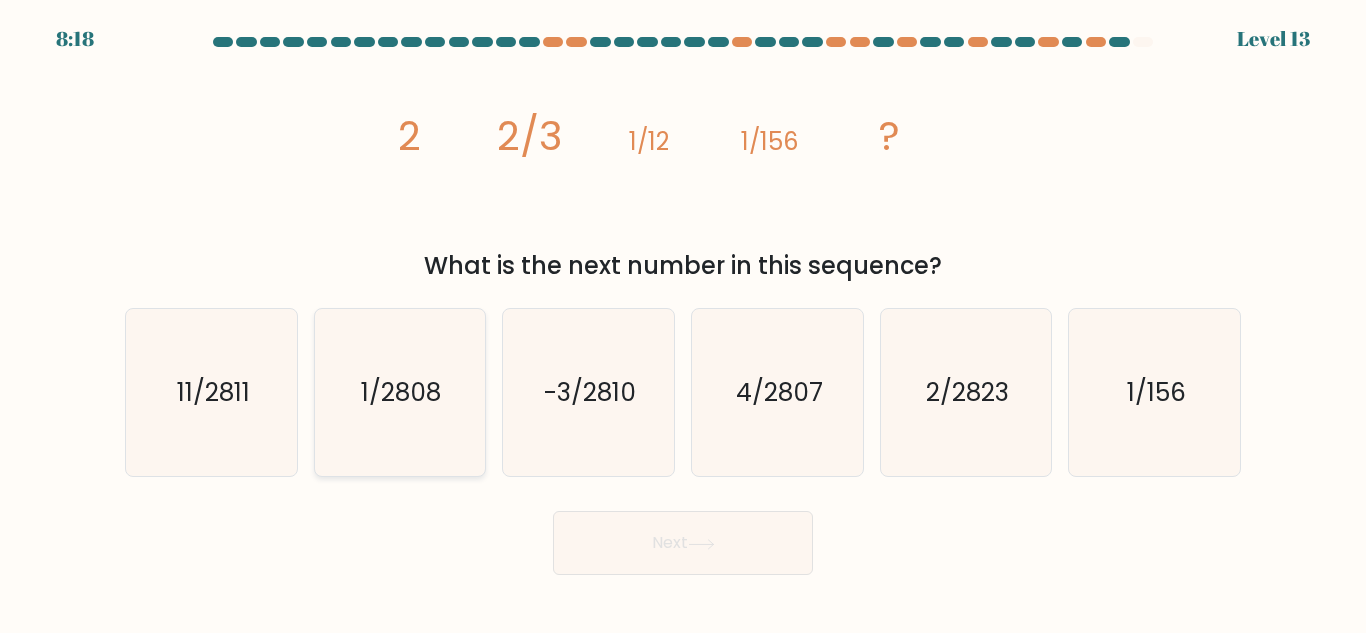 click on "1/2808" 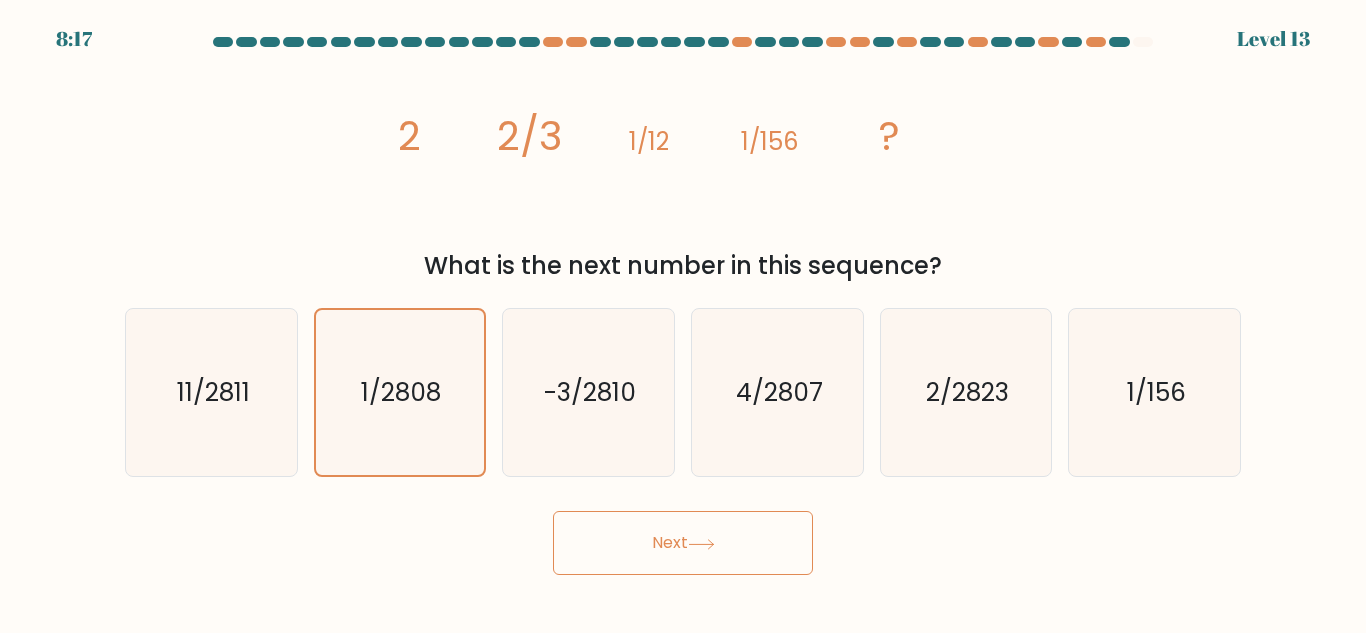 click on "Next" at bounding box center (683, 543) 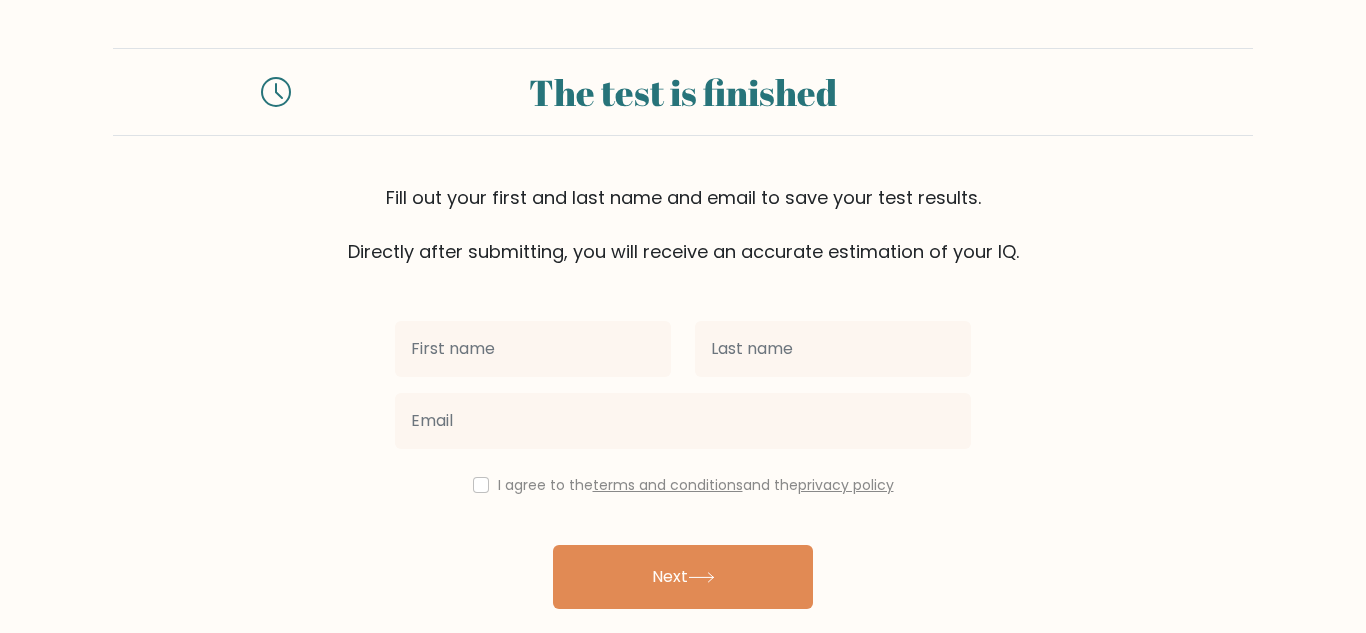 scroll, scrollTop: 0, scrollLeft: 0, axis: both 